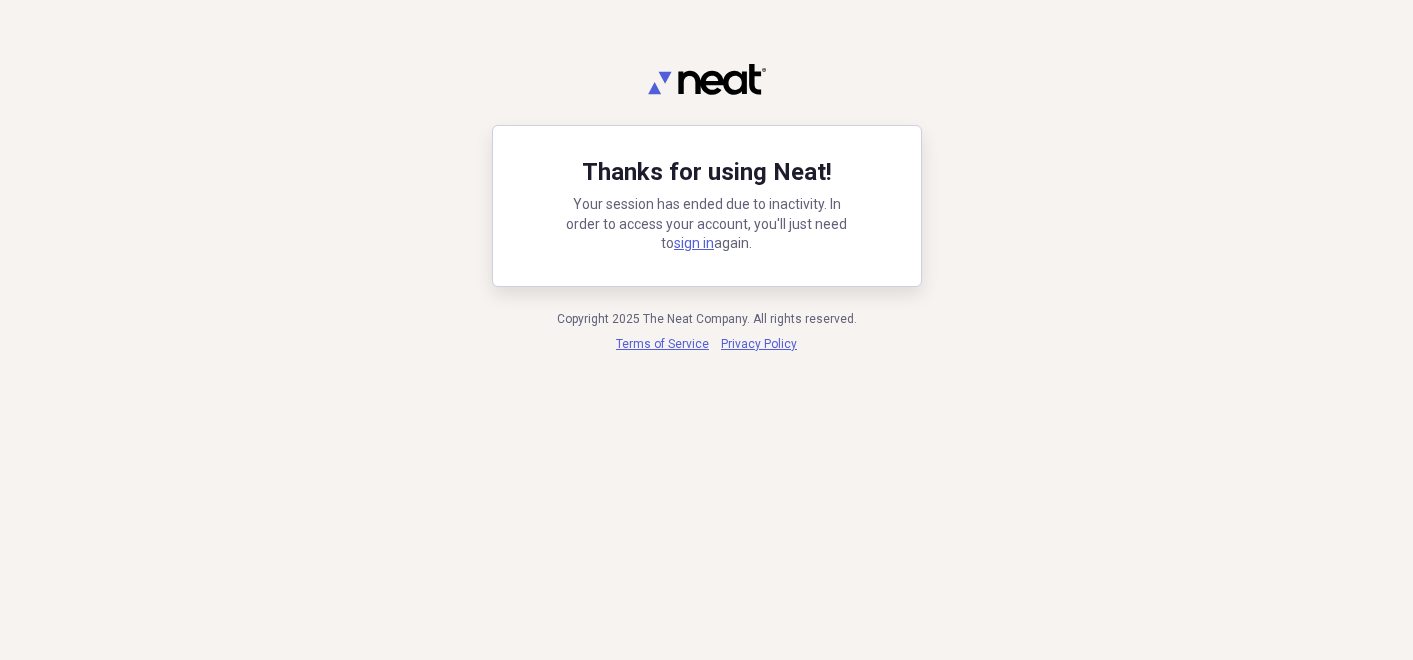 scroll, scrollTop: 0, scrollLeft: 0, axis: both 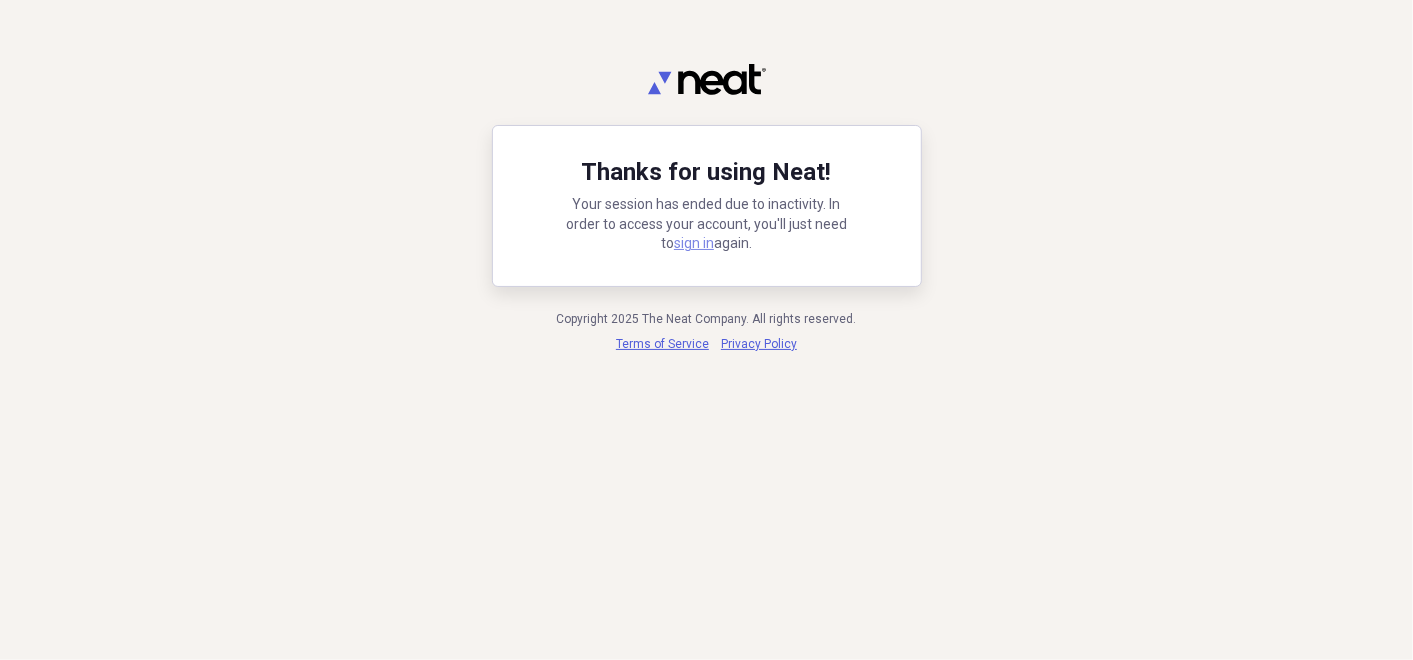 click on "sign in" at bounding box center (694, 243) 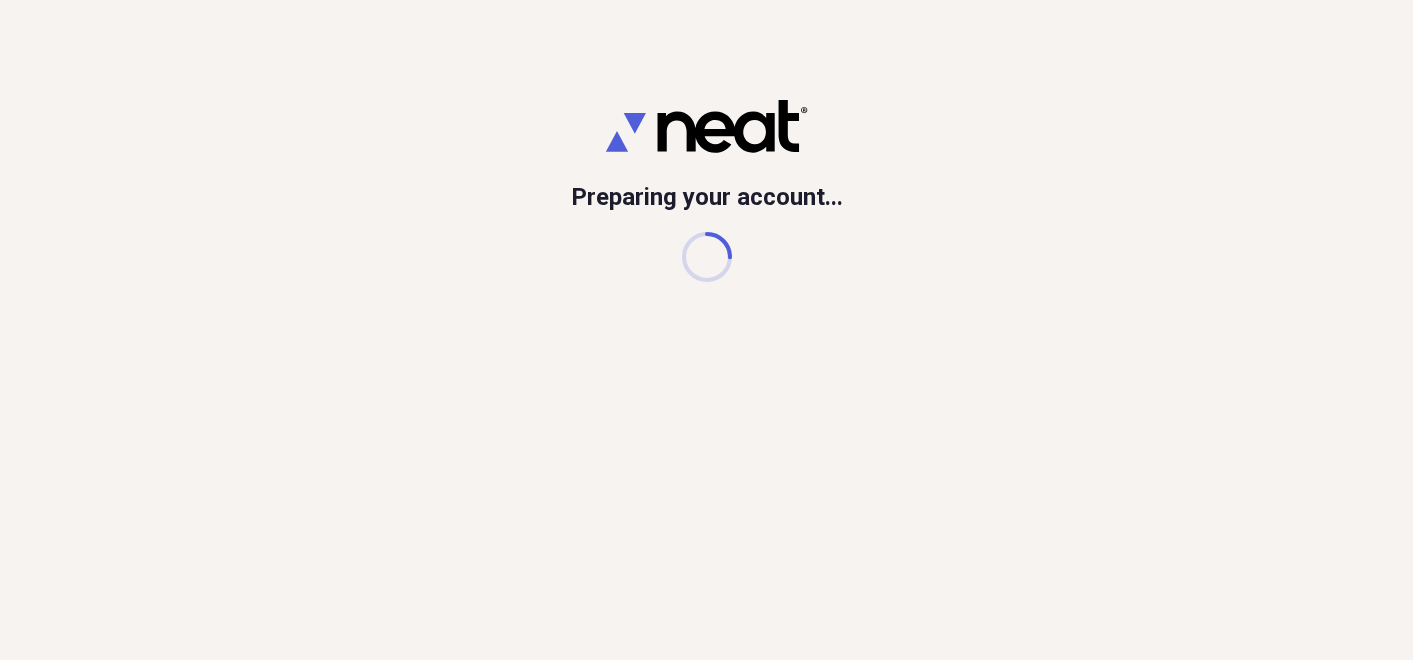 scroll, scrollTop: 0, scrollLeft: 0, axis: both 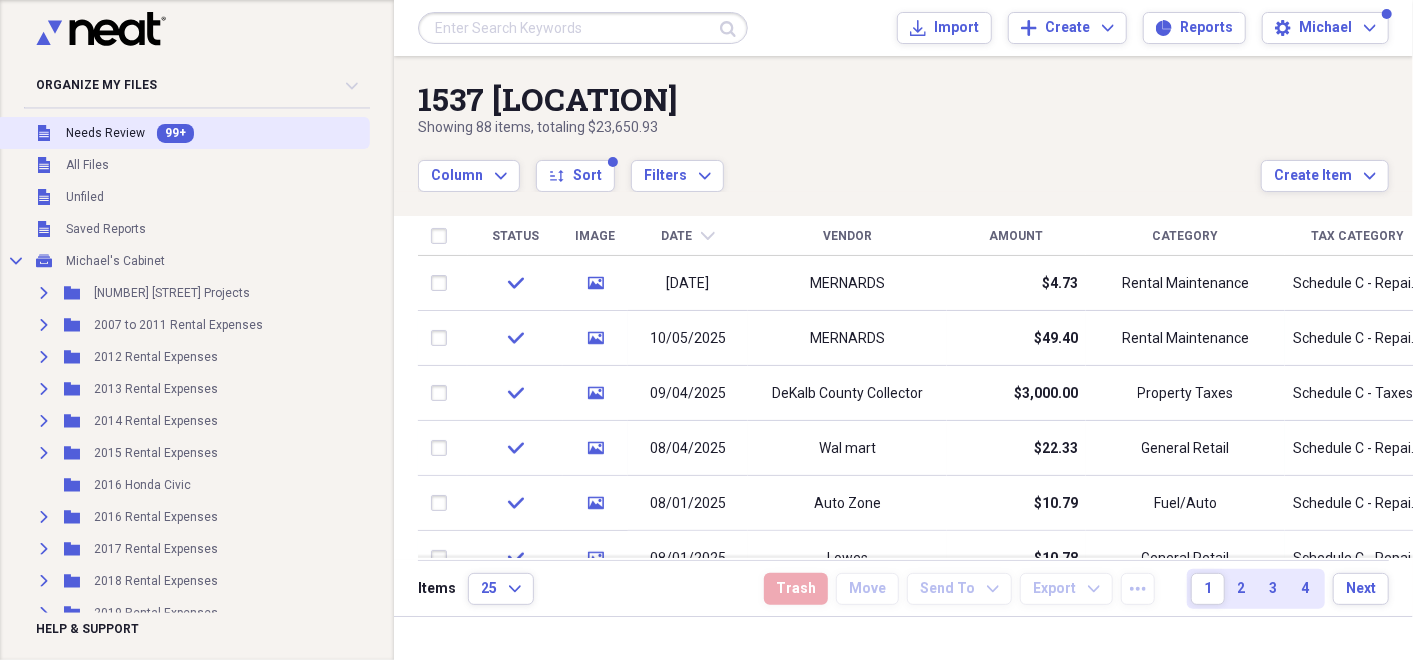 click on "Needs Review" at bounding box center (105, 133) 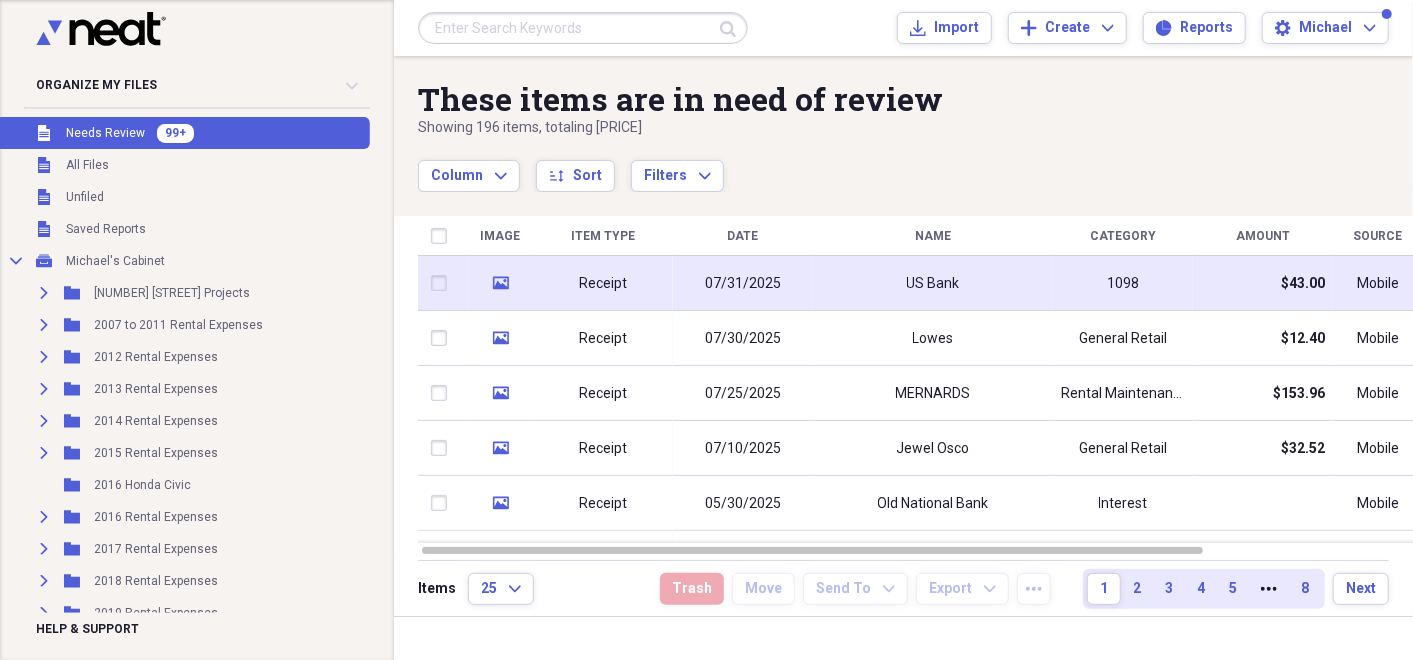 click on "07/31/2025" at bounding box center [743, 284] 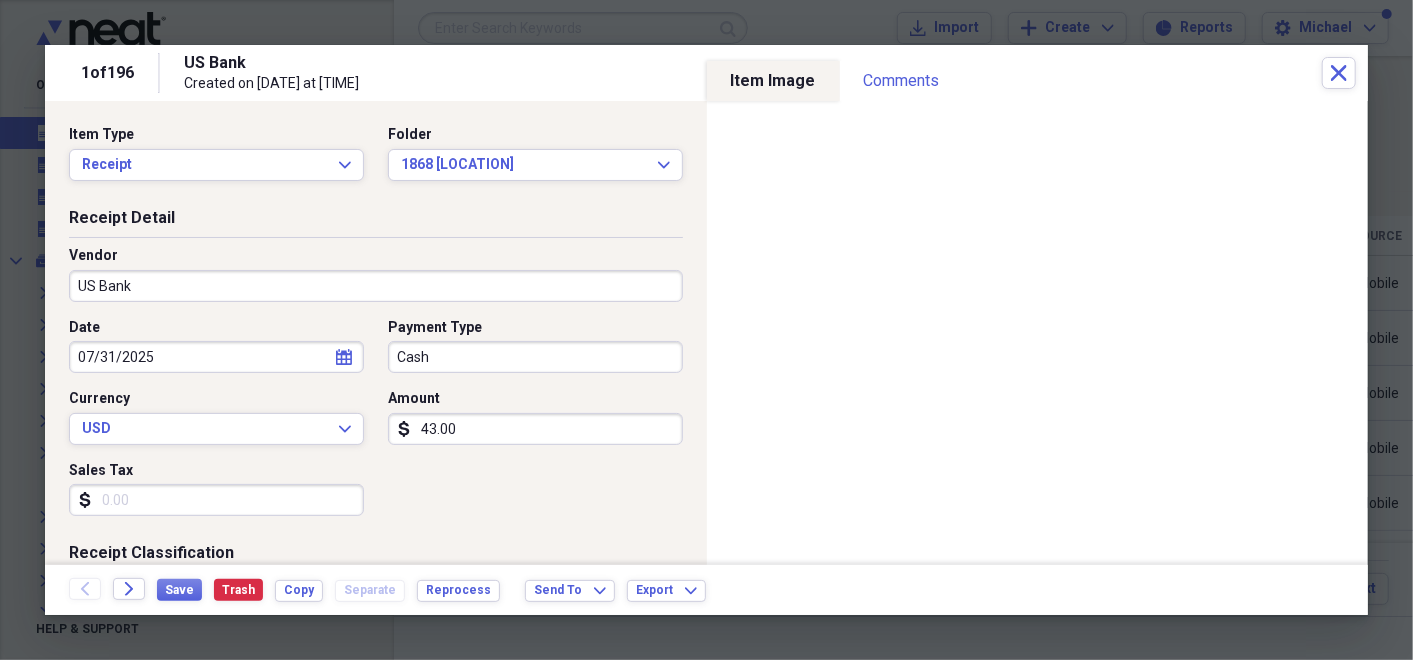 click on "US Bank" at bounding box center (376, 286) 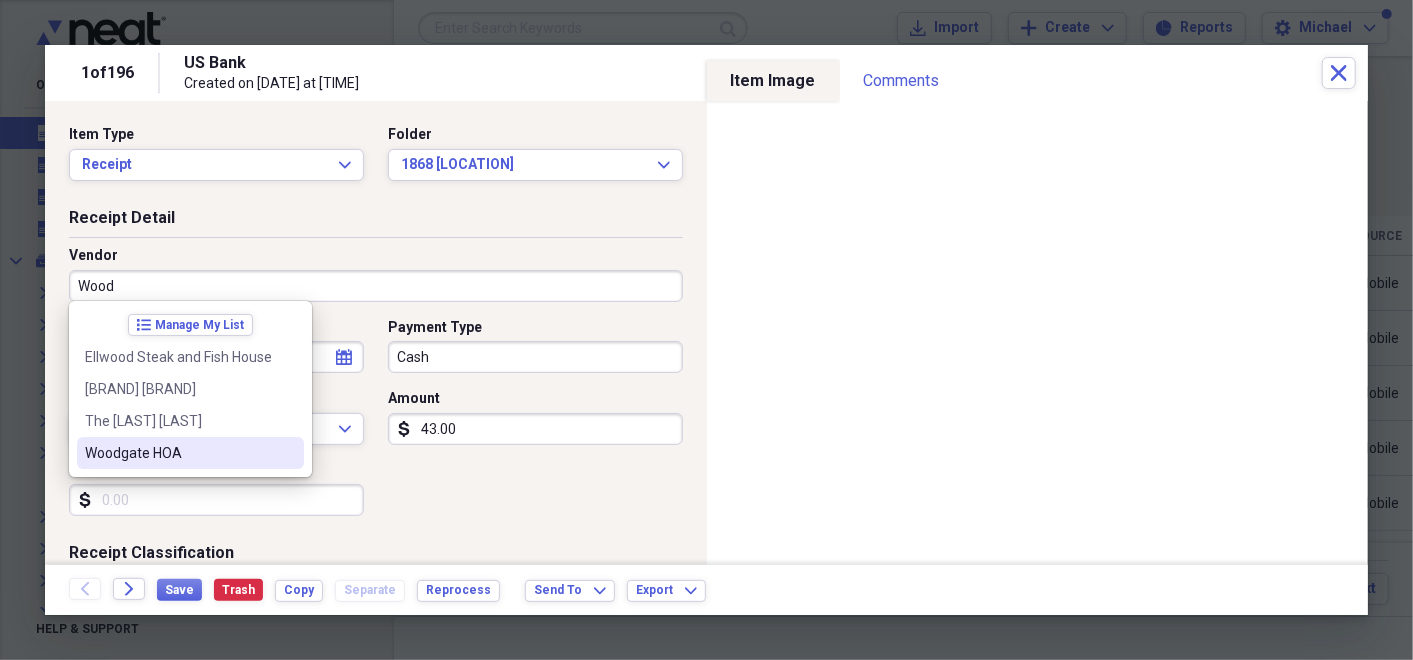 click on "Woodgate HOA" at bounding box center [190, 453] 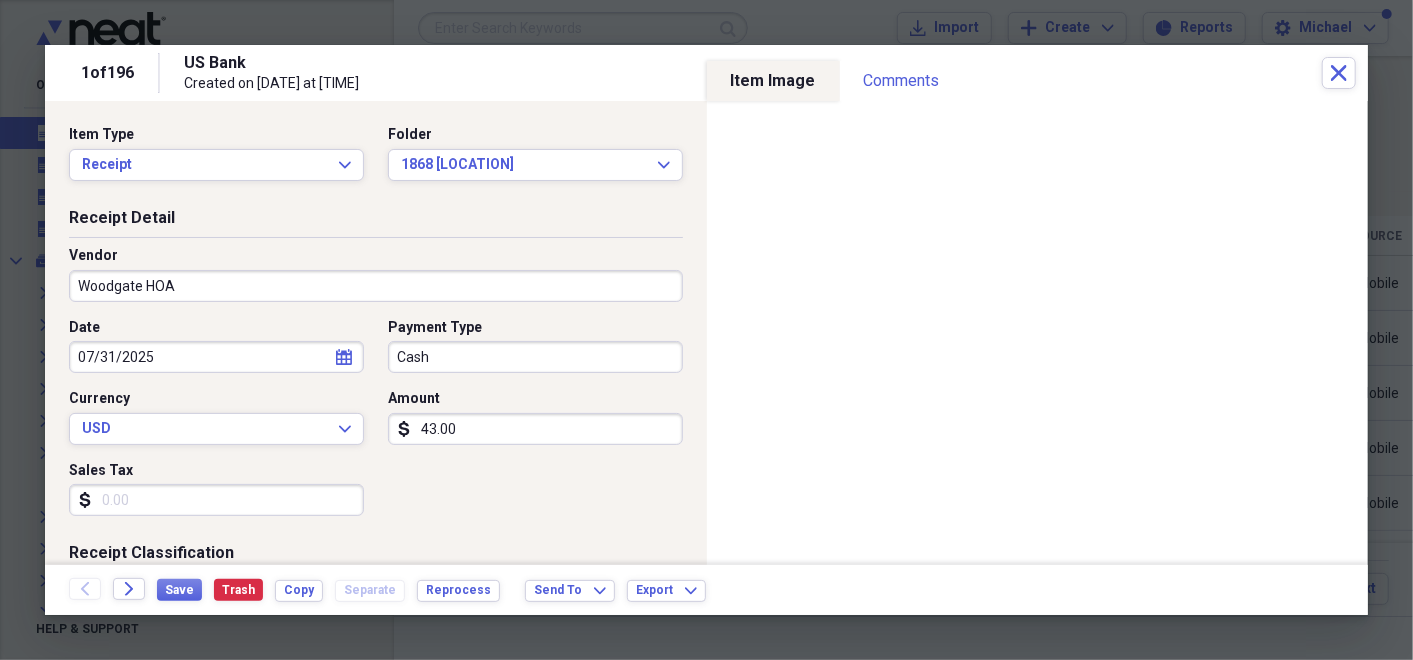 type on "General Retail" 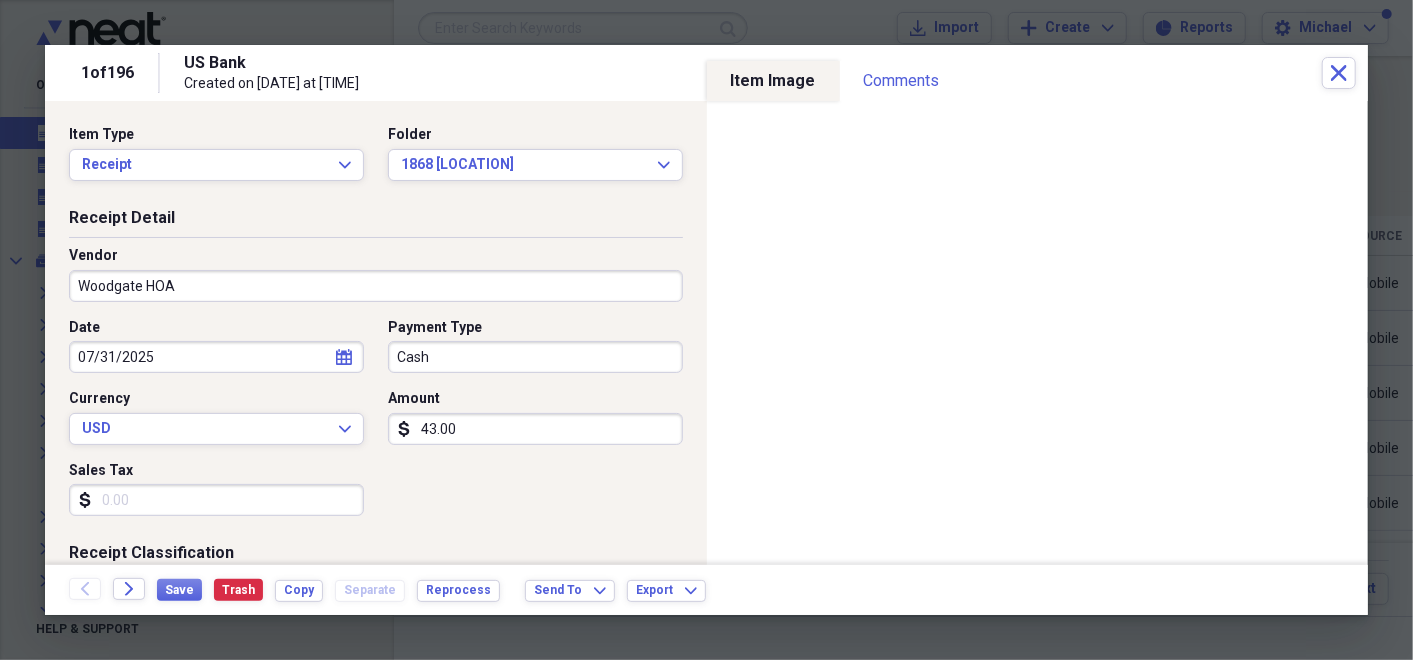 click on "43.00" at bounding box center (535, 429) 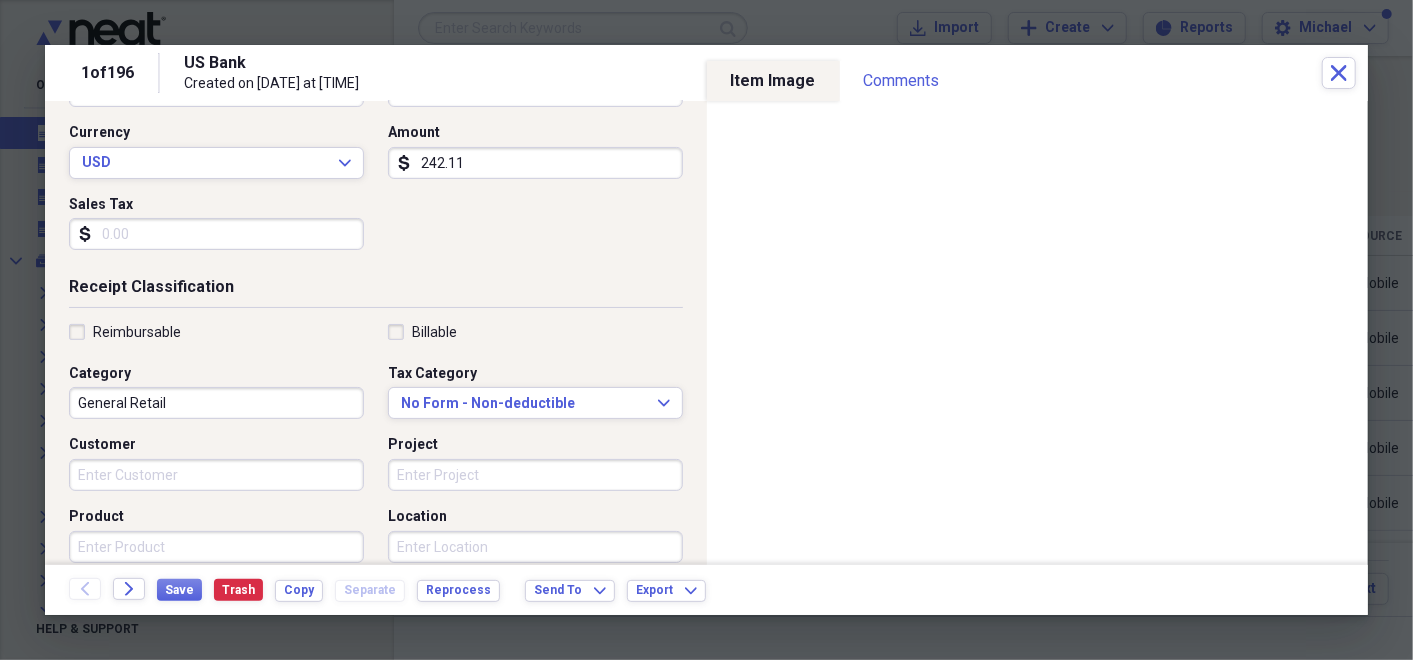 scroll, scrollTop: 270, scrollLeft: 0, axis: vertical 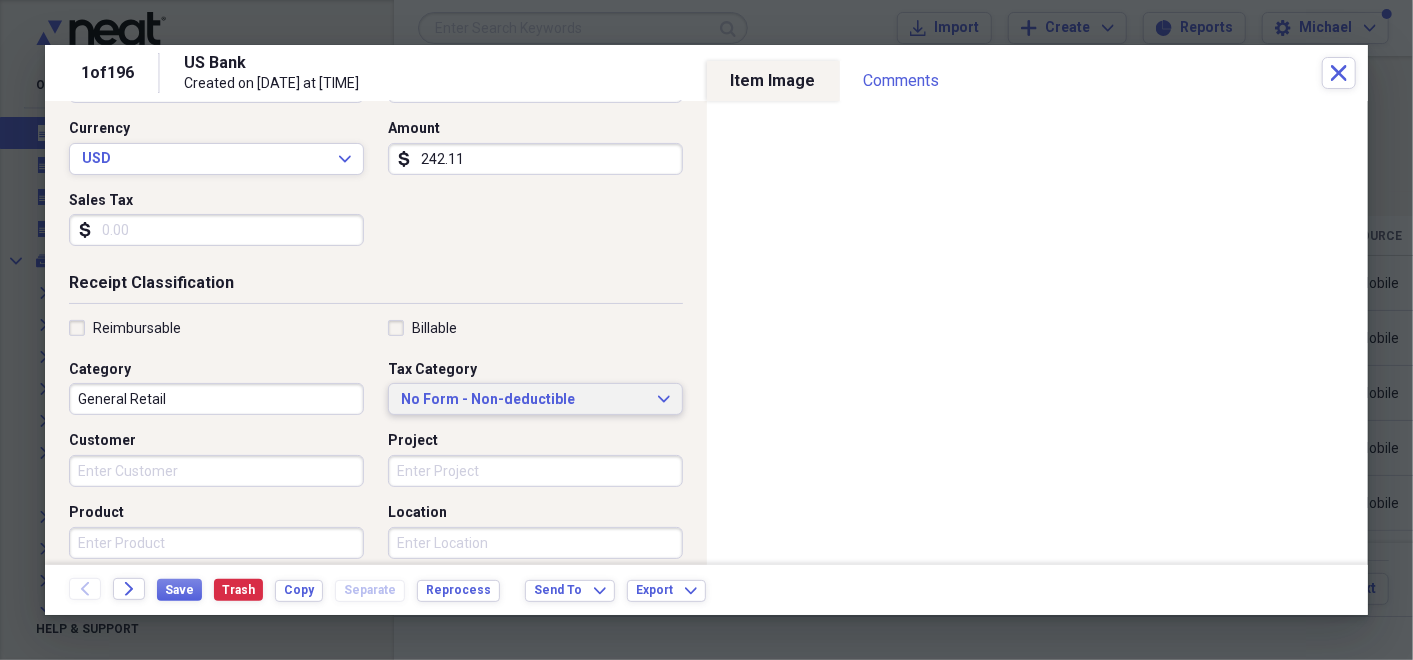 type on "242.11" 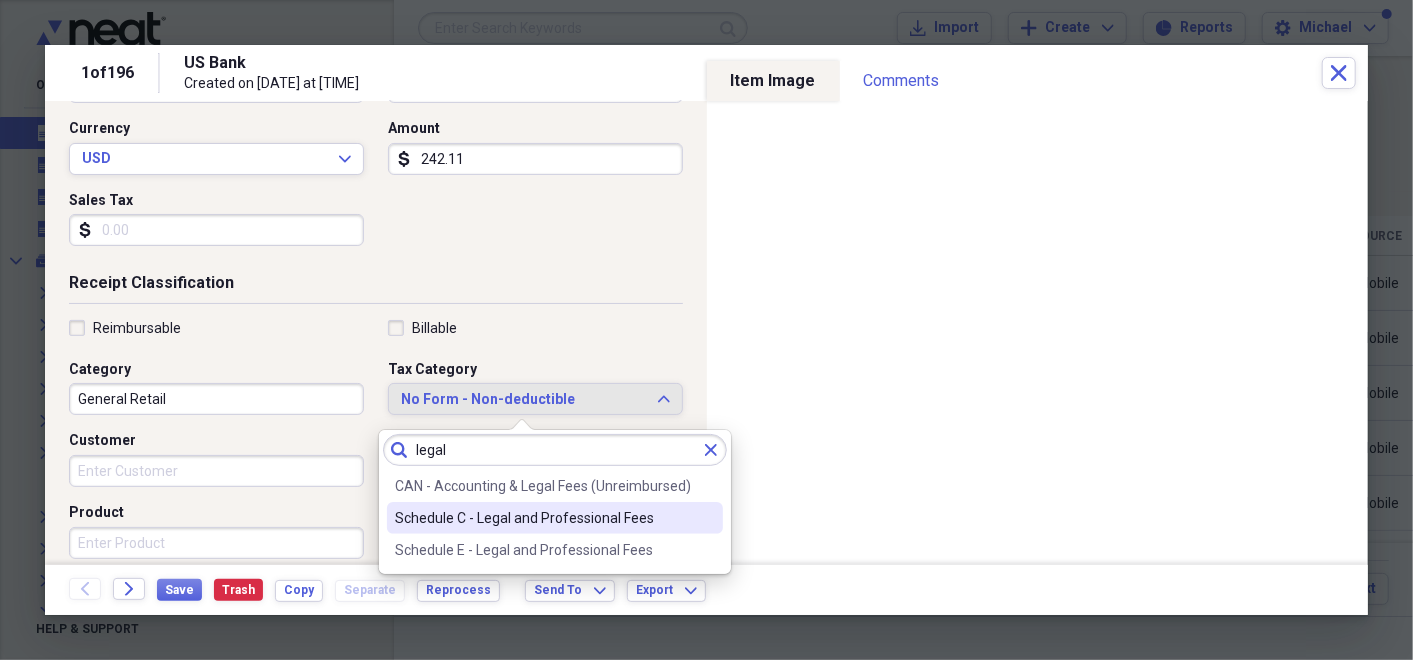 type on "legal" 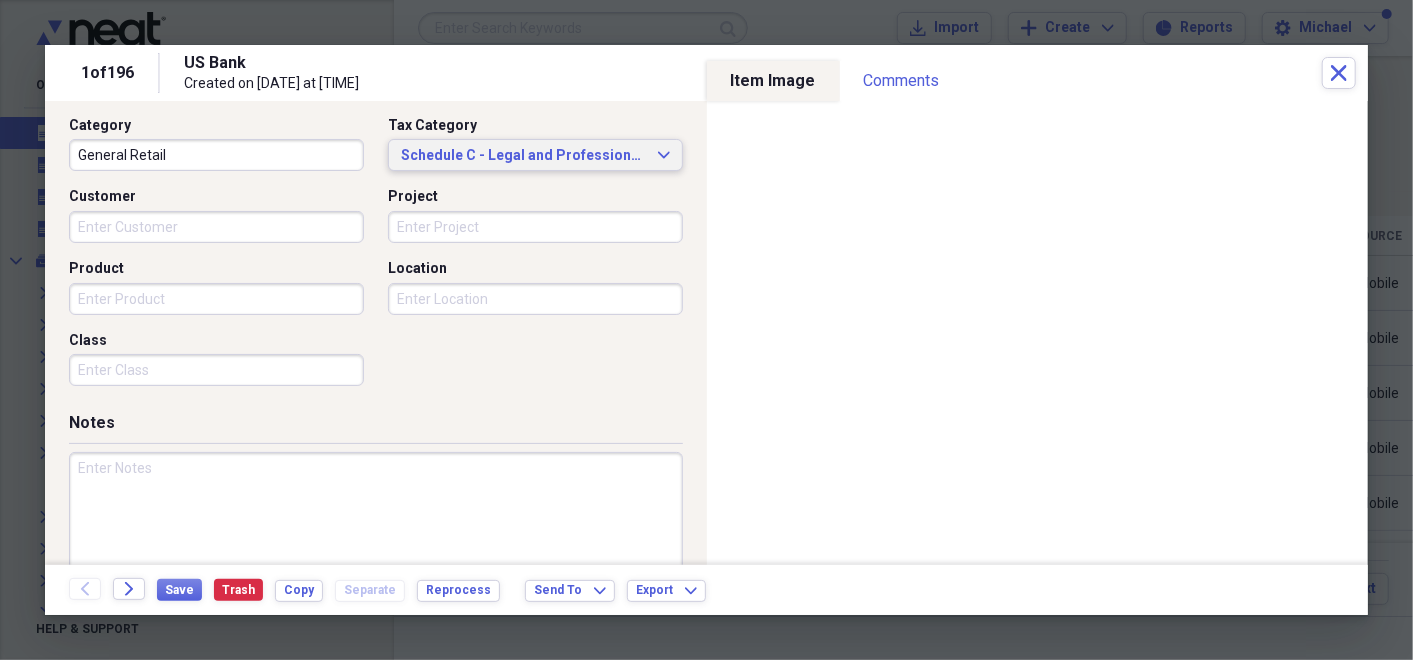 scroll, scrollTop: 536, scrollLeft: 0, axis: vertical 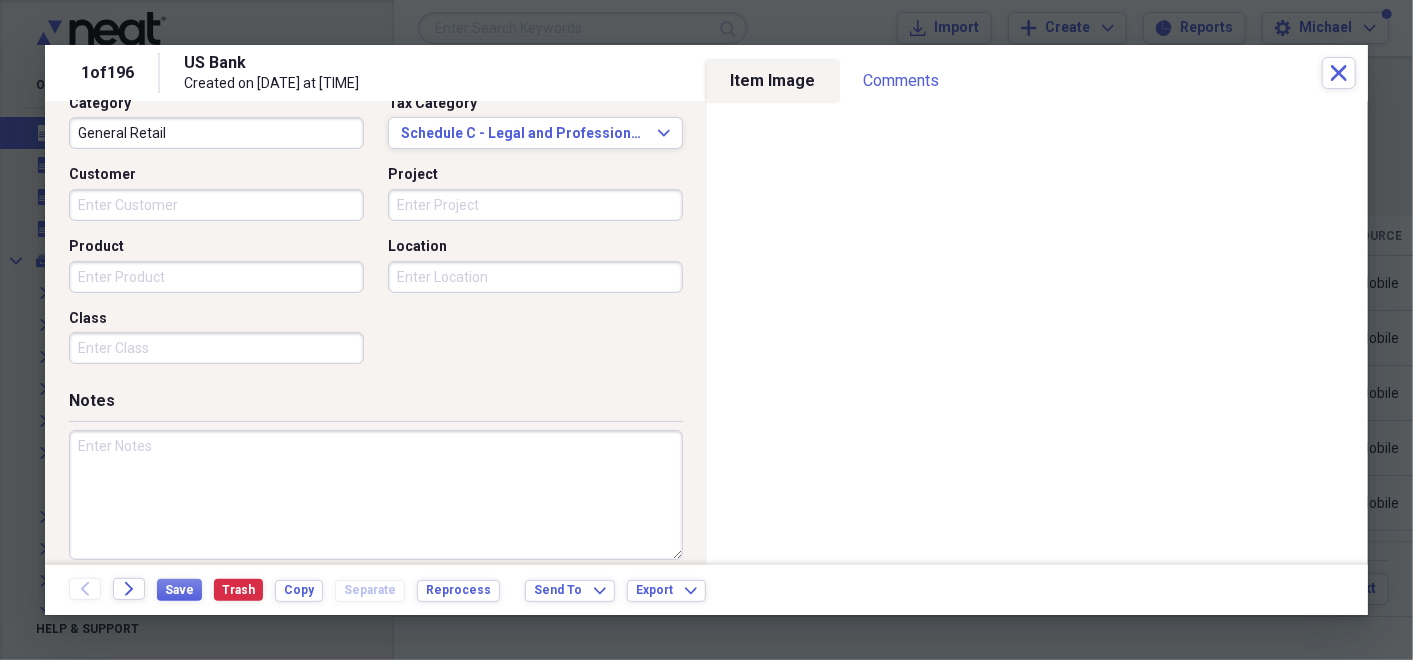 click at bounding box center [376, 495] 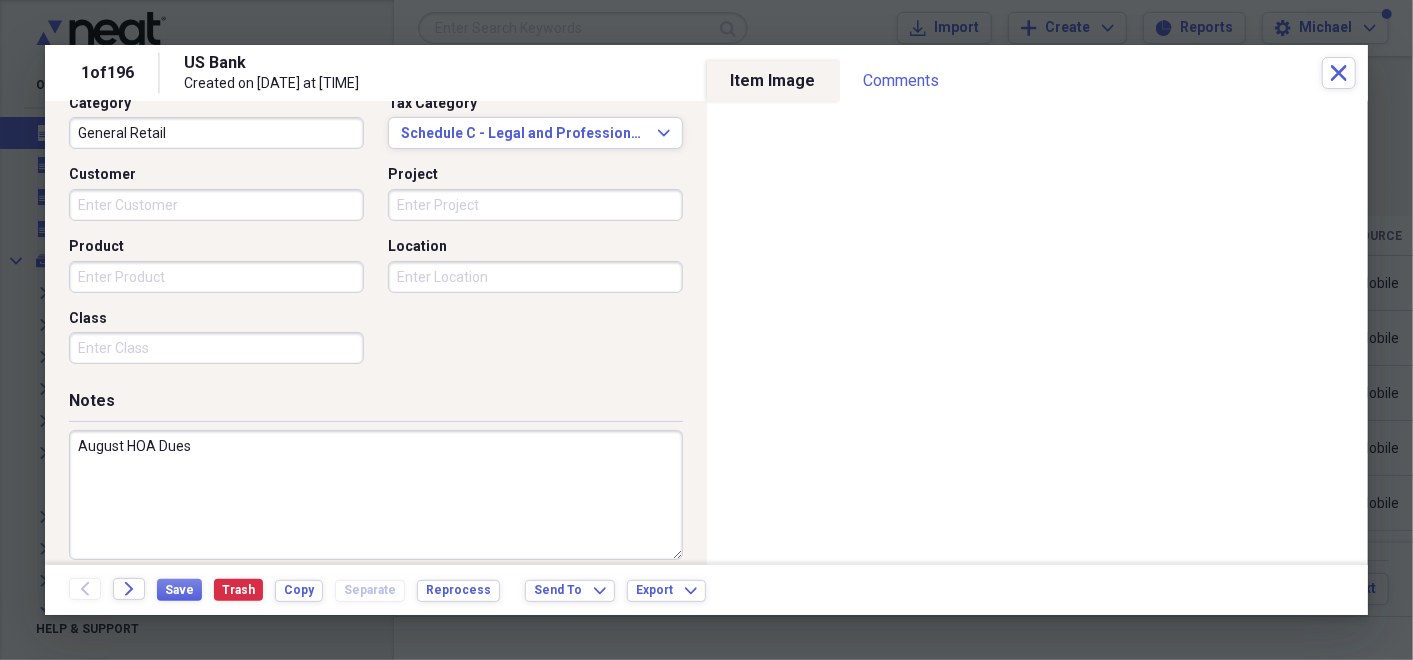 click on "August HOA Dues" at bounding box center [376, 495] 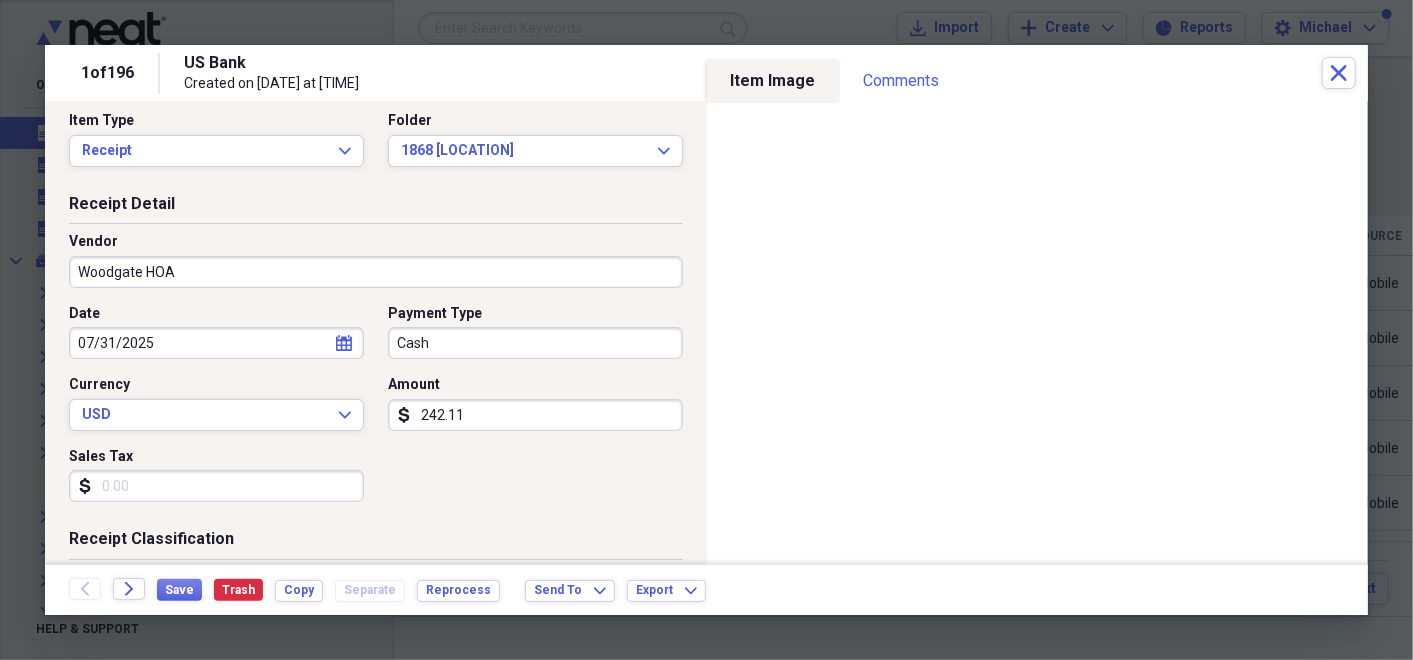 scroll, scrollTop: 0, scrollLeft: 0, axis: both 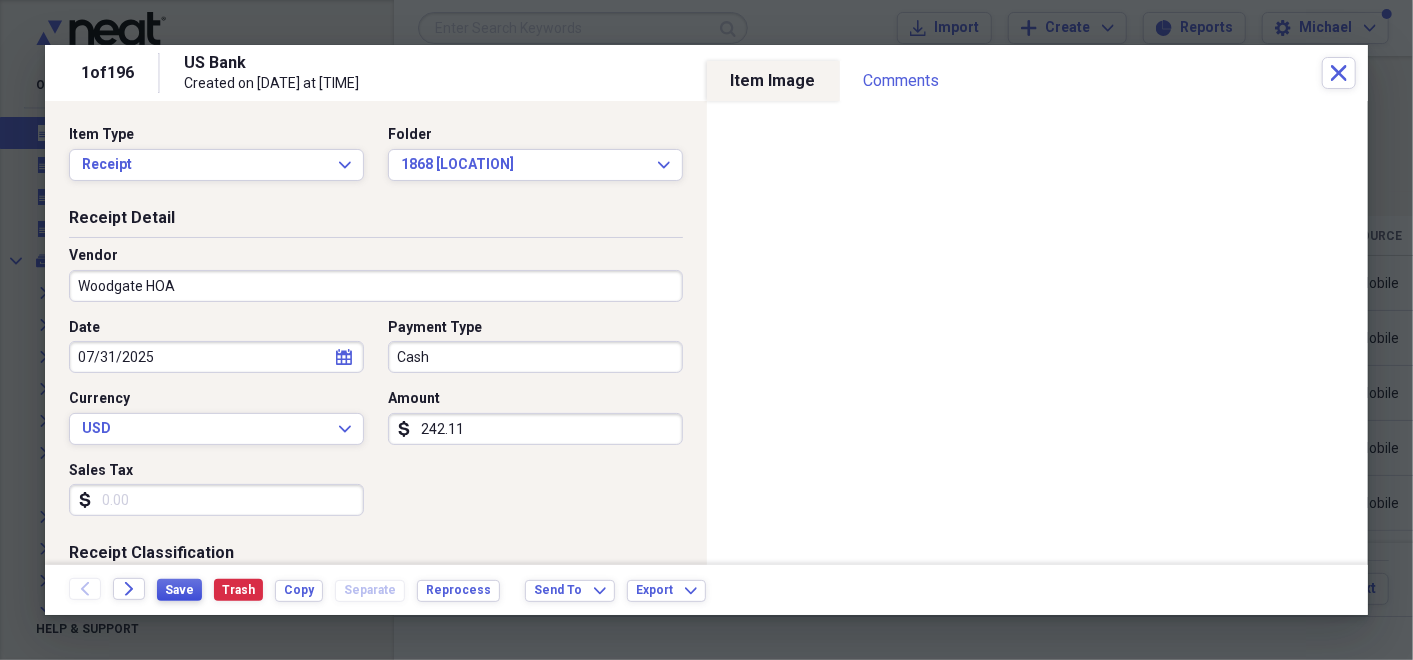 type on "August 2025HOA Dues" 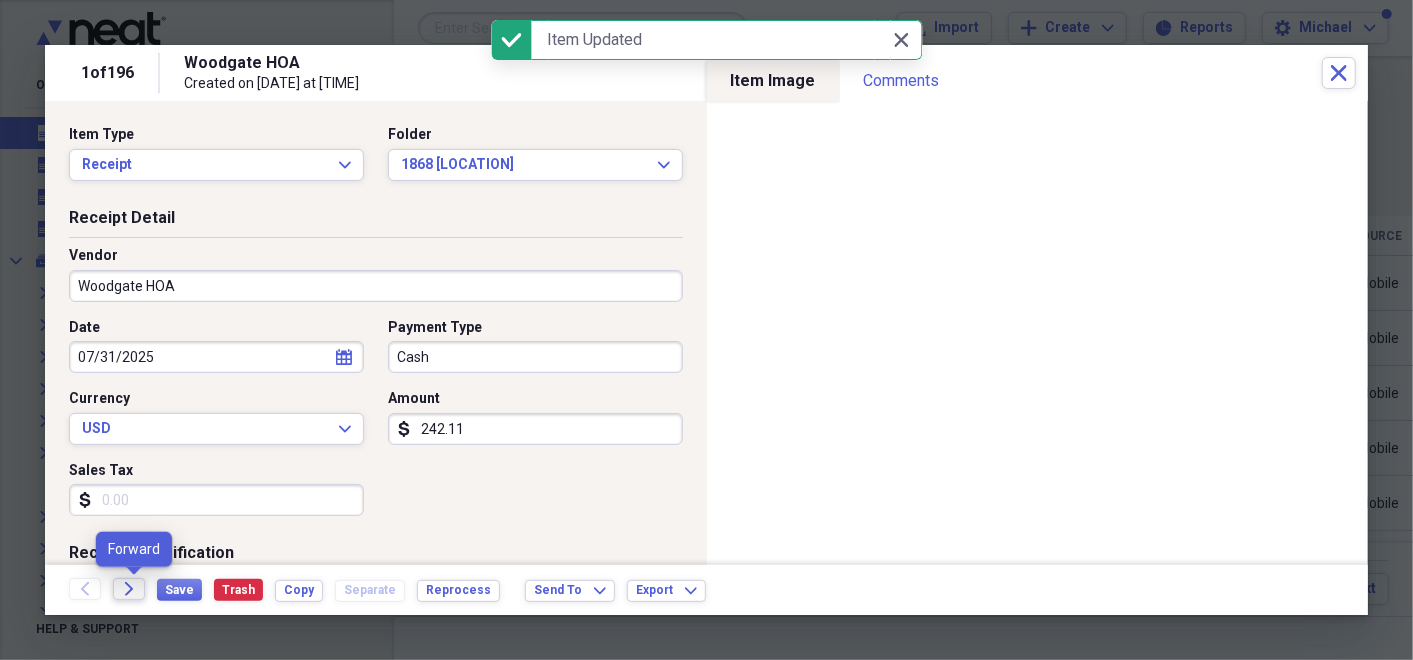 click on "Forward" 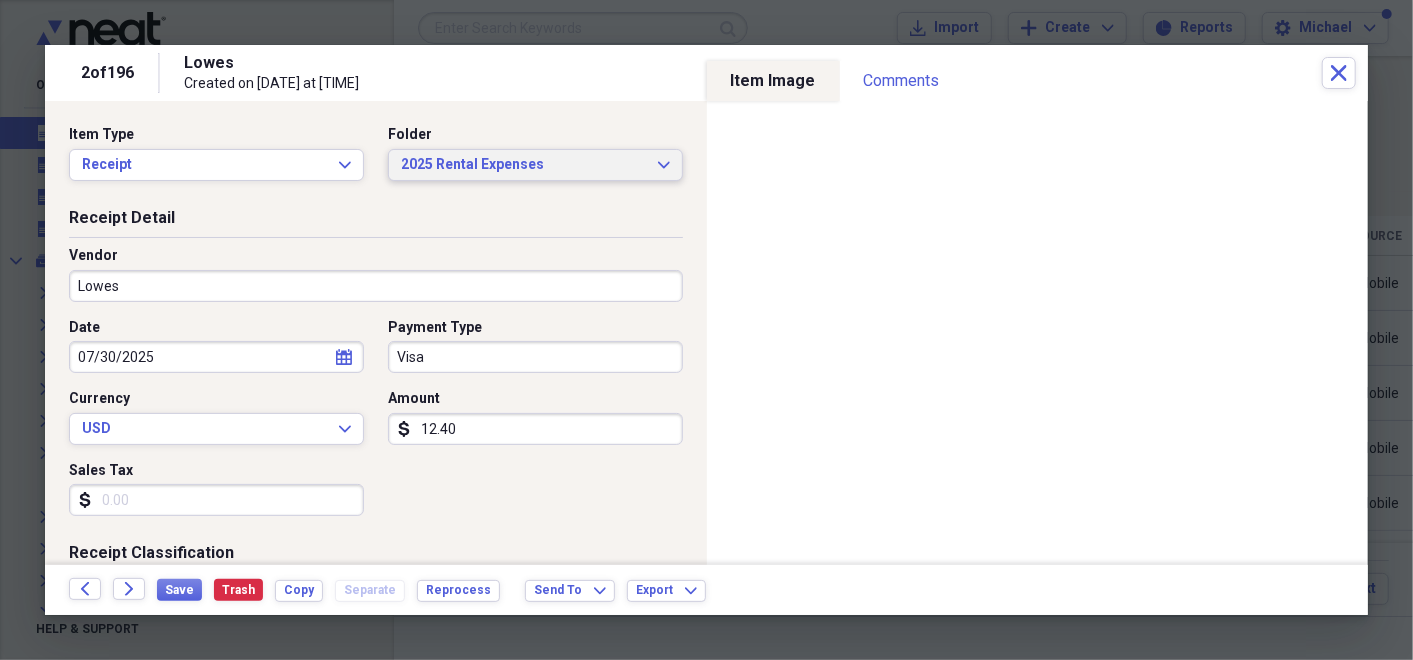 click on "Expand" 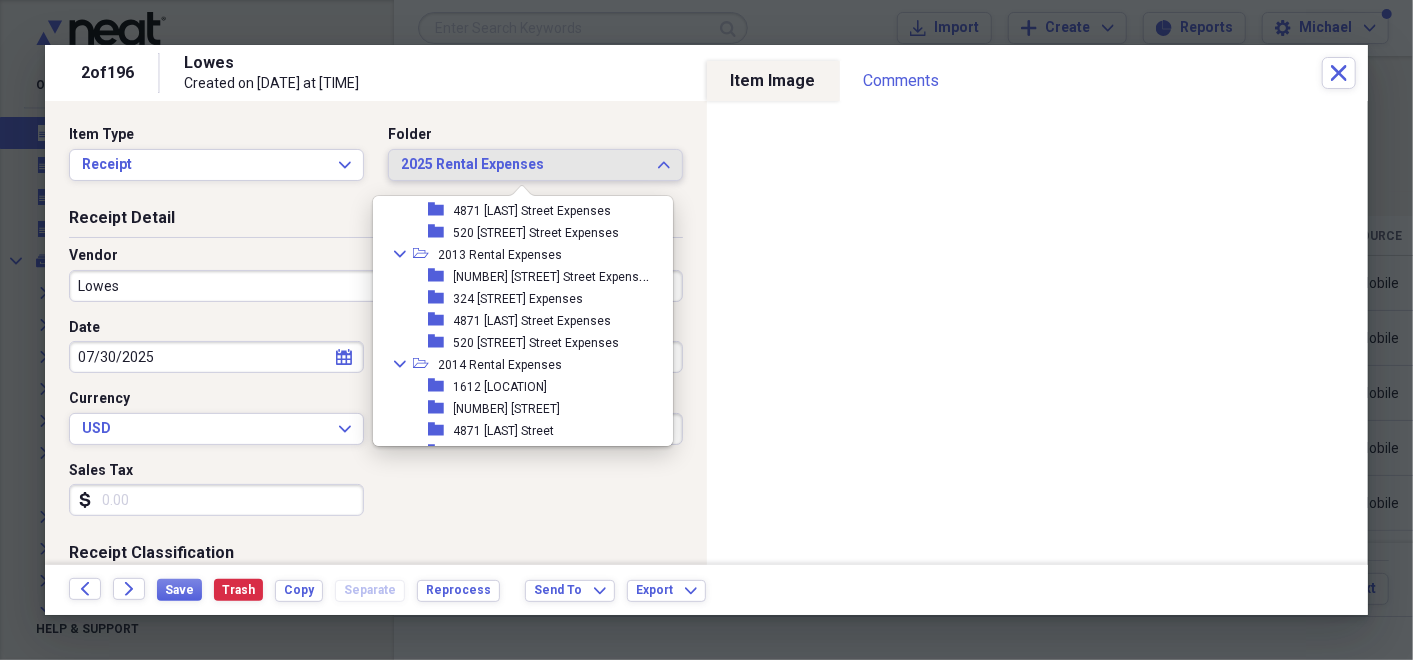 scroll, scrollTop: 1022, scrollLeft: 0, axis: vertical 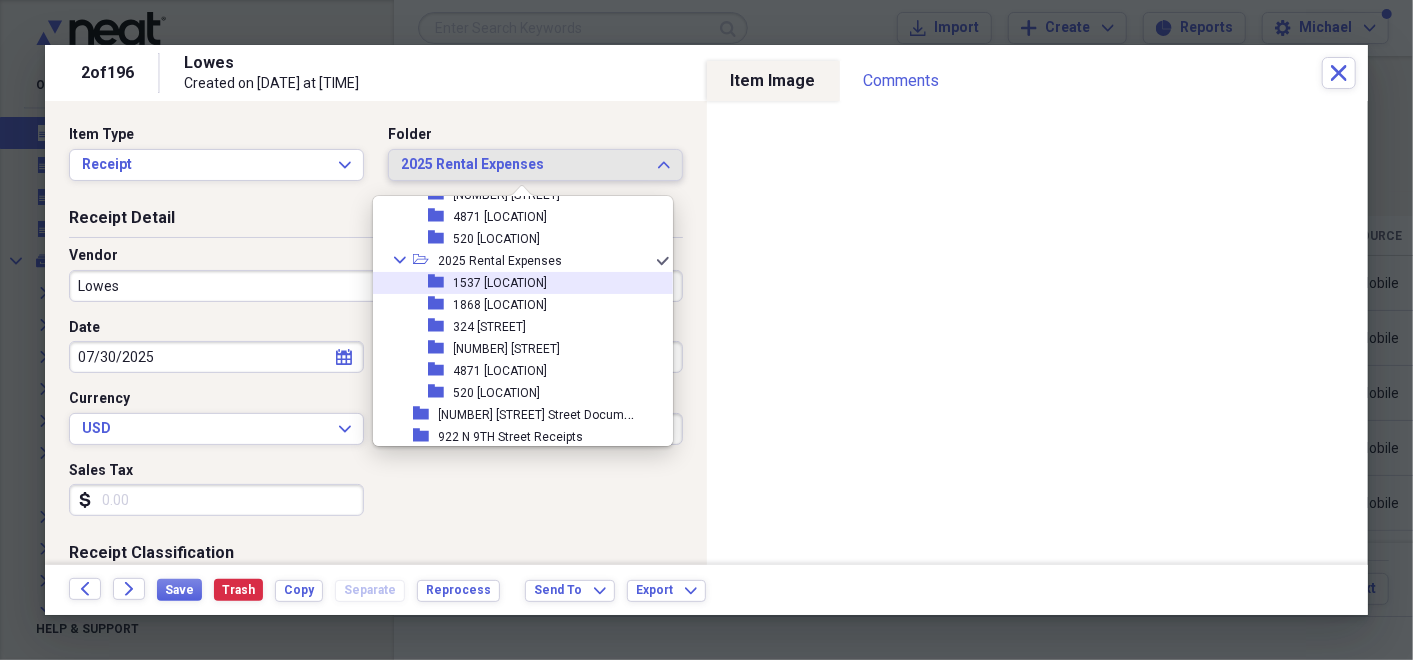 click on "1537 [LOCATION]" at bounding box center (501, 283) 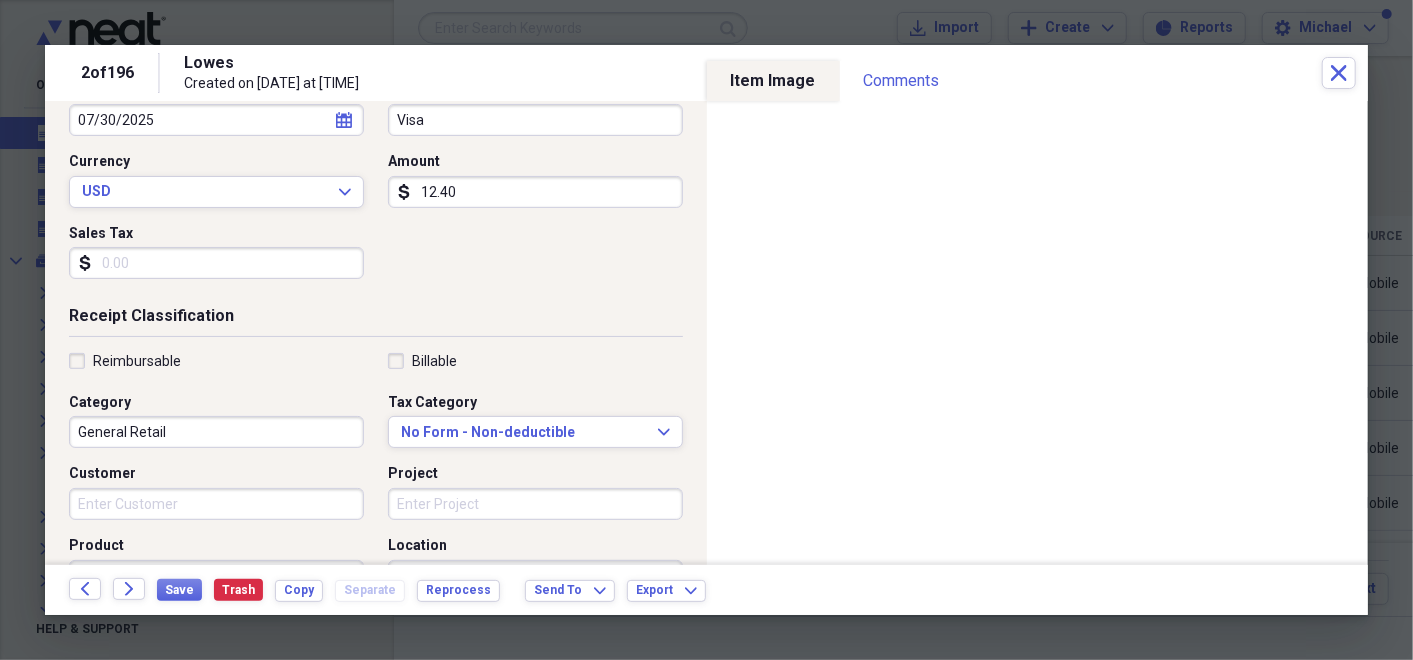 scroll, scrollTop: 240, scrollLeft: 0, axis: vertical 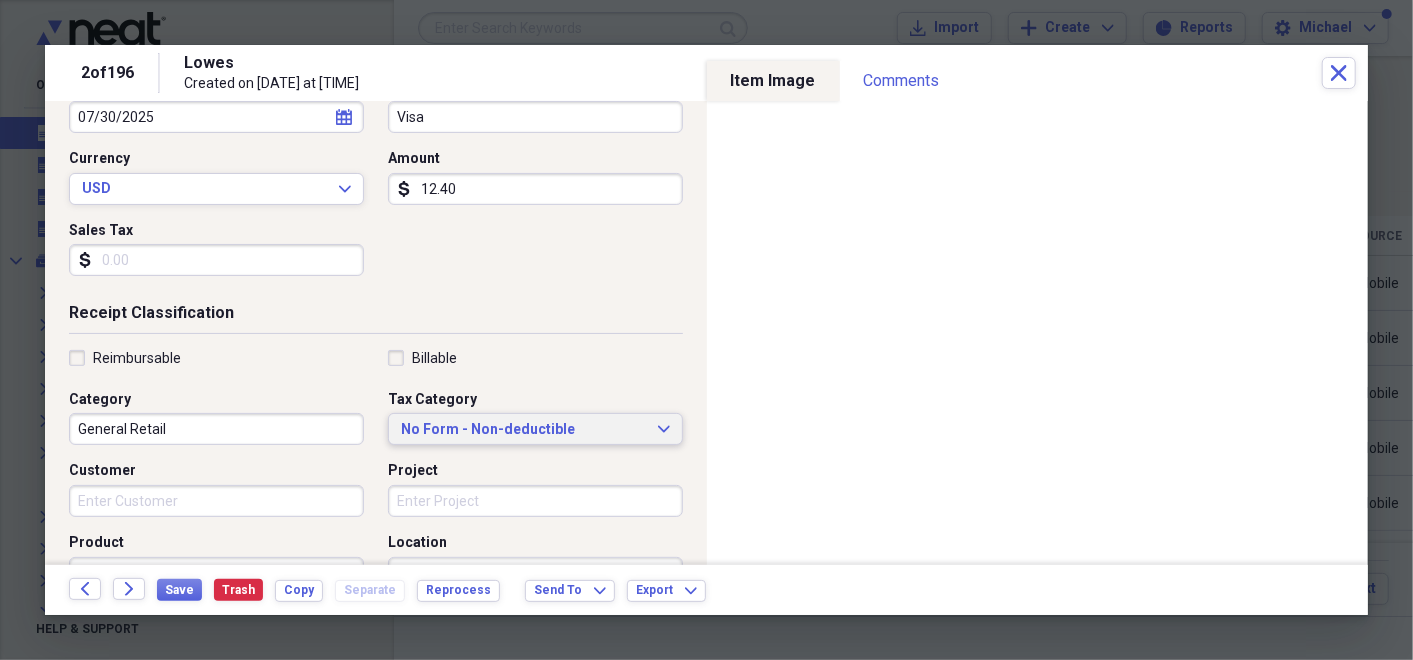 click on "No Form - Non-deductible Expand" at bounding box center (535, 430) 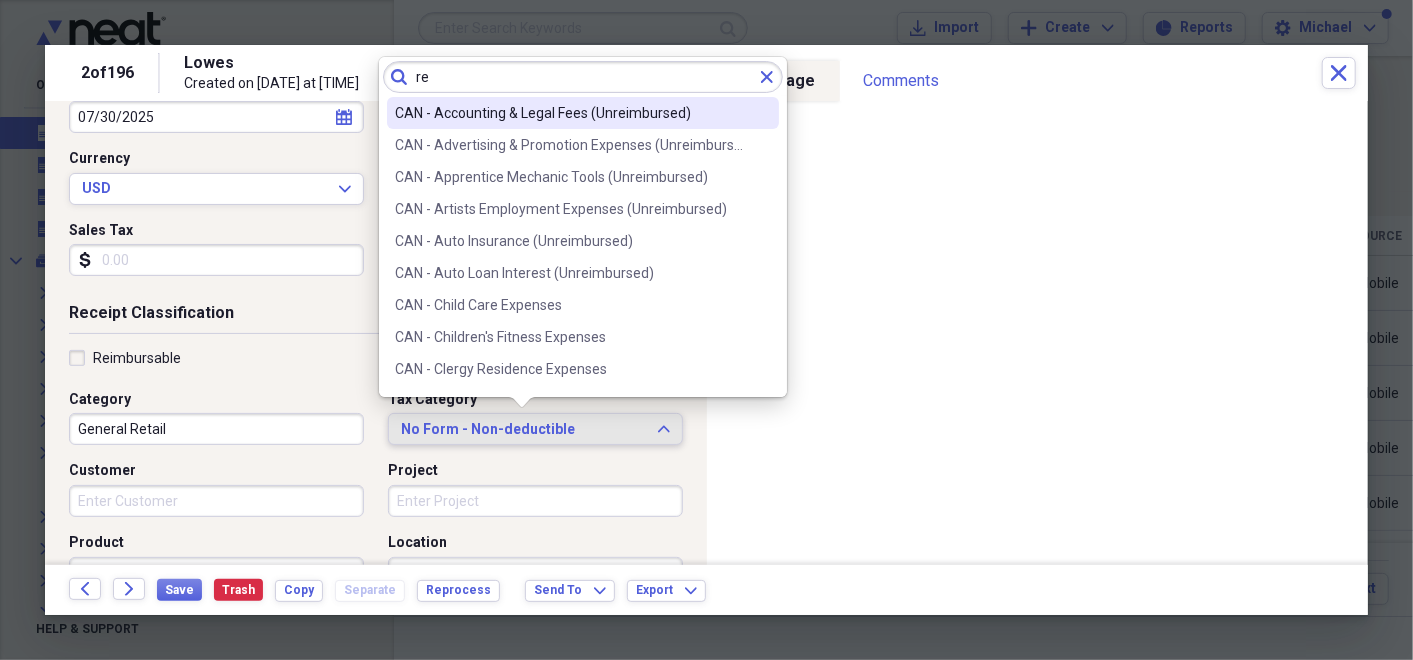 type on "r" 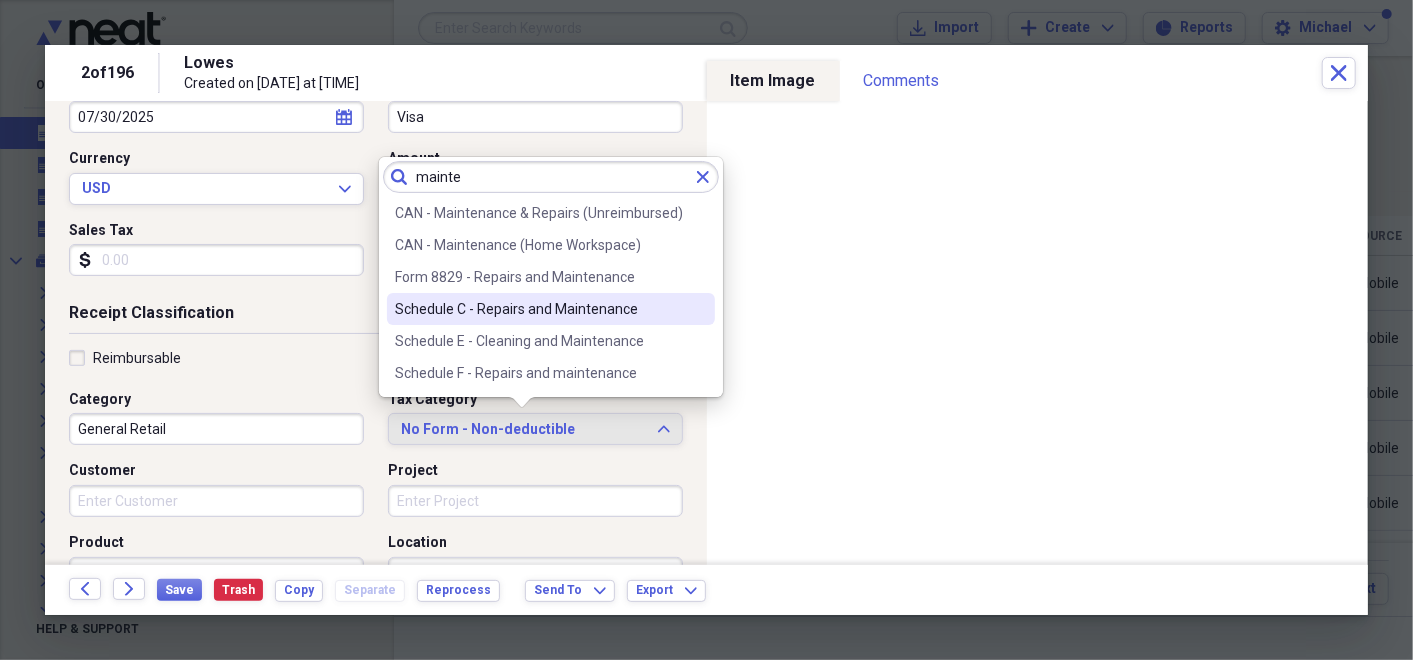 type on "mainte" 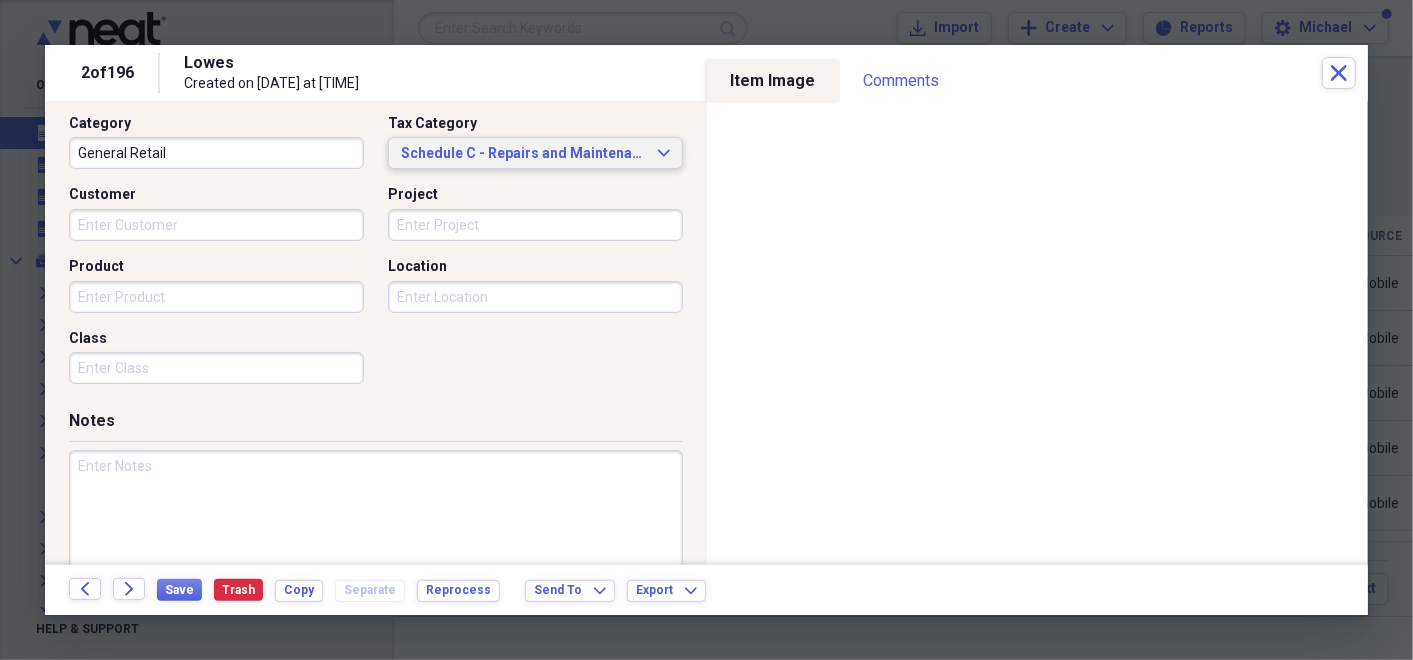 scroll, scrollTop: 554, scrollLeft: 0, axis: vertical 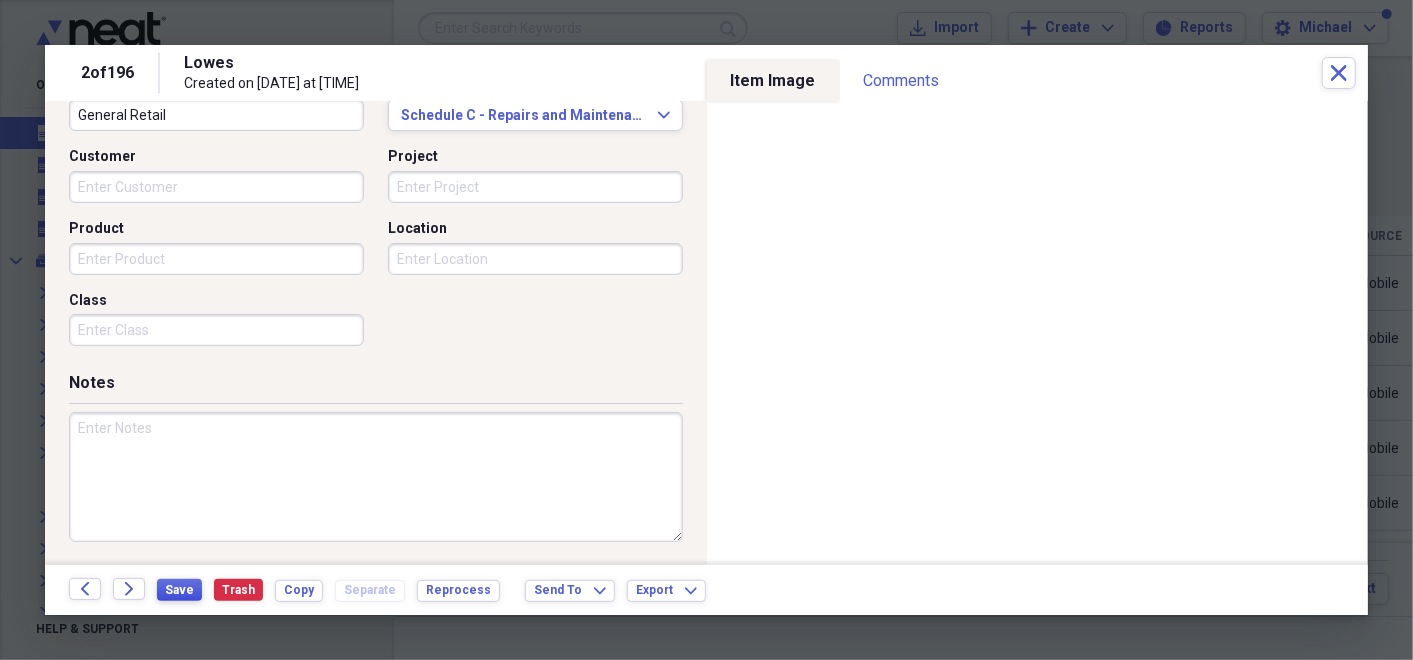 click on "Save" at bounding box center [179, 590] 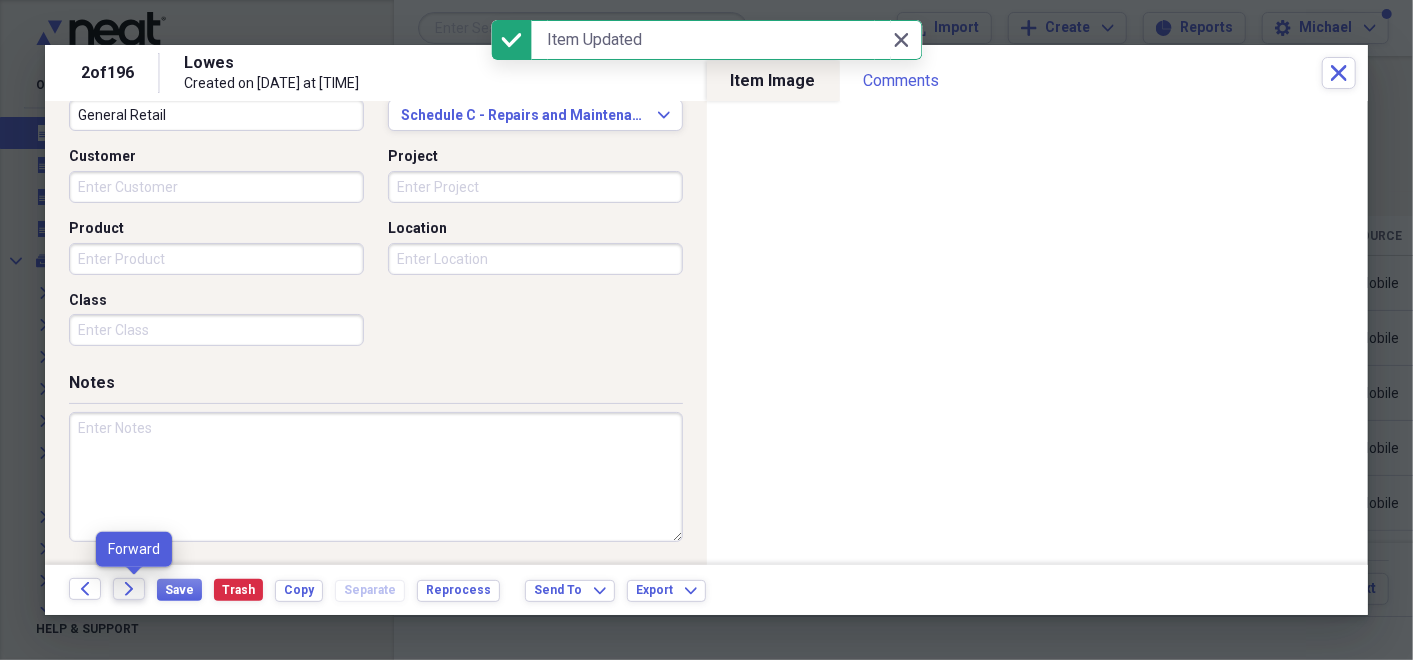 click on "Forward" 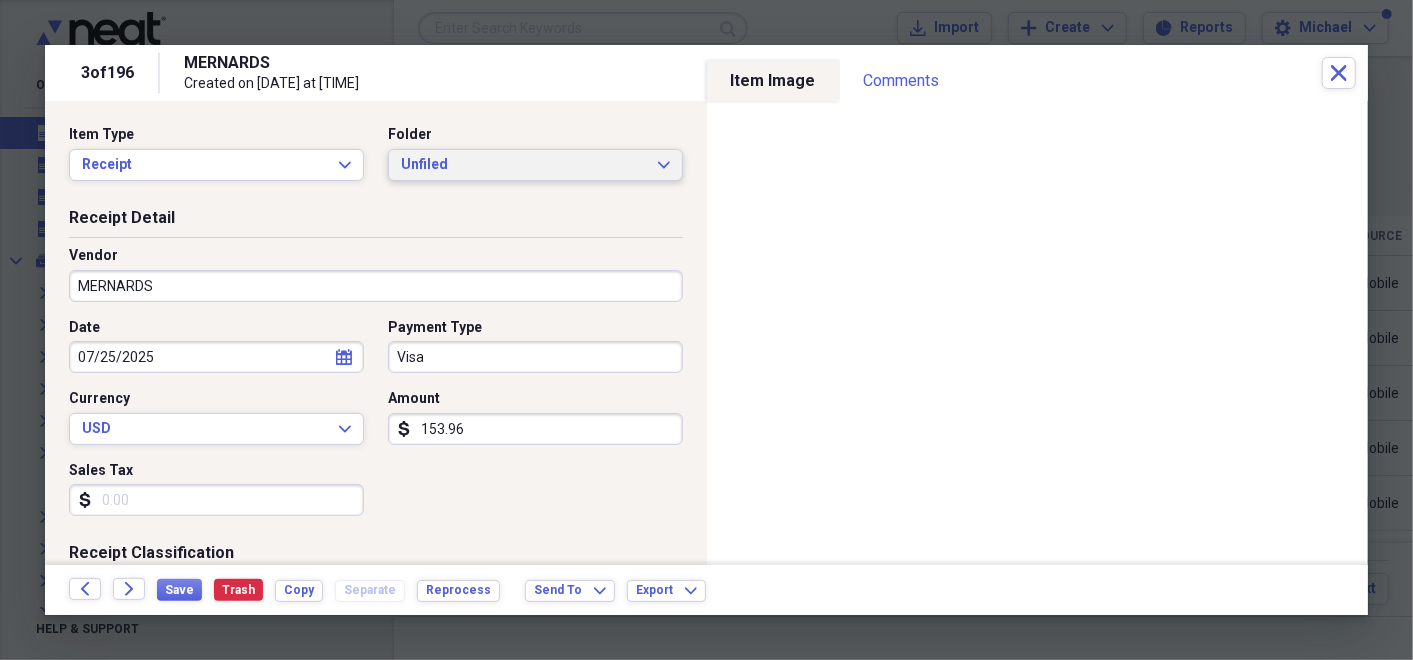 click on "Unfiled Expand" at bounding box center [535, 165] 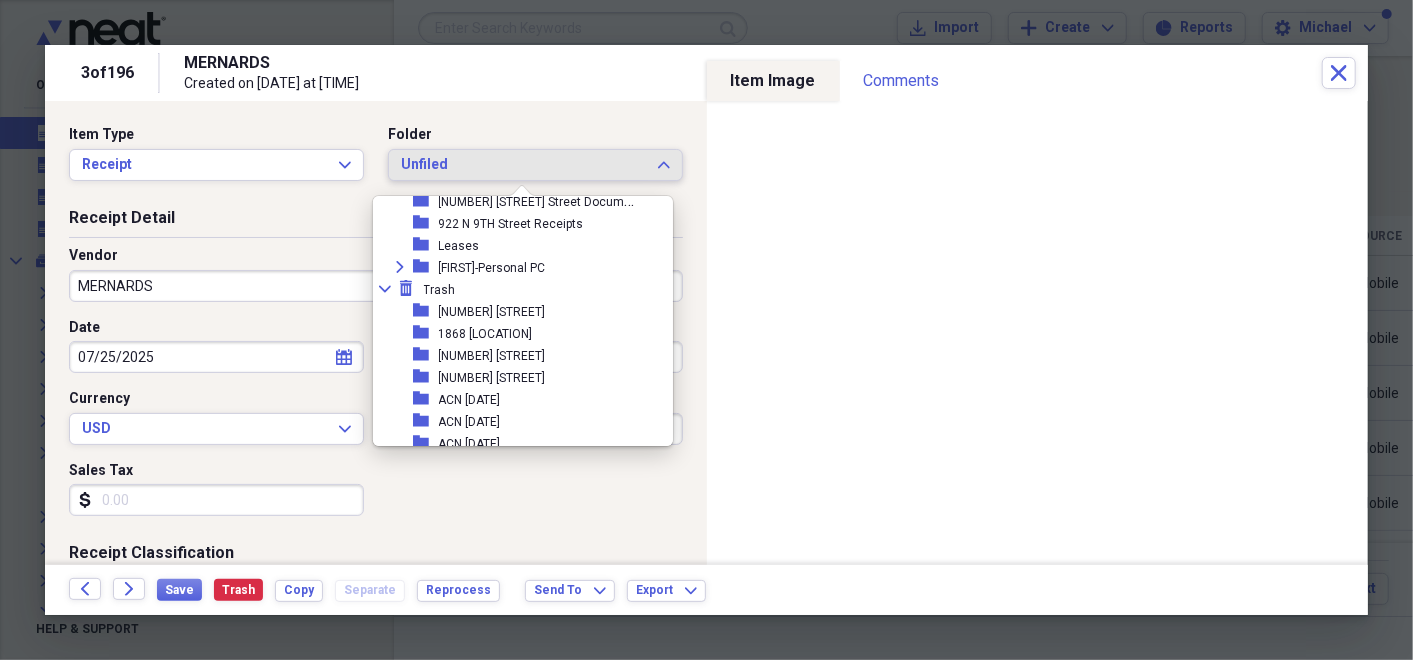 scroll, scrollTop: 1666, scrollLeft: 0, axis: vertical 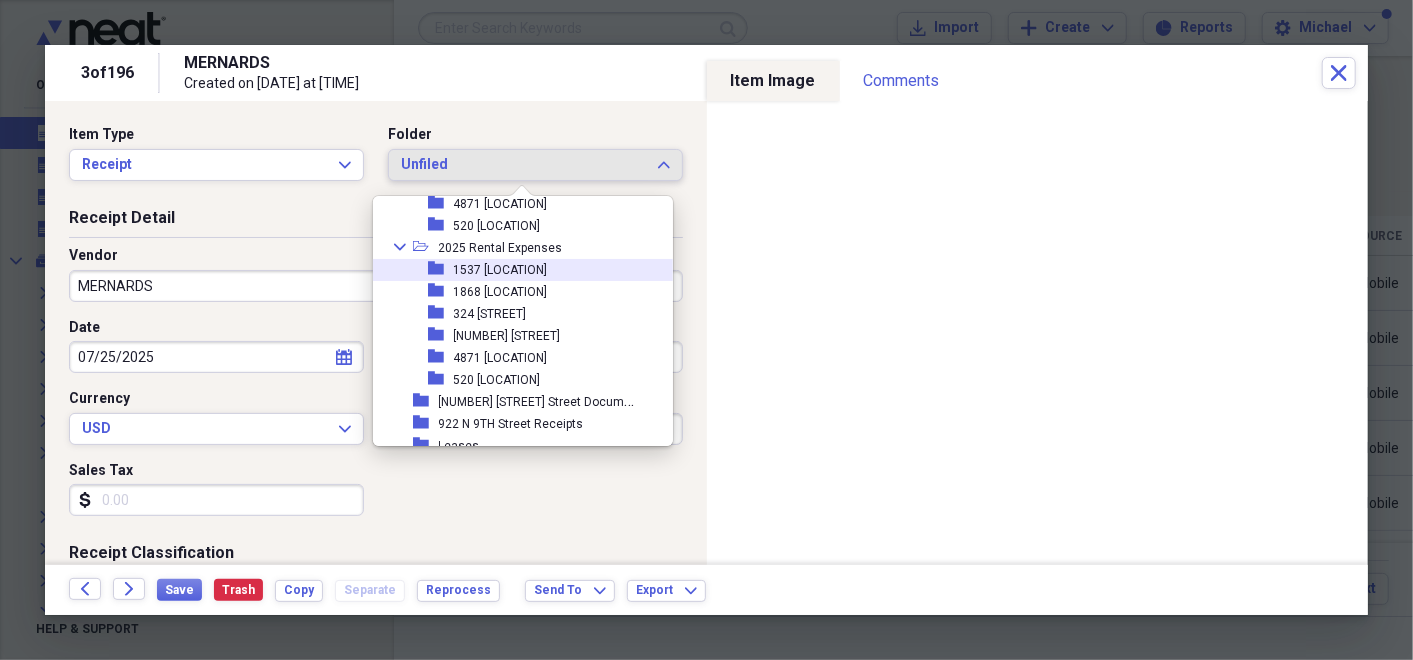 click on "1537 [LOCATION]" at bounding box center [501, 270] 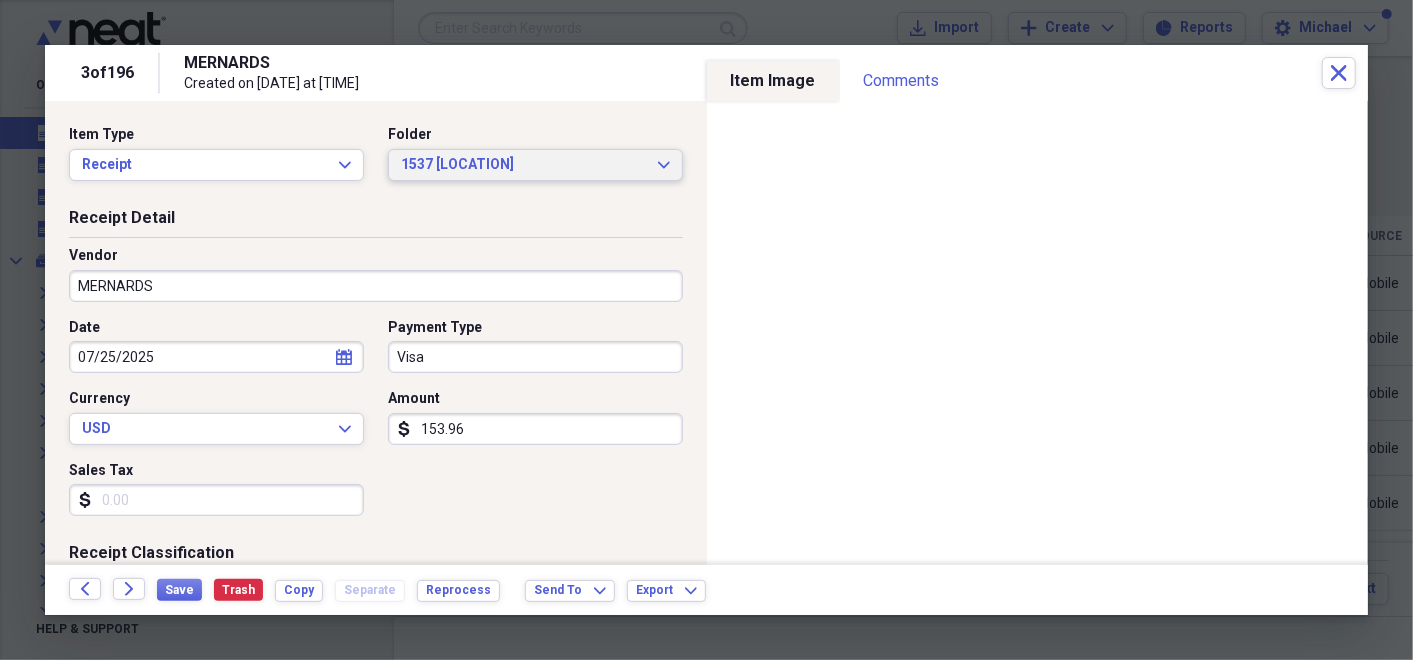 scroll, scrollTop: 262, scrollLeft: 0, axis: vertical 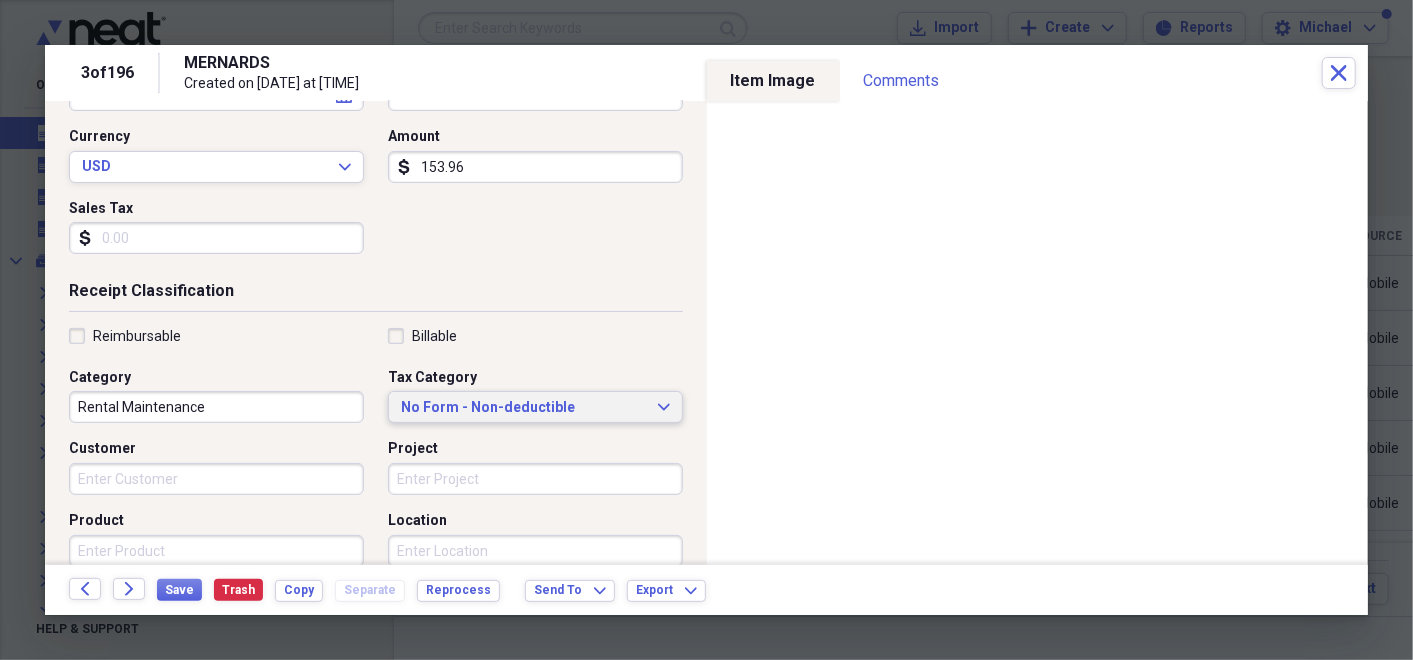 click on "No Form - Non-deductible" at bounding box center (523, 408) 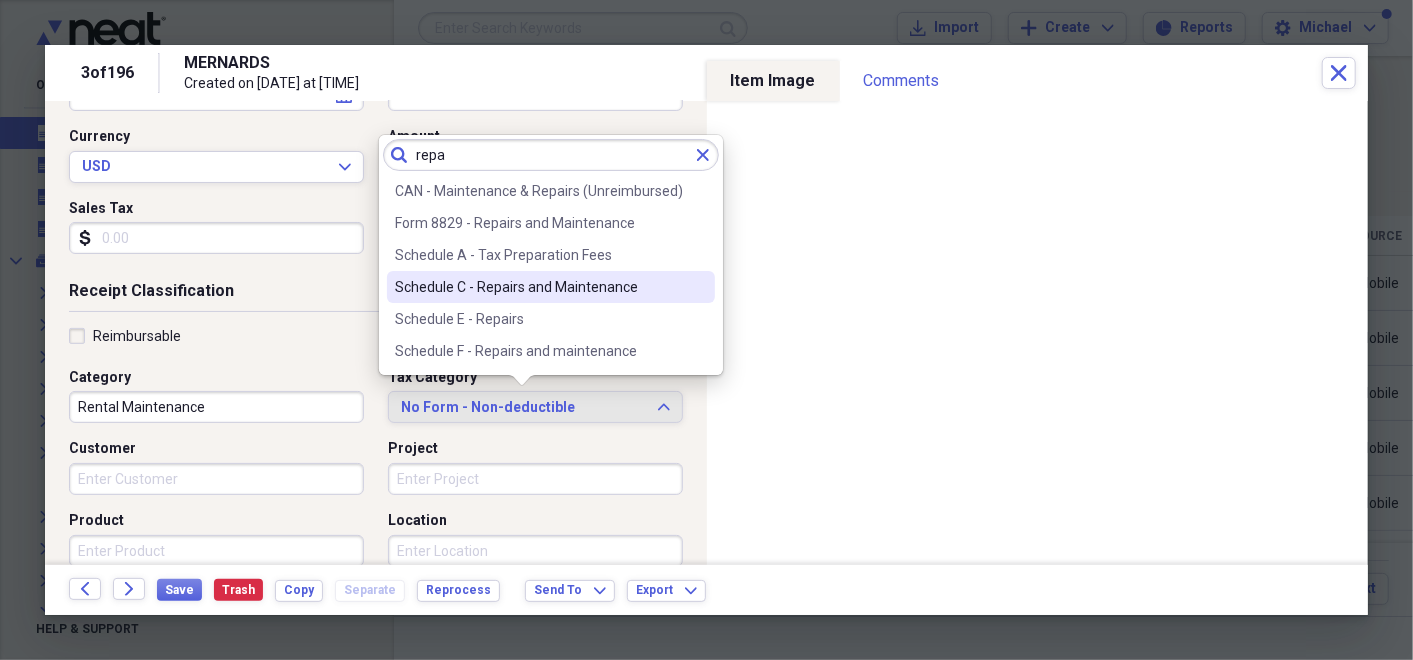 type on "repa" 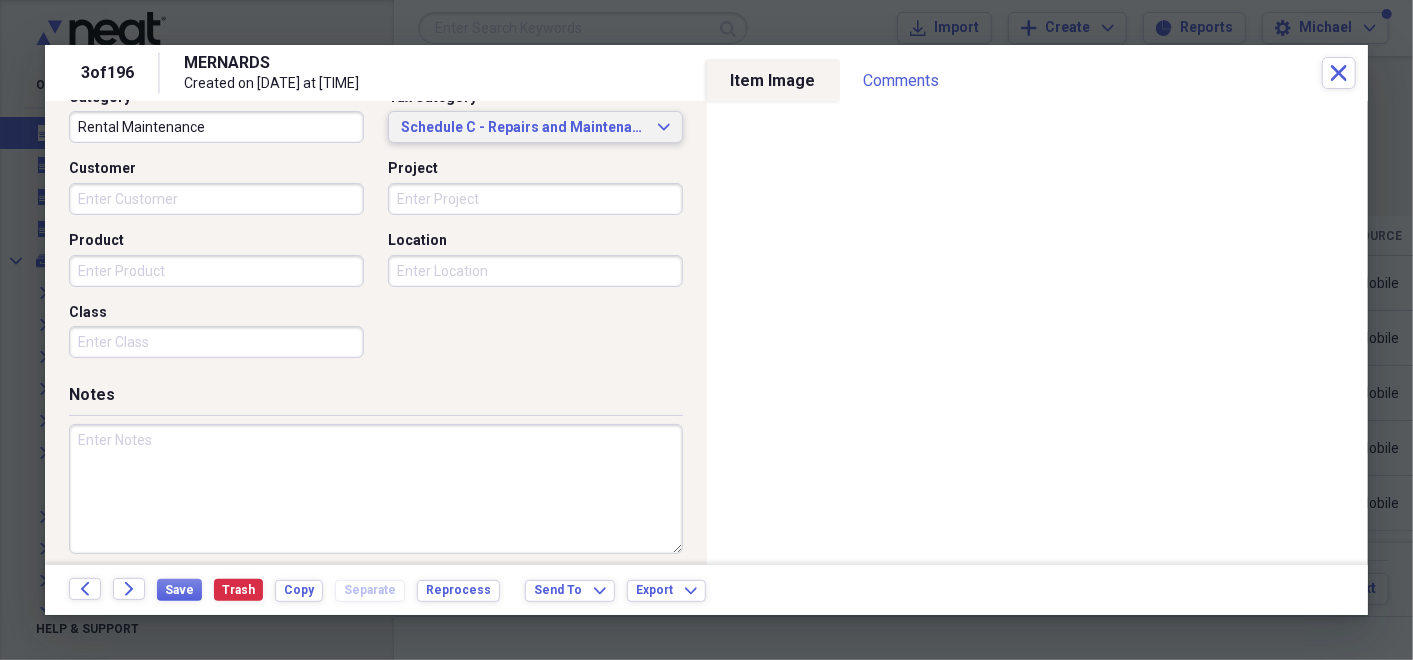 scroll, scrollTop: 547, scrollLeft: 0, axis: vertical 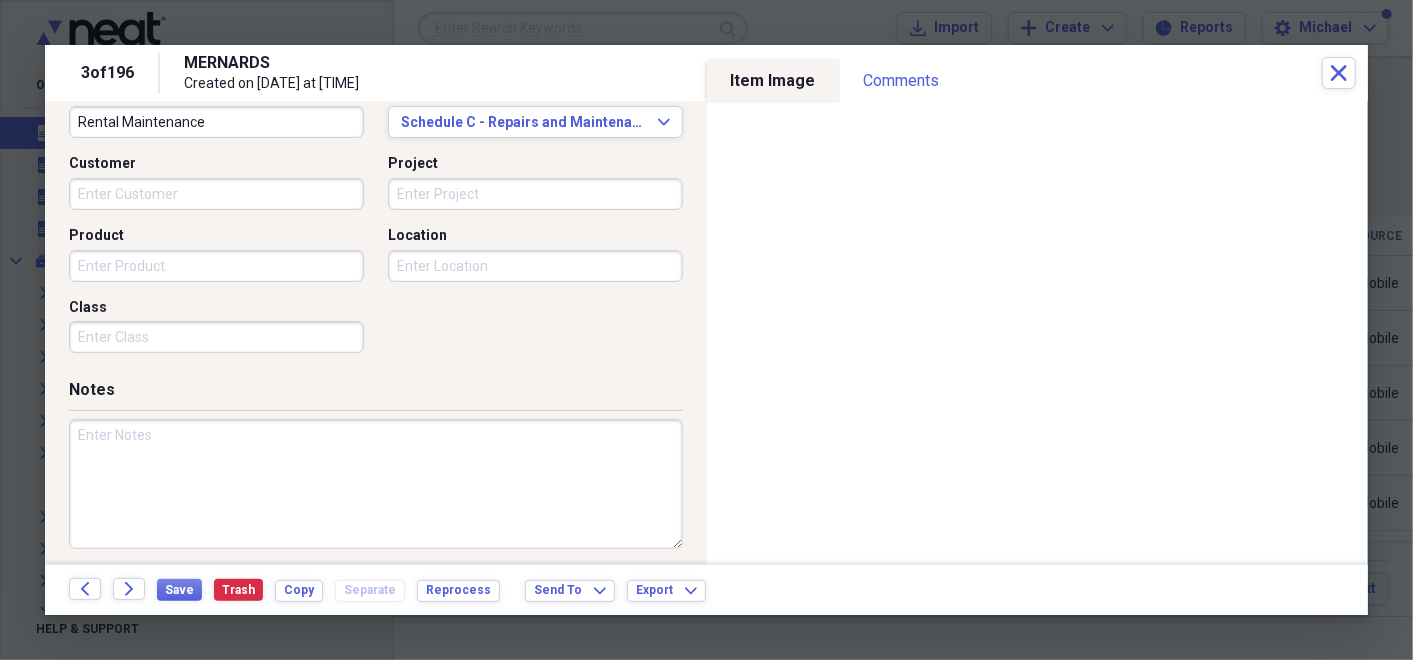 click at bounding box center (376, 484) 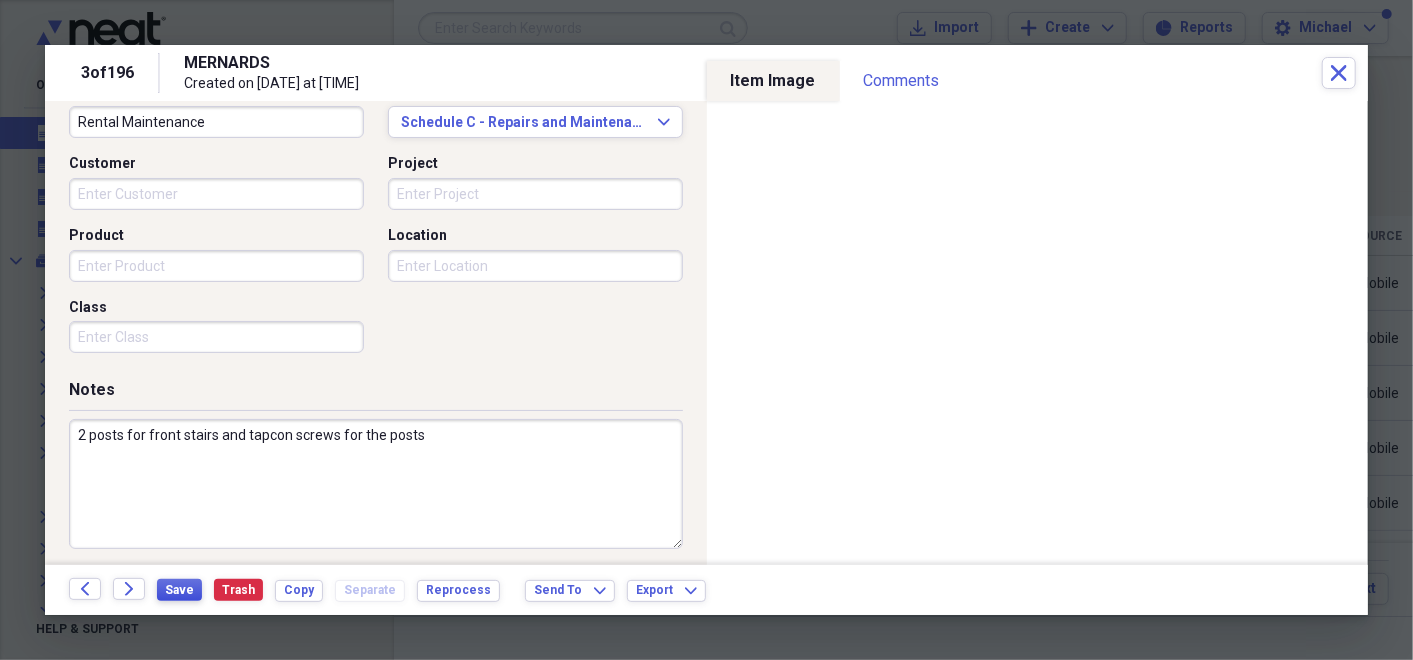 type on "2 posts for front stairs and tapcon screws for the posts" 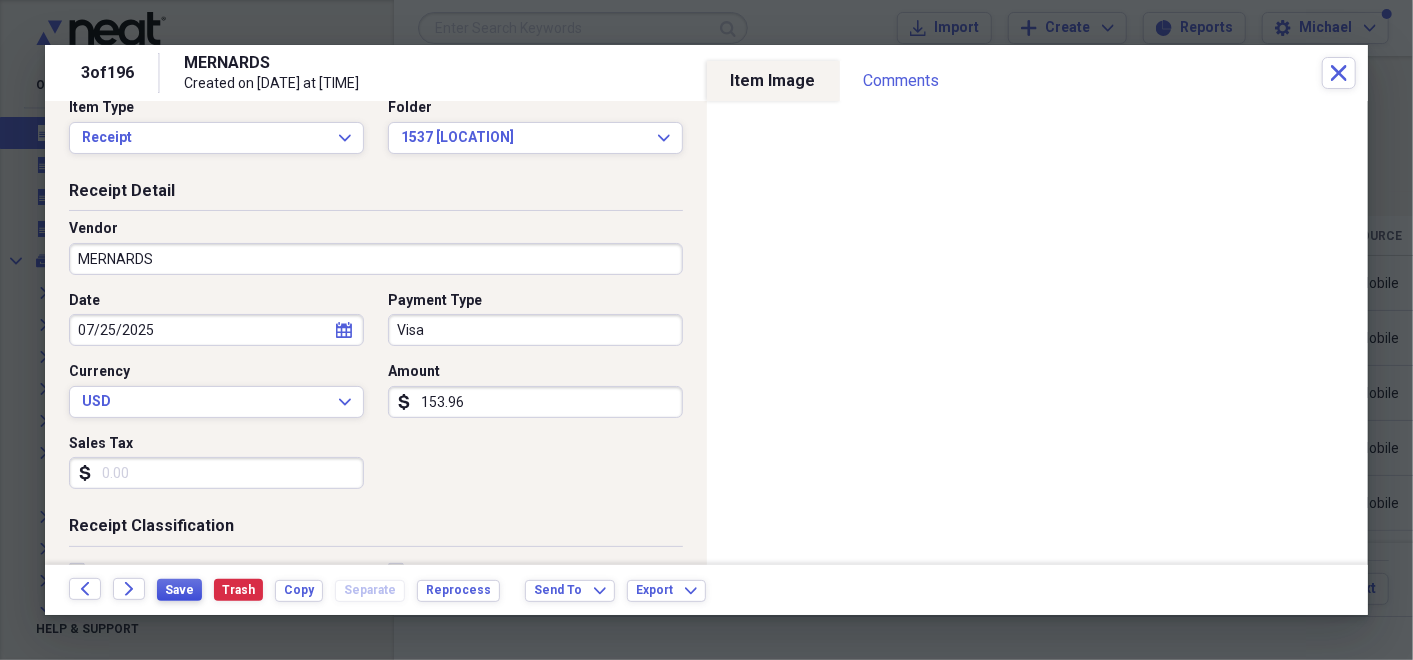 scroll, scrollTop: 22, scrollLeft: 0, axis: vertical 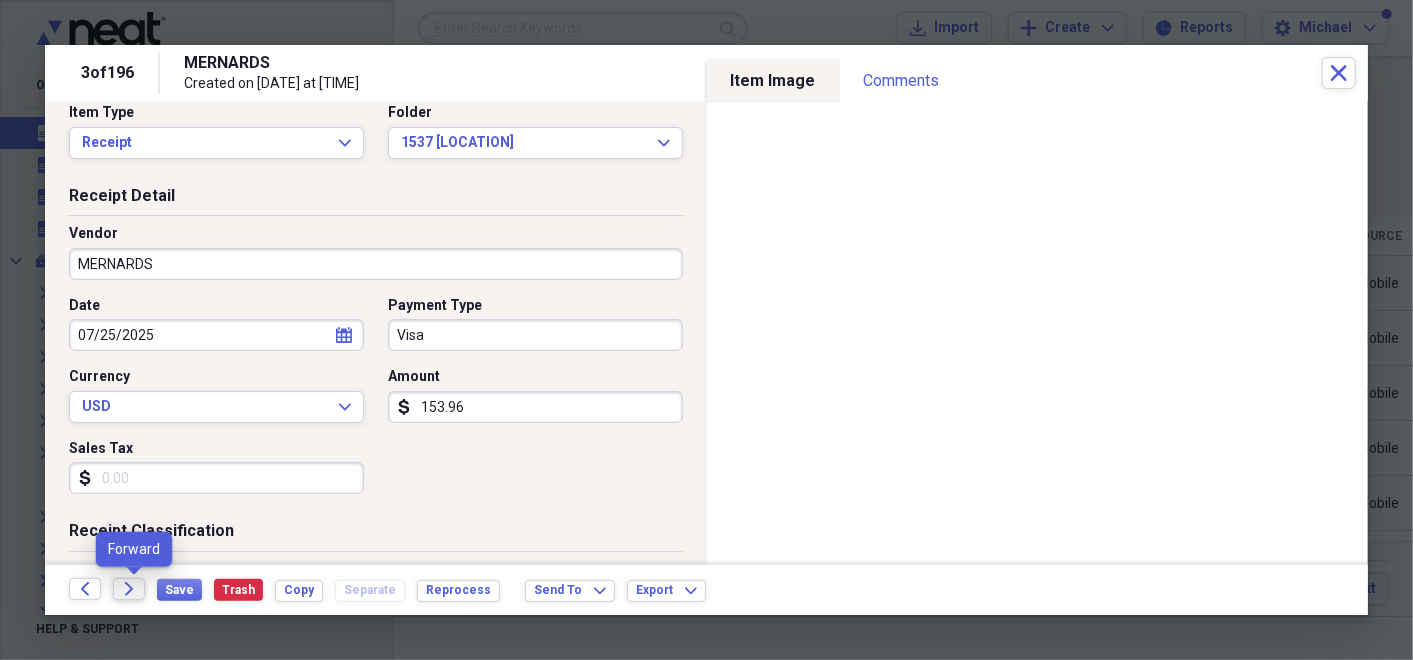 click on "Forward" 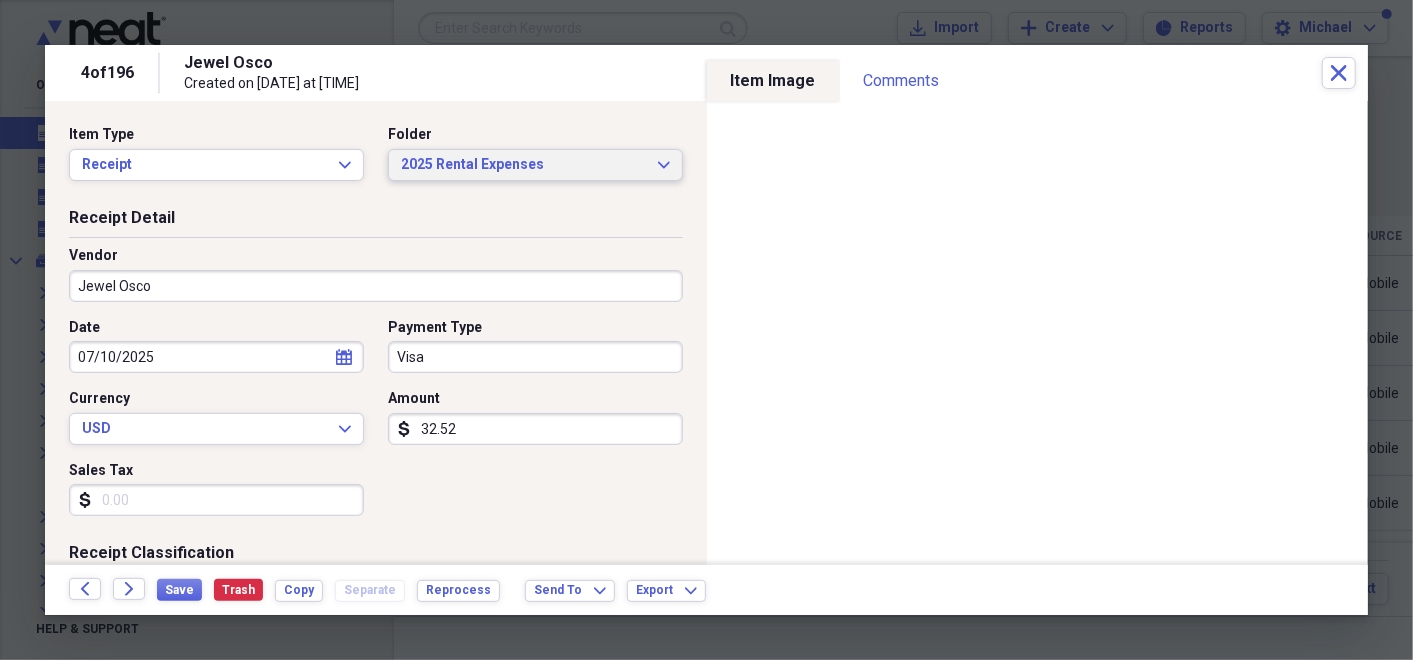 click on "2025 Rental Expenses Expand" at bounding box center (535, 165) 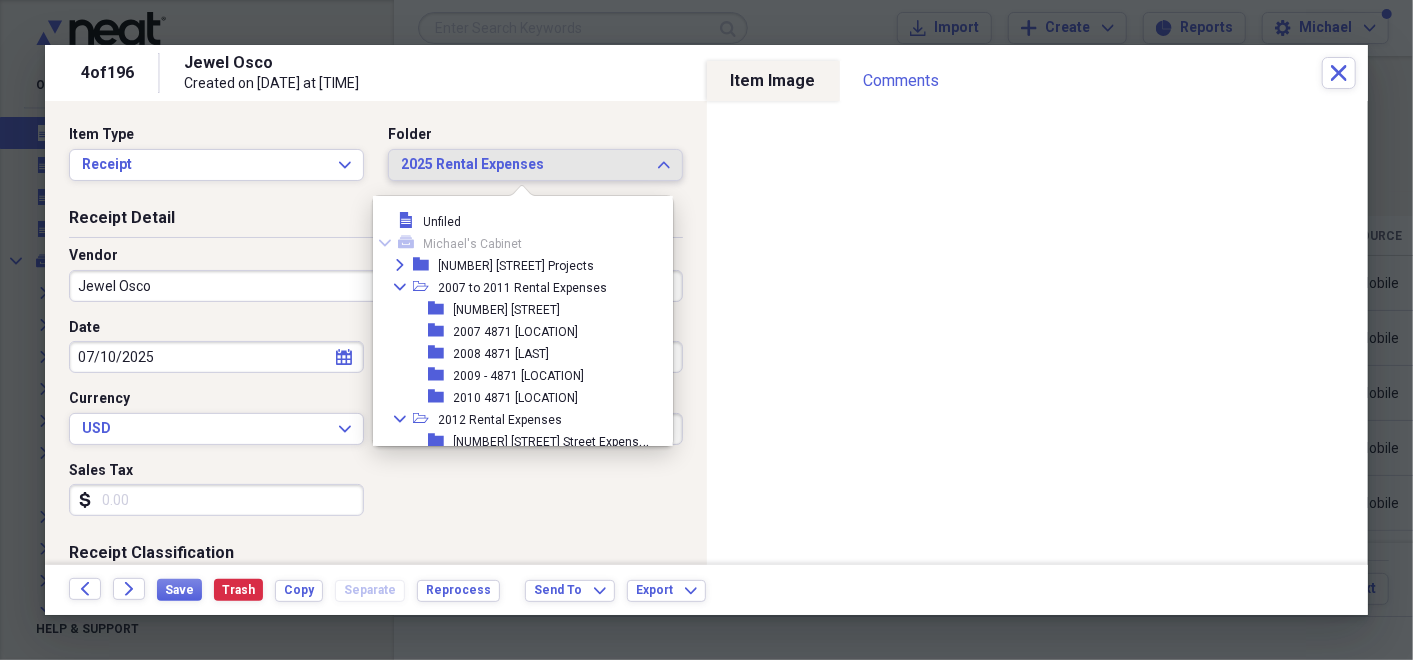 scroll, scrollTop: 1374, scrollLeft: 0, axis: vertical 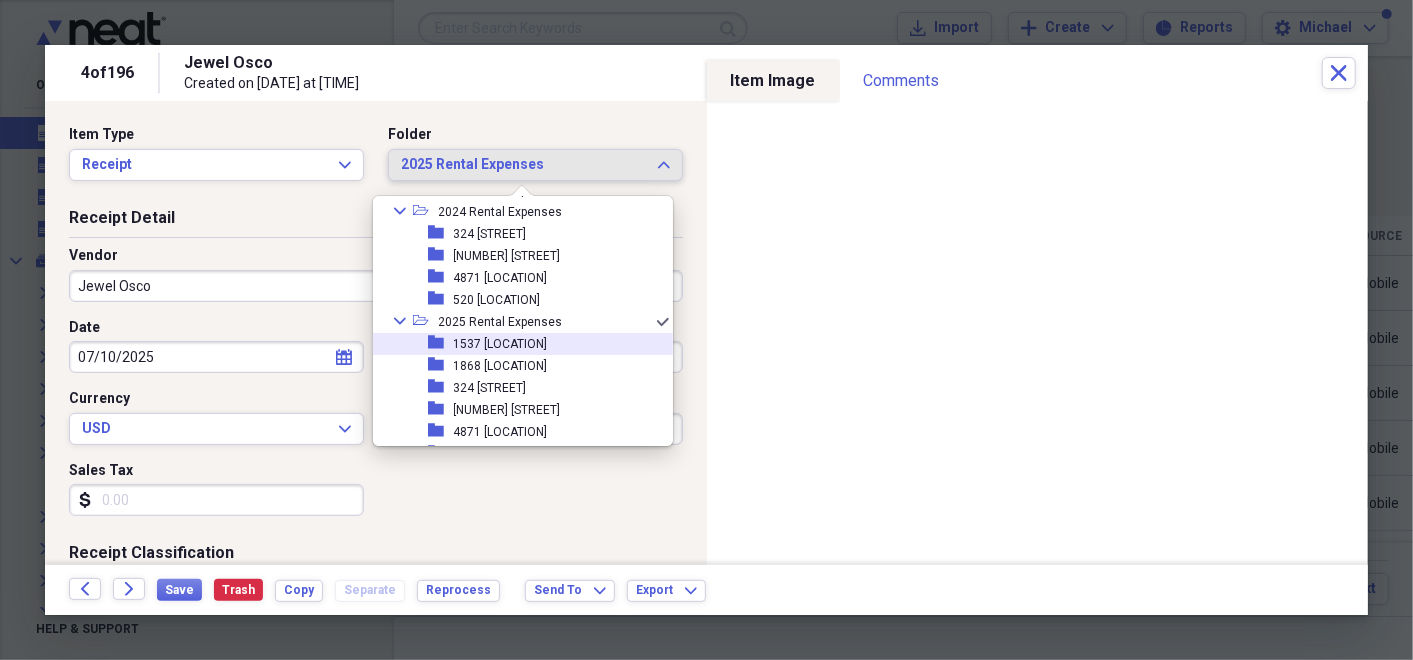 click on "folder [NUMBER] [LAST]" at bounding box center [515, 344] 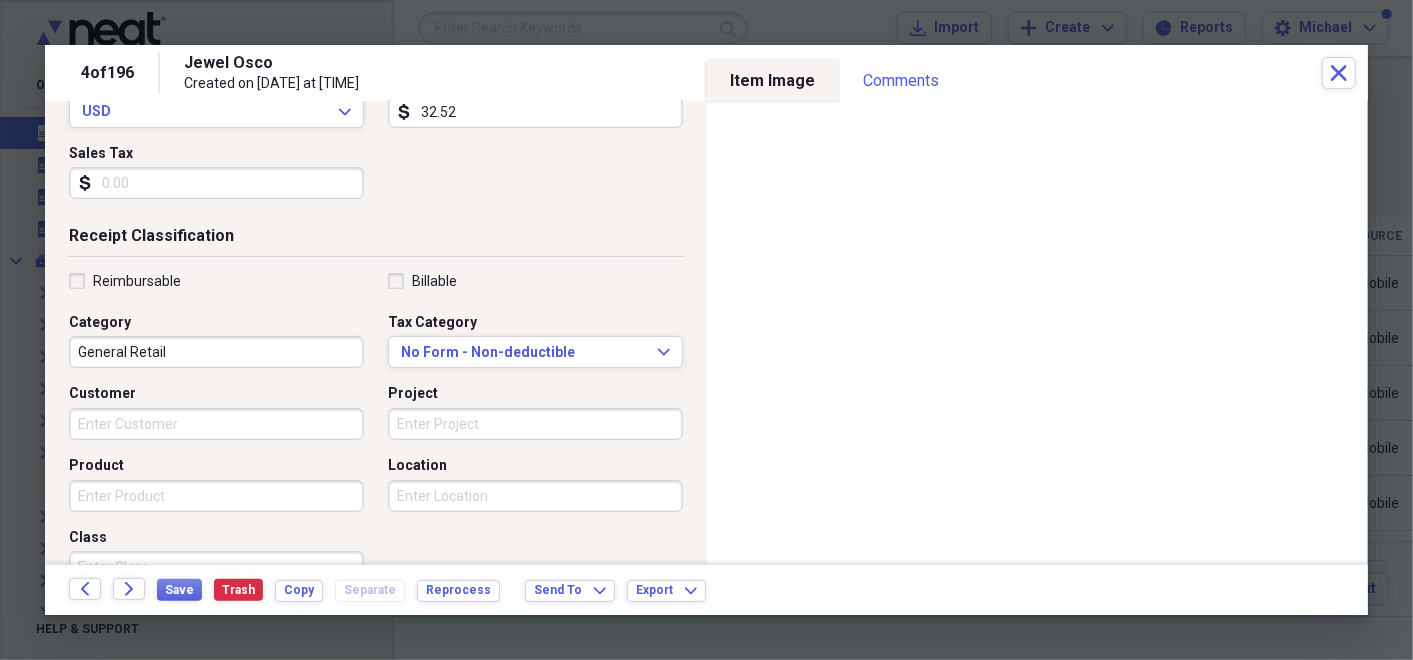 scroll, scrollTop: 382, scrollLeft: 0, axis: vertical 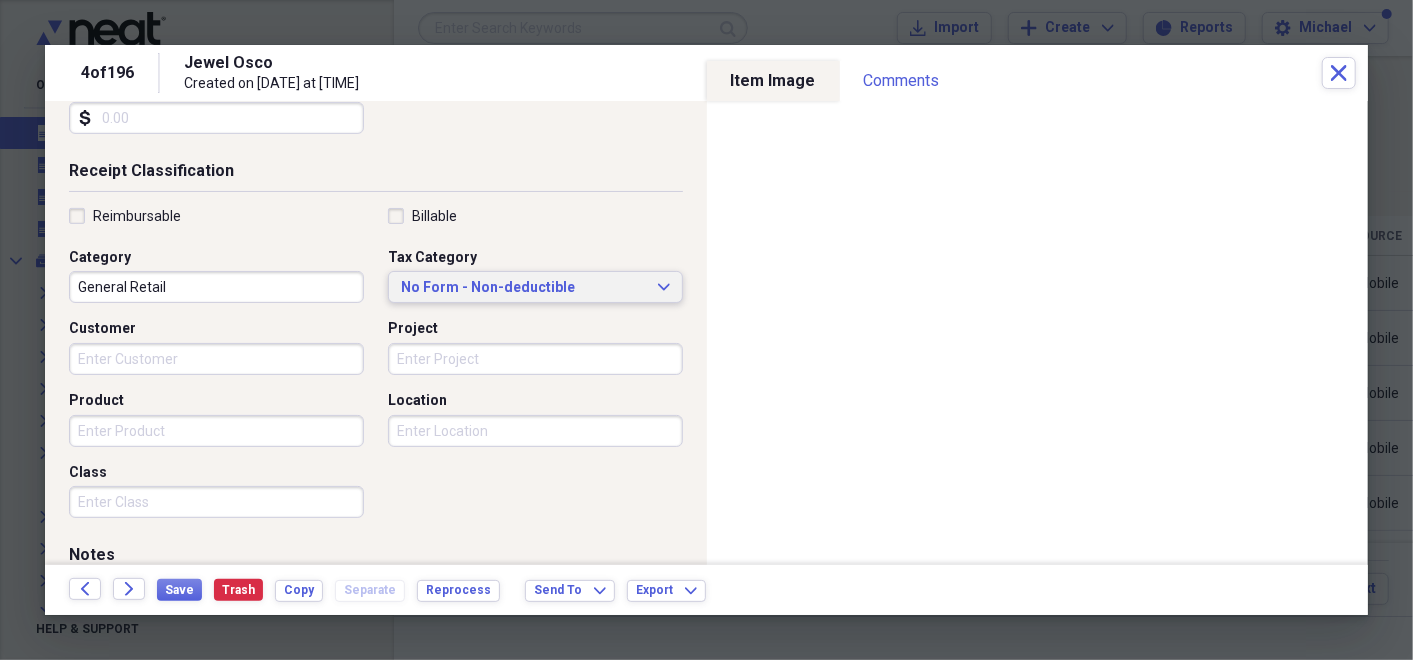 click on "No Form - Non-deductible Expand" at bounding box center (535, 288) 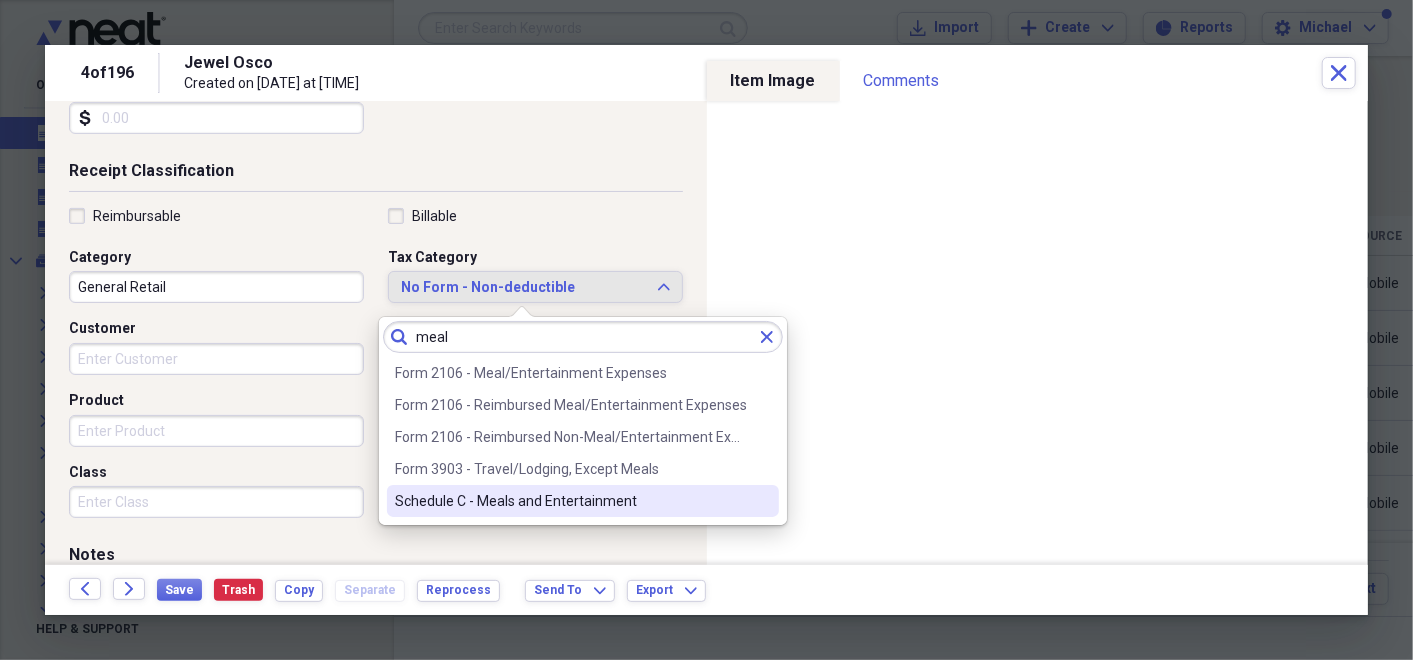type on "meal" 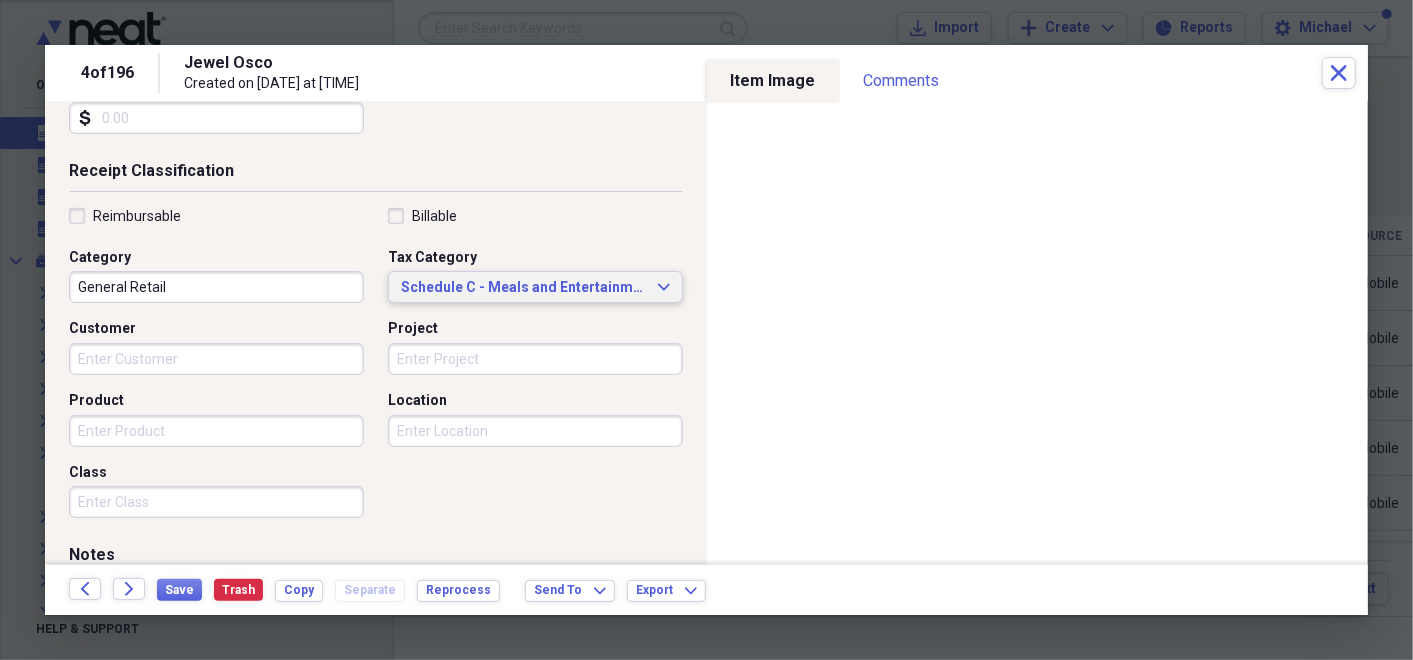 scroll, scrollTop: 554, scrollLeft: 0, axis: vertical 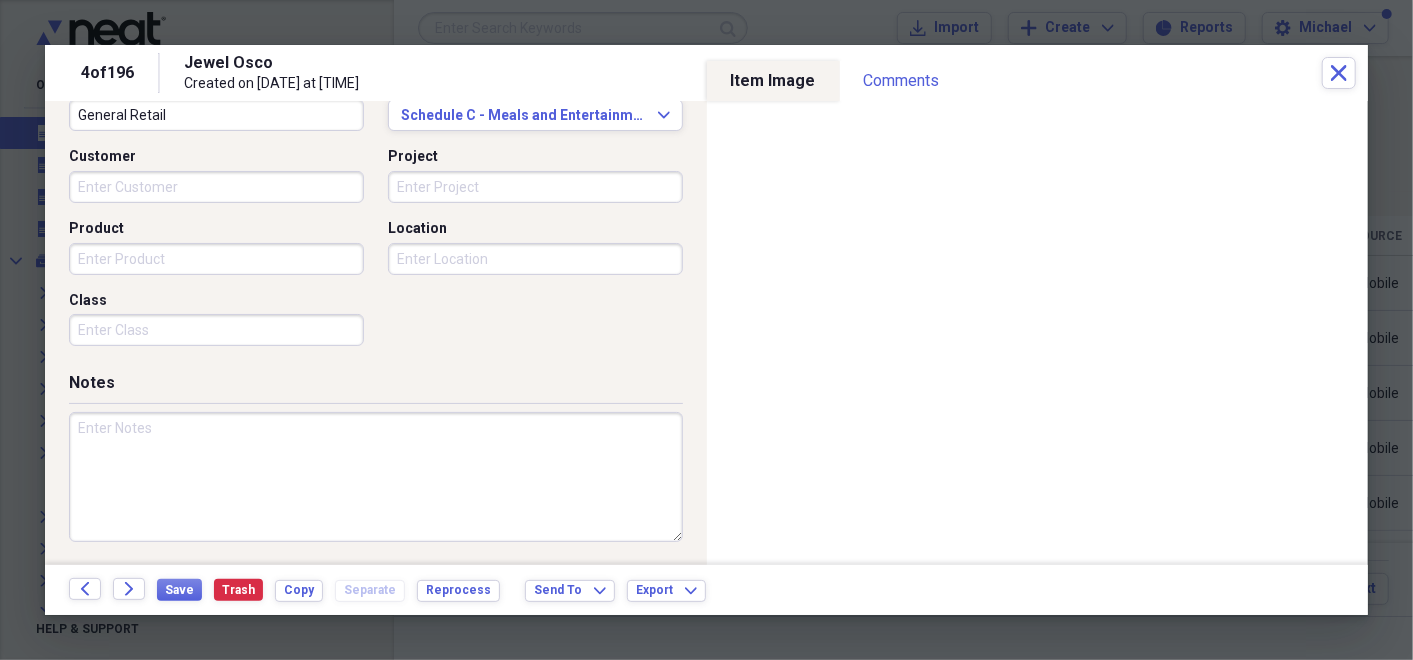 click at bounding box center [376, 477] 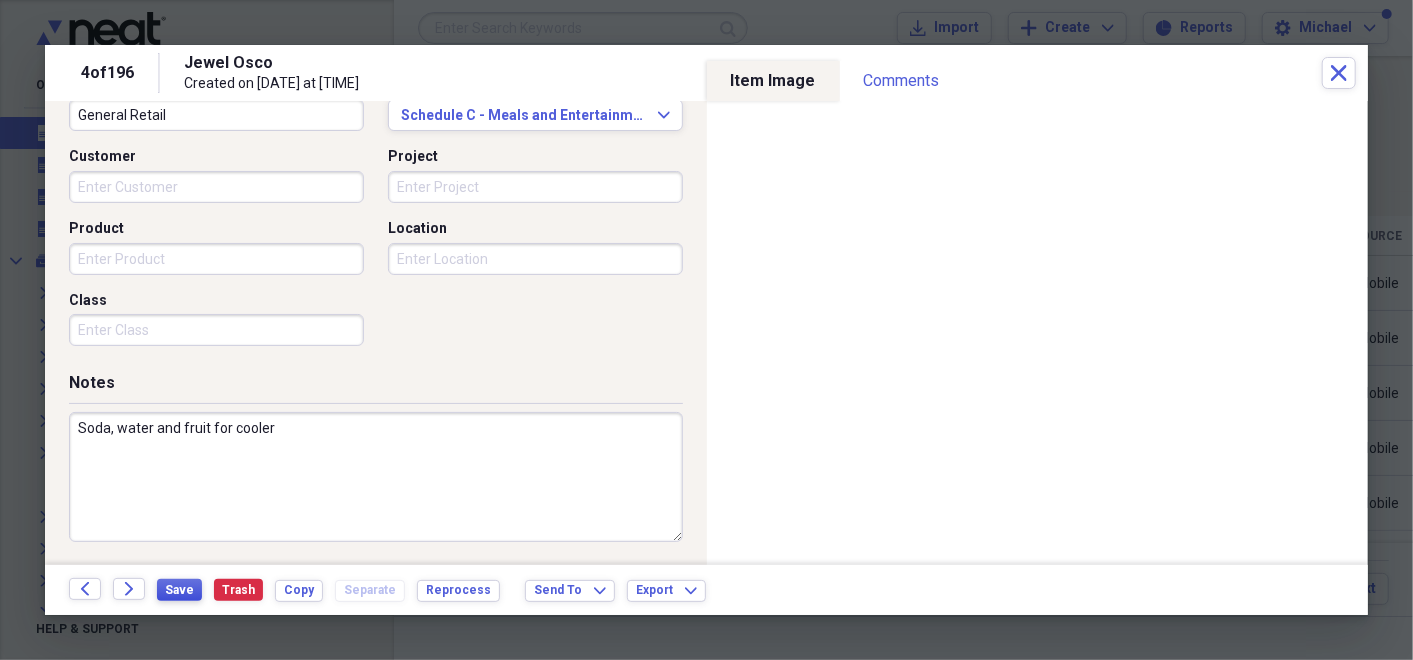 type on "Soda, water and fruit for cooler" 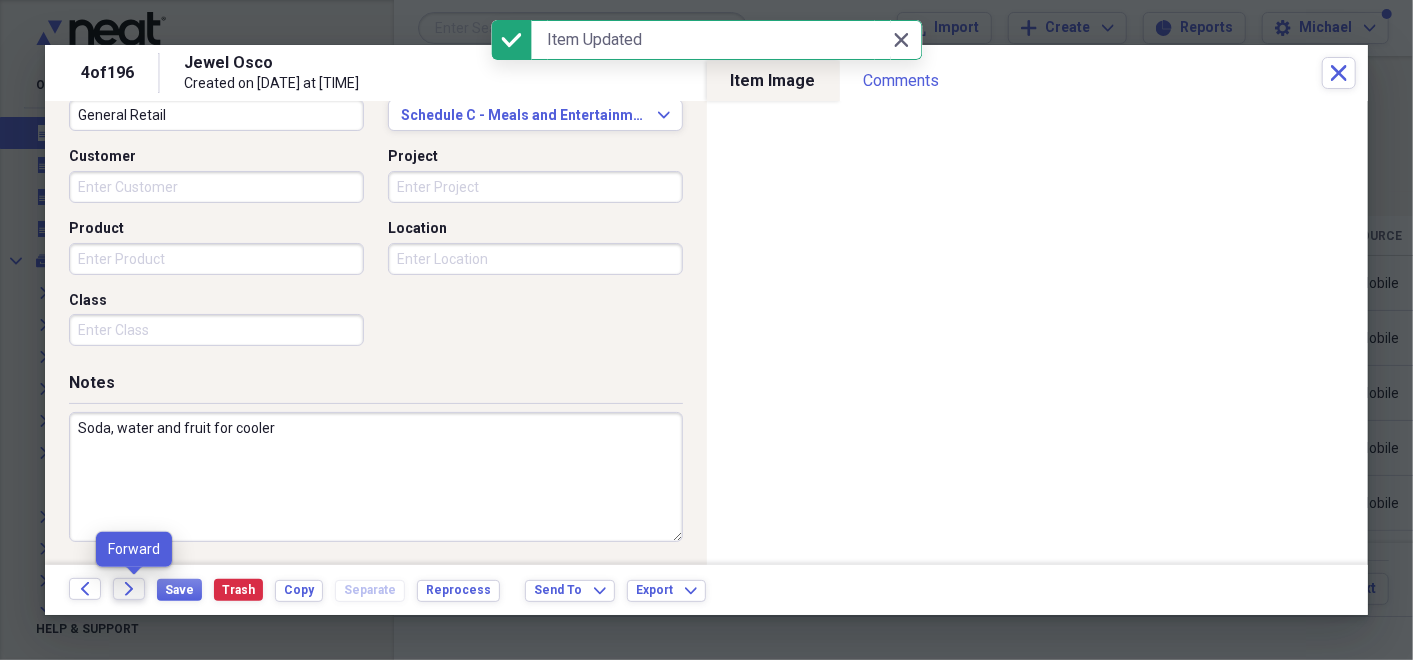 click on "Forward" 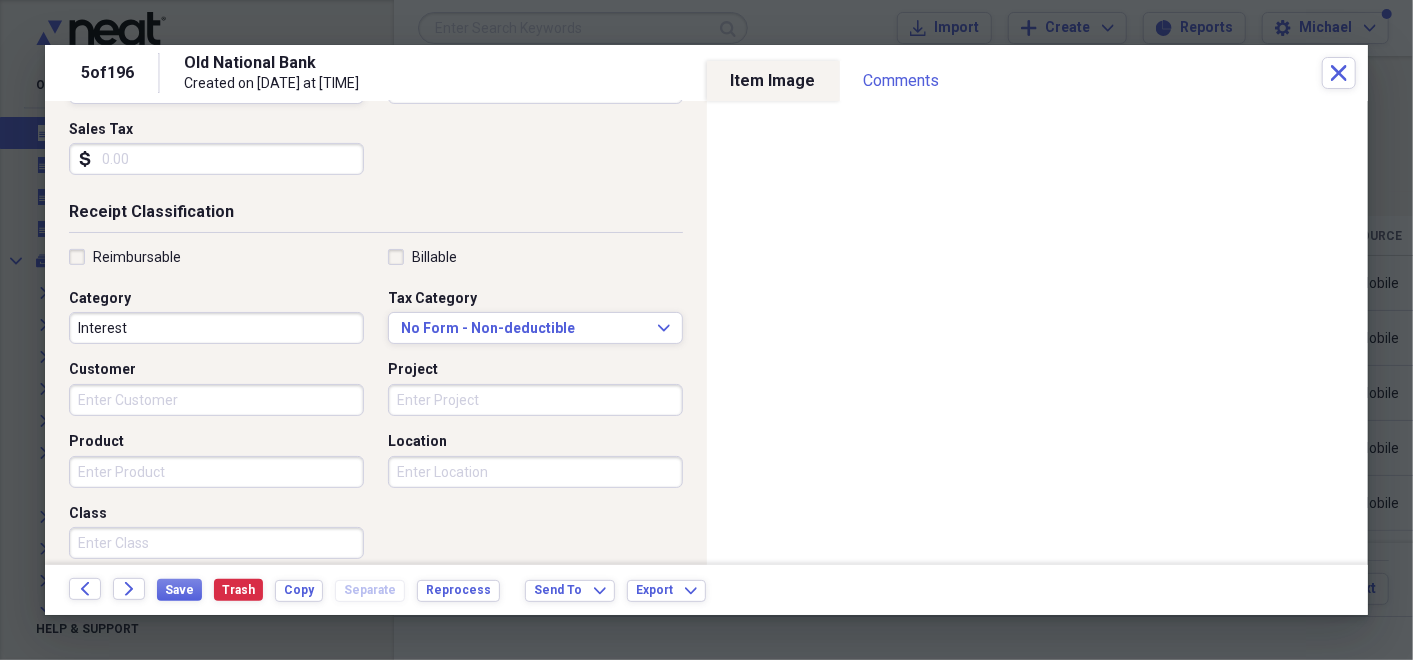 scroll, scrollTop: 345, scrollLeft: 0, axis: vertical 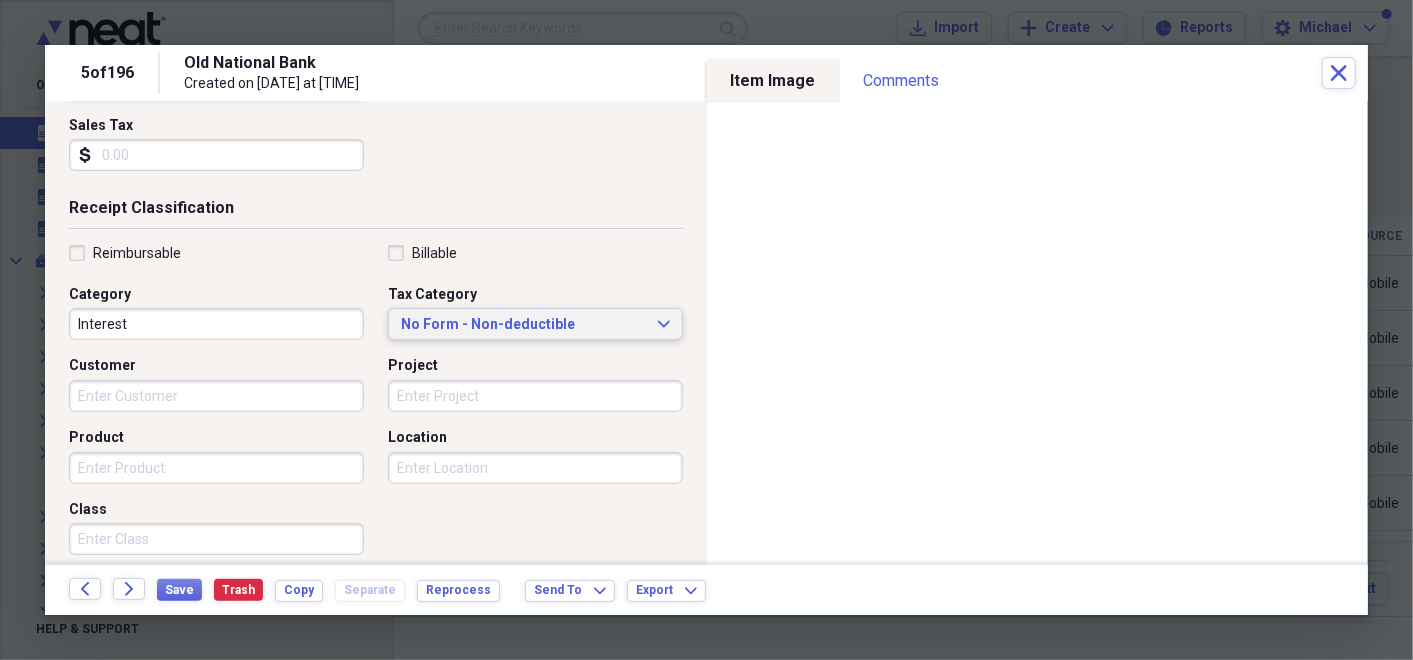 click on "No Form - Non-deductible" at bounding box center (523, 325) 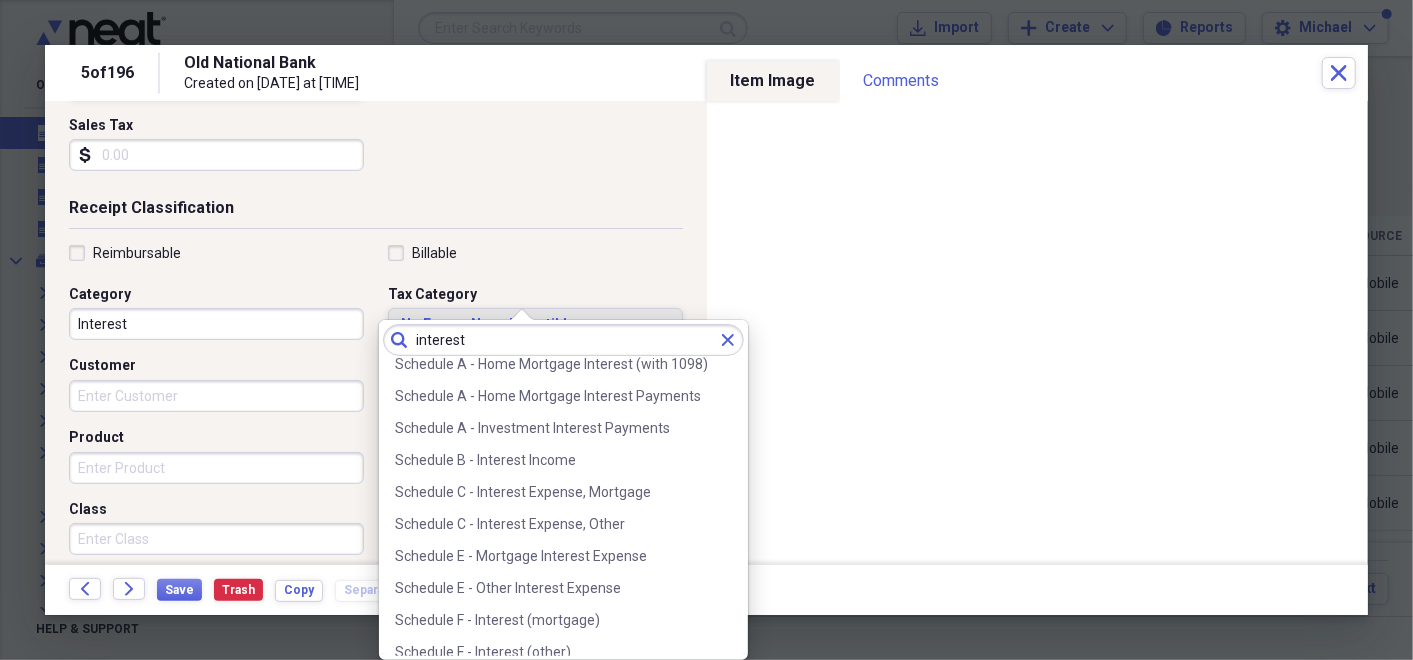 scroll, scrollTop: 187, scrollLeft: 0, axis: vertical 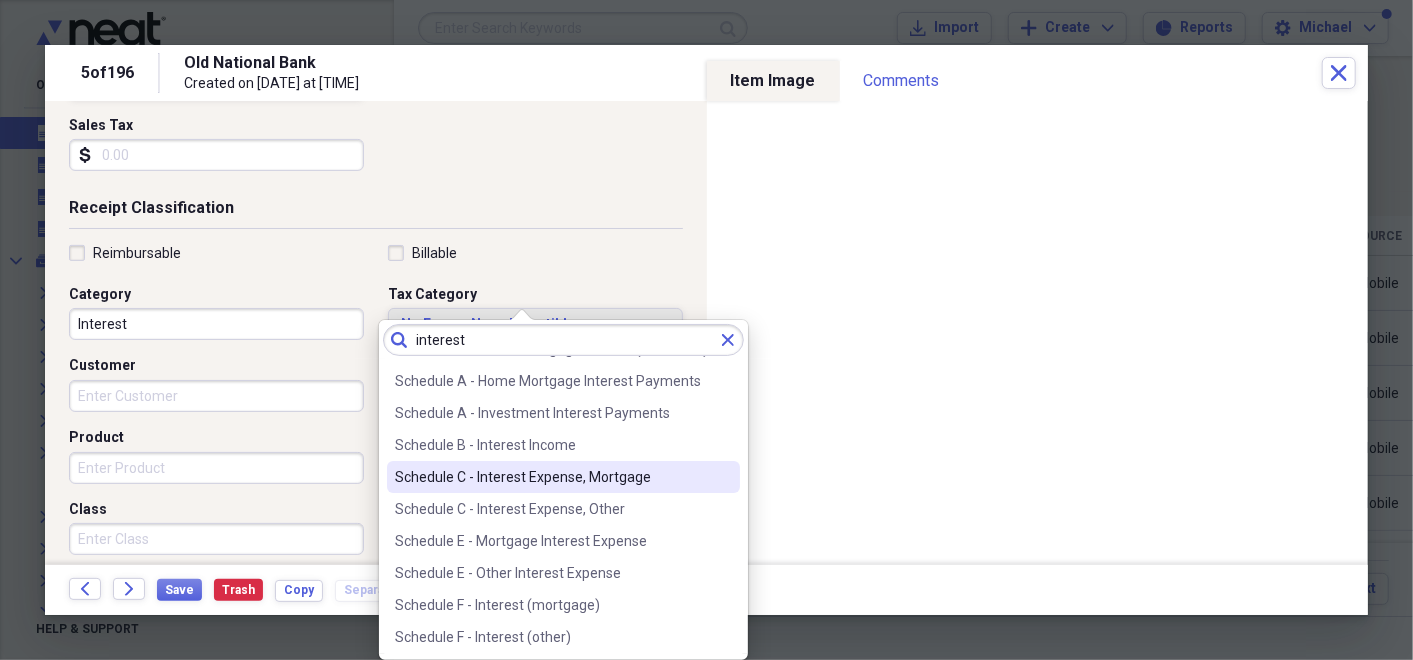 type on "interest" 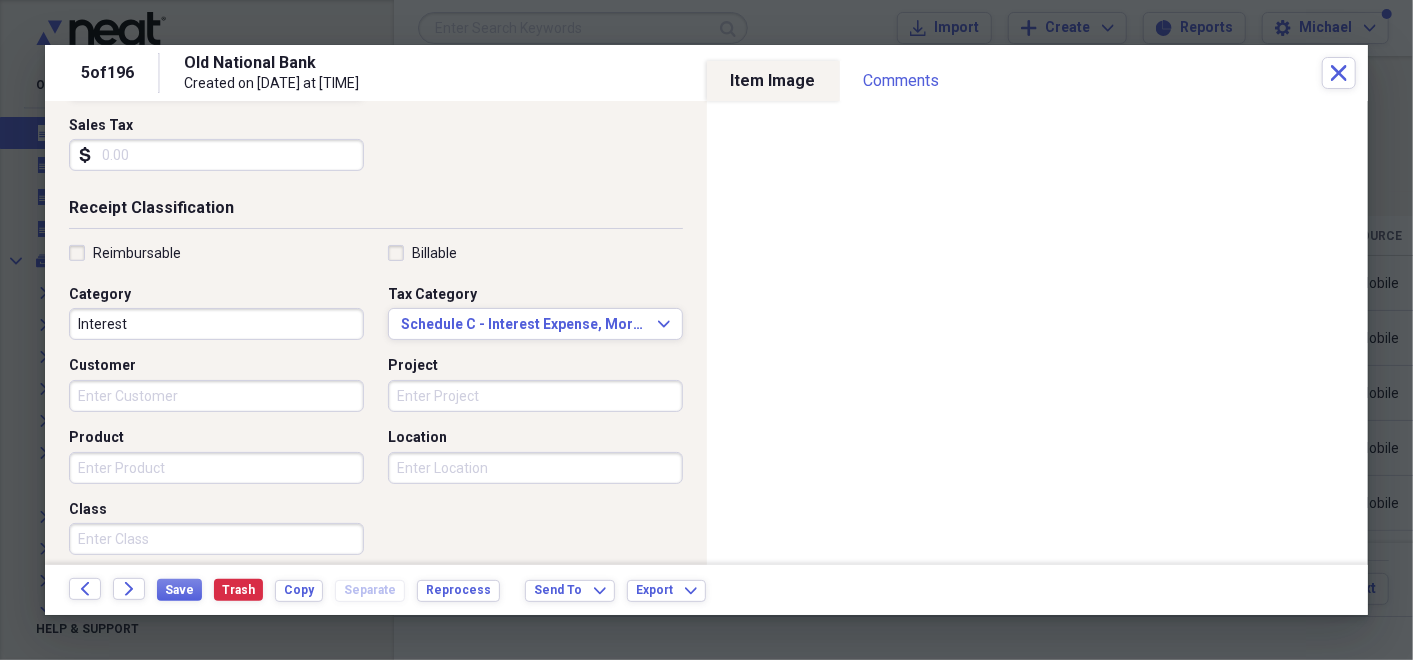 click on "Location" at bounding box center (535, 468) 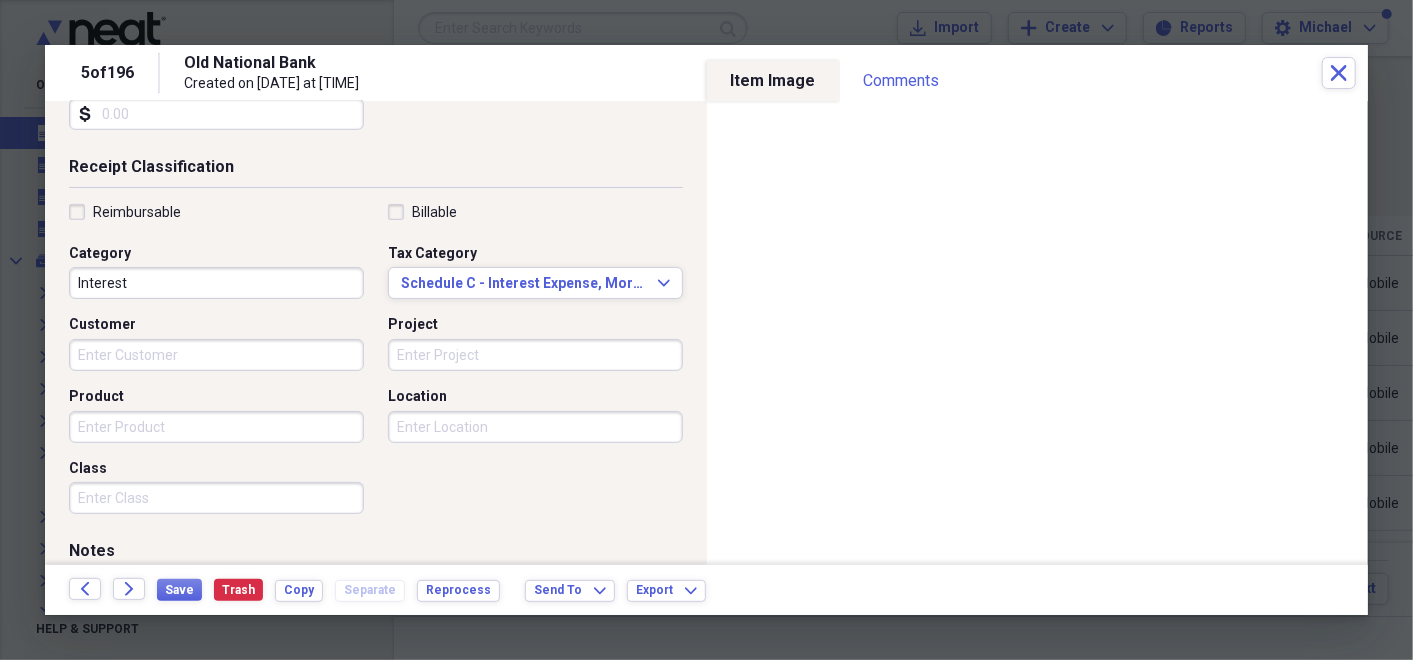 scroll, scrollTop: 188, scrollLeft: 0, axis: vertical 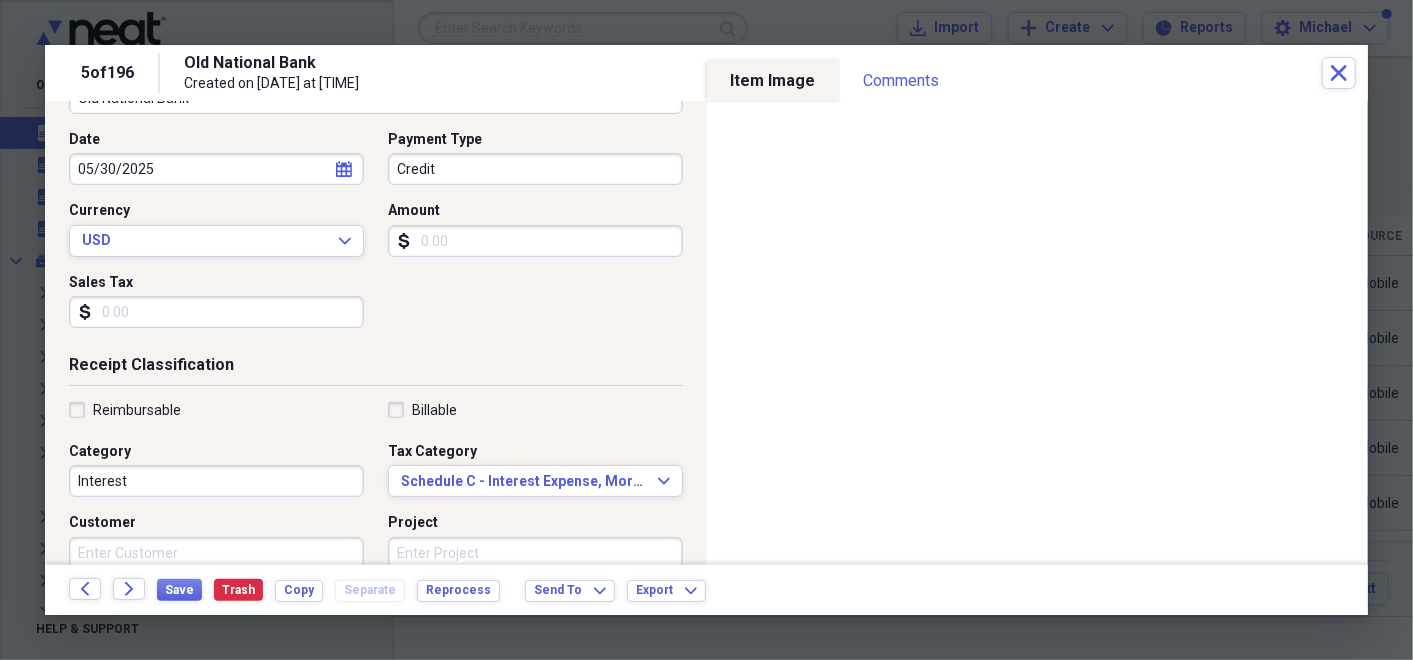 click on "Amount" at bounding box center (535, 241) 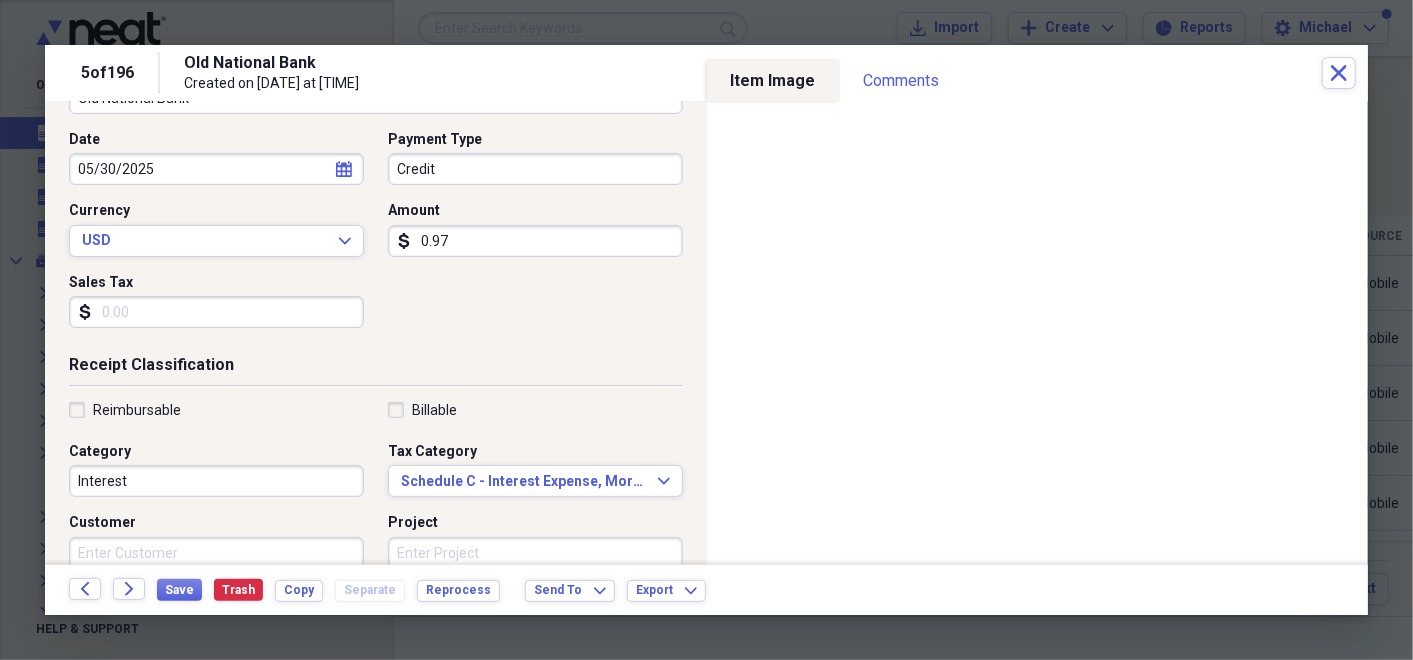 type on "0.09" 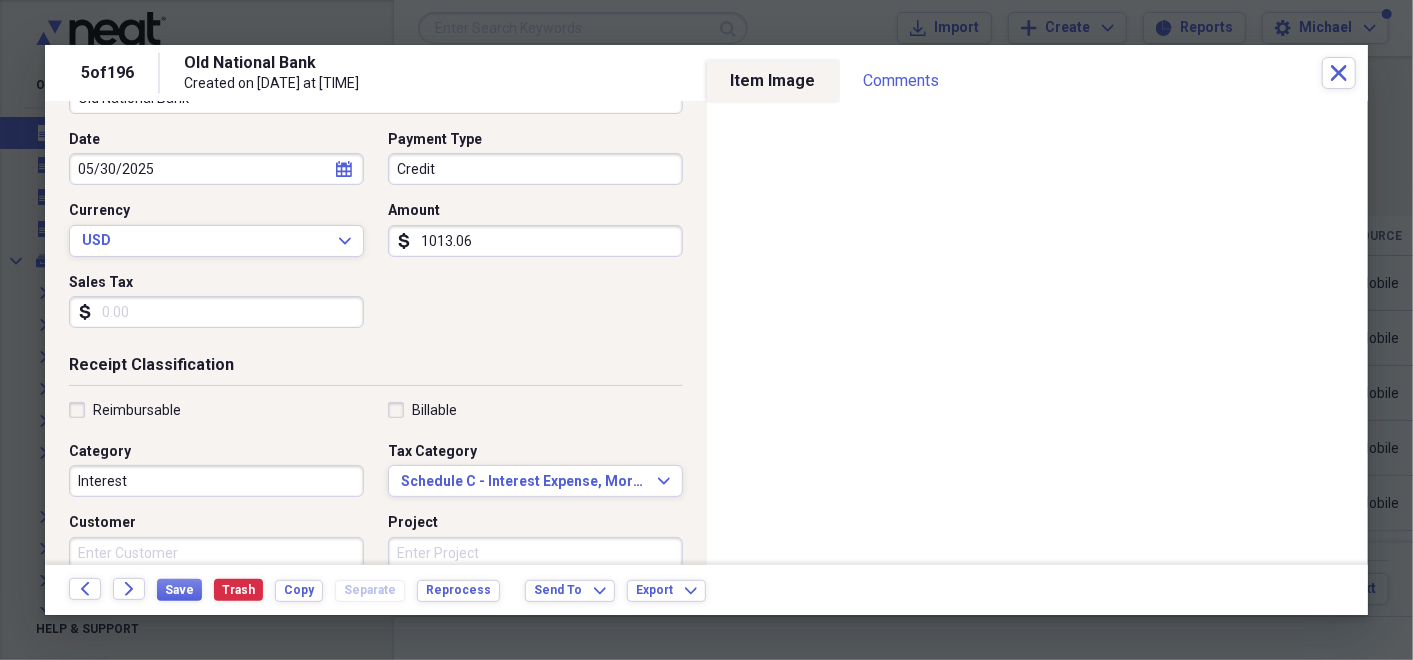 type on "1013.06" 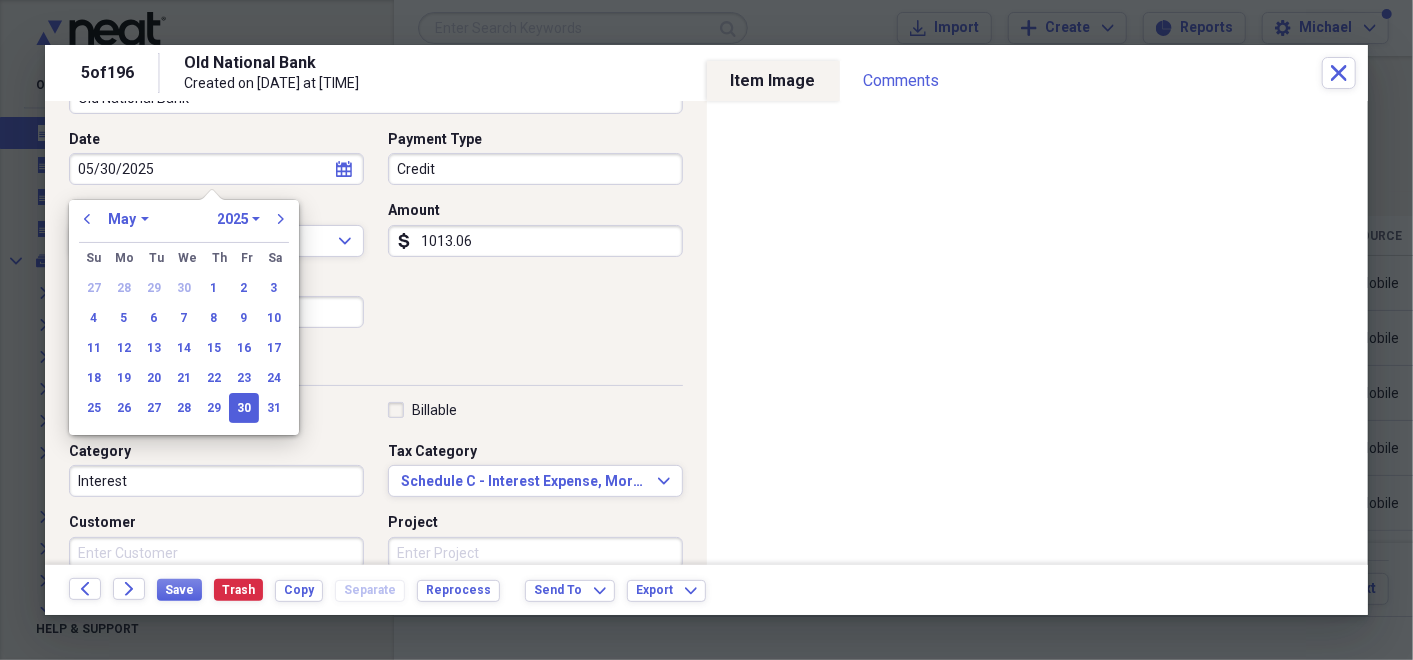 click on "January February March April May June July August September October November December" at bounding box center (128, 219) 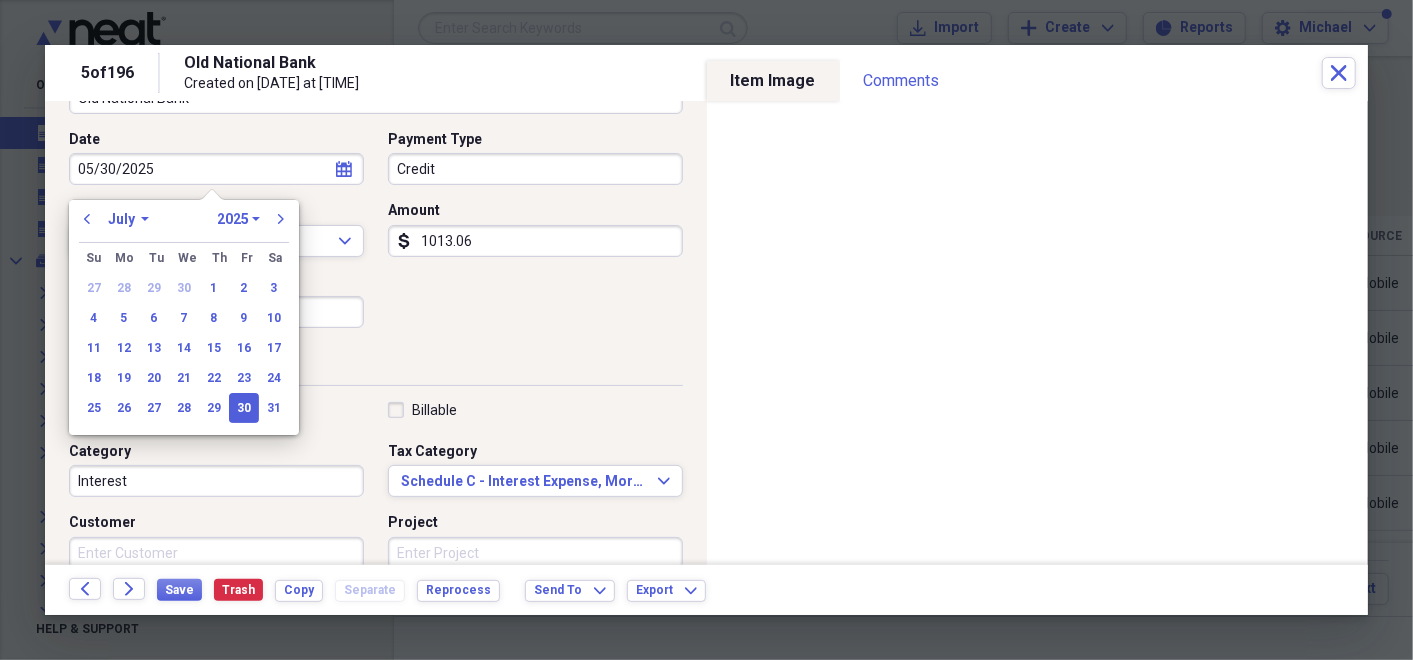 click on "January February March April May June July August September October November December" at bounding box center (128, 219) 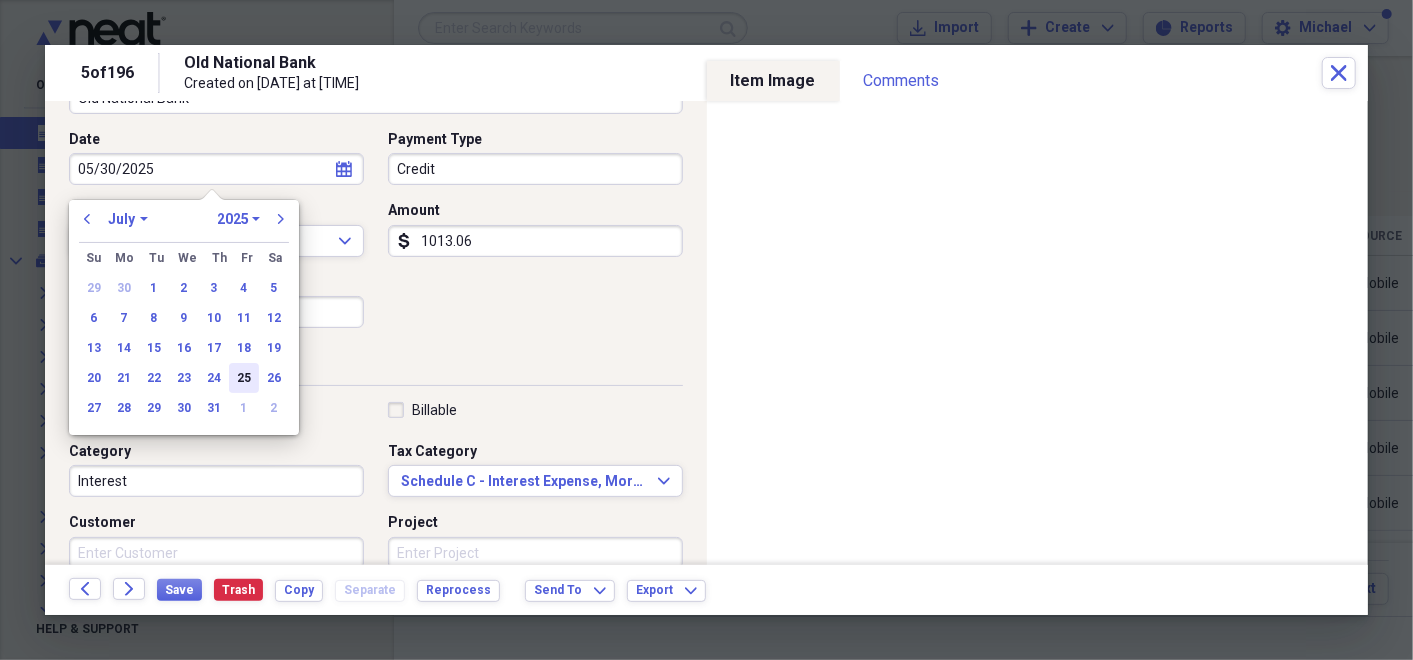 click on "25" at bounding box center (244, 378) 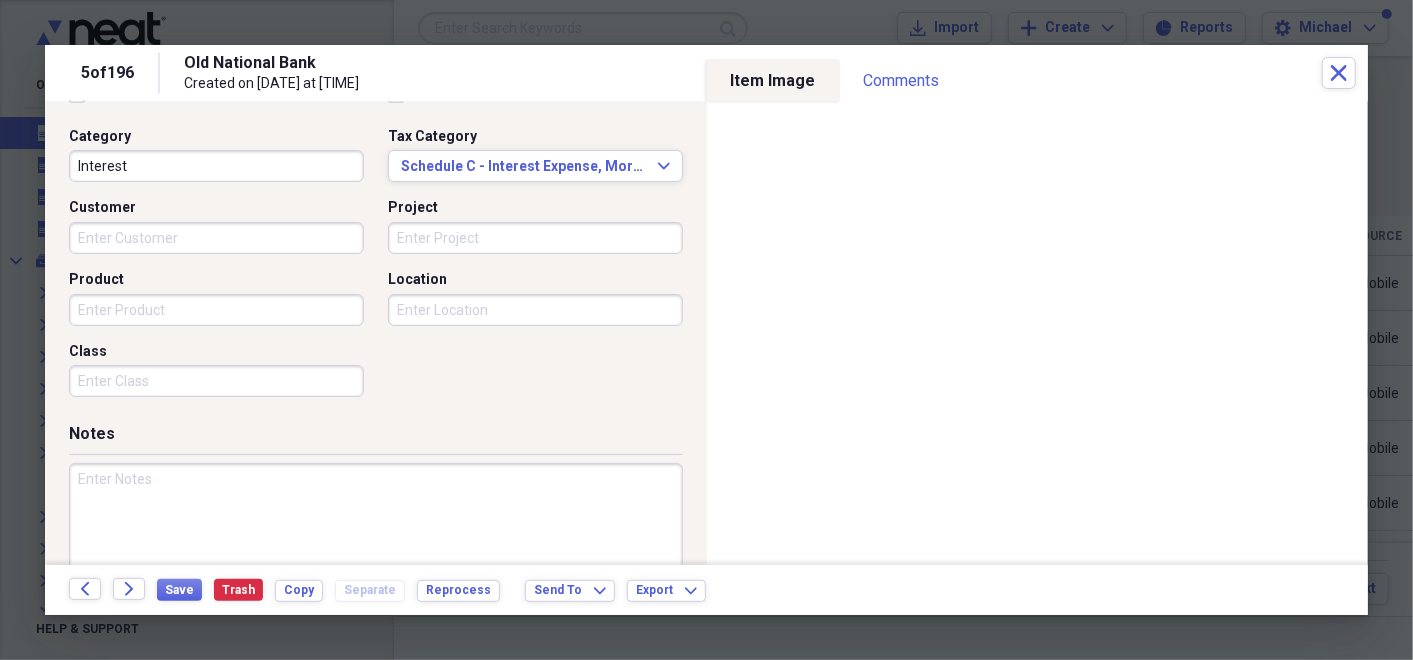 scroll, scrollTop: 507, scrollLeft: 0, axis: vertical 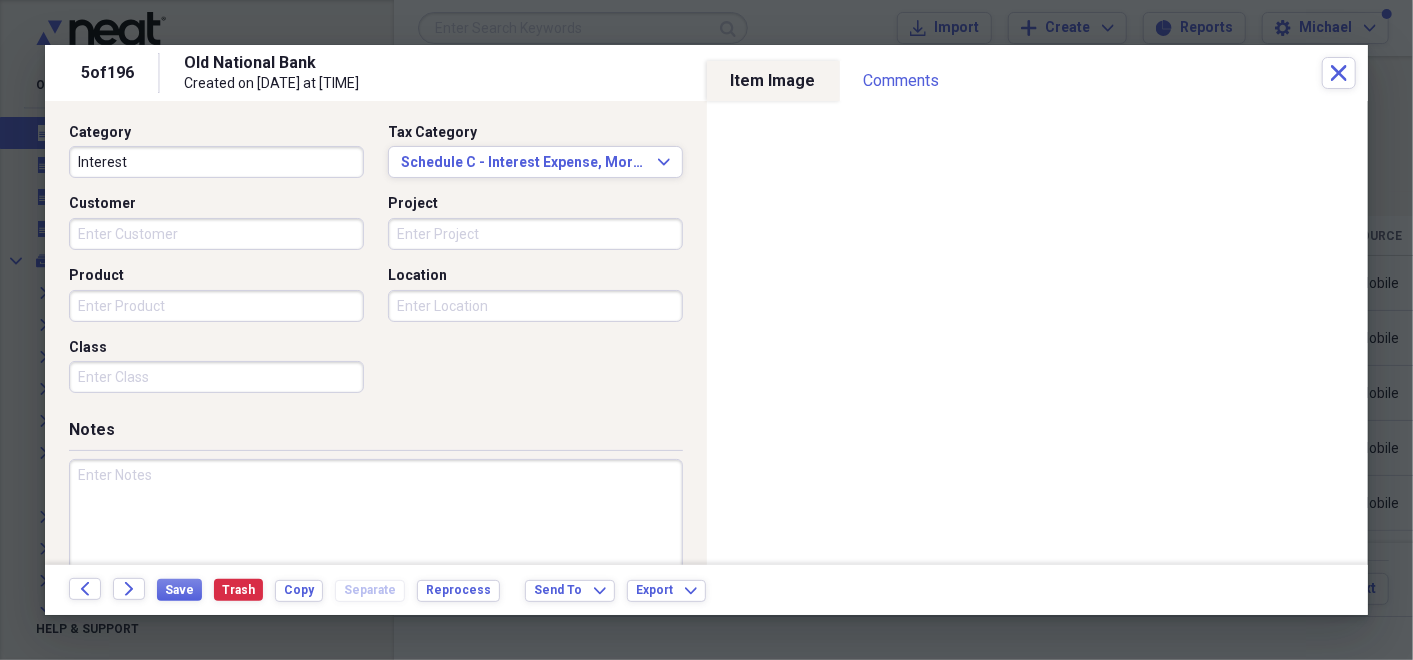click at bounding box center (376, 524) 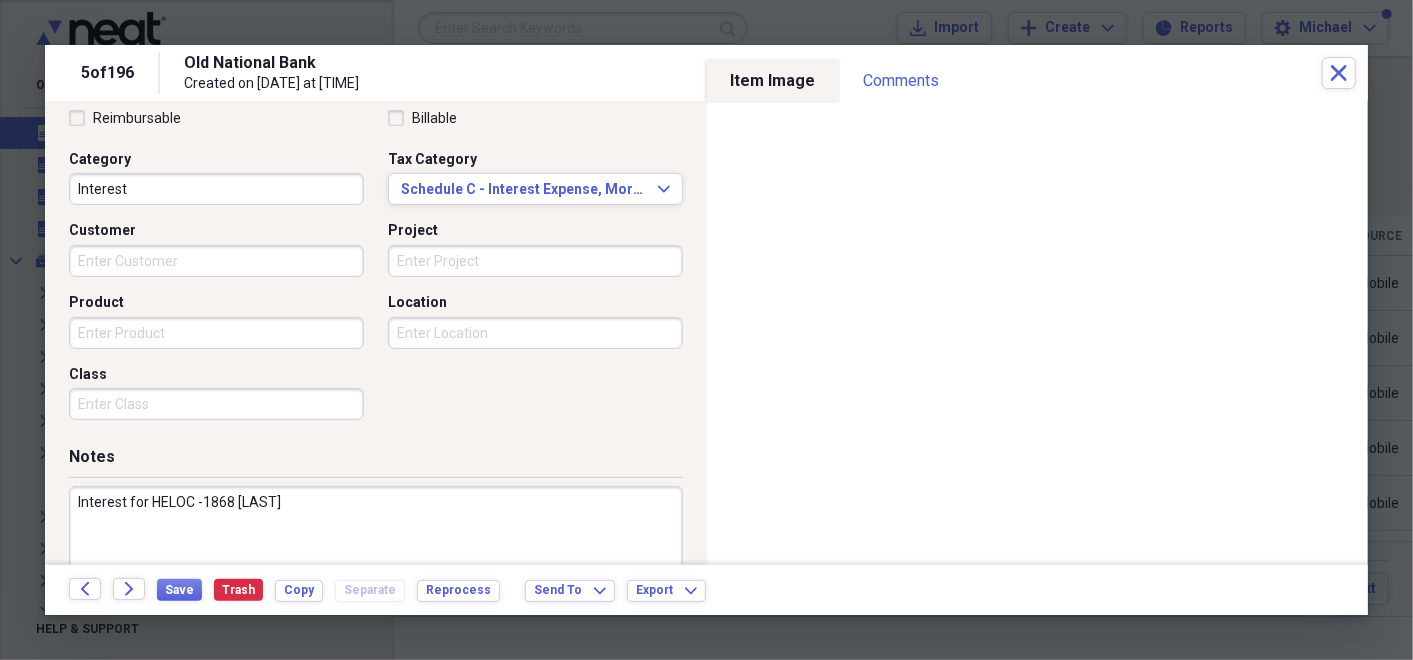 scroll, scrollTop: 483, scrollLeft: 0, axis: vertical 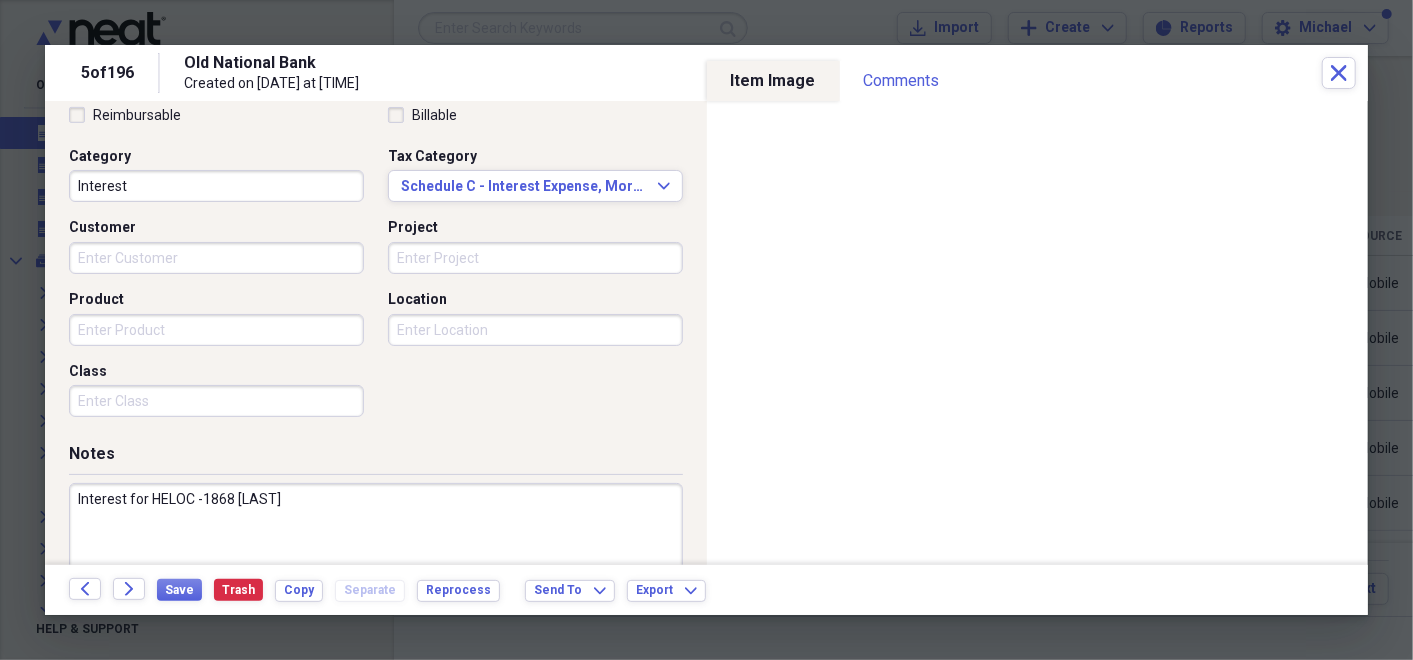 click on "Interest for HELOC -1868 [LAST]" at bounding box center (376, 548) 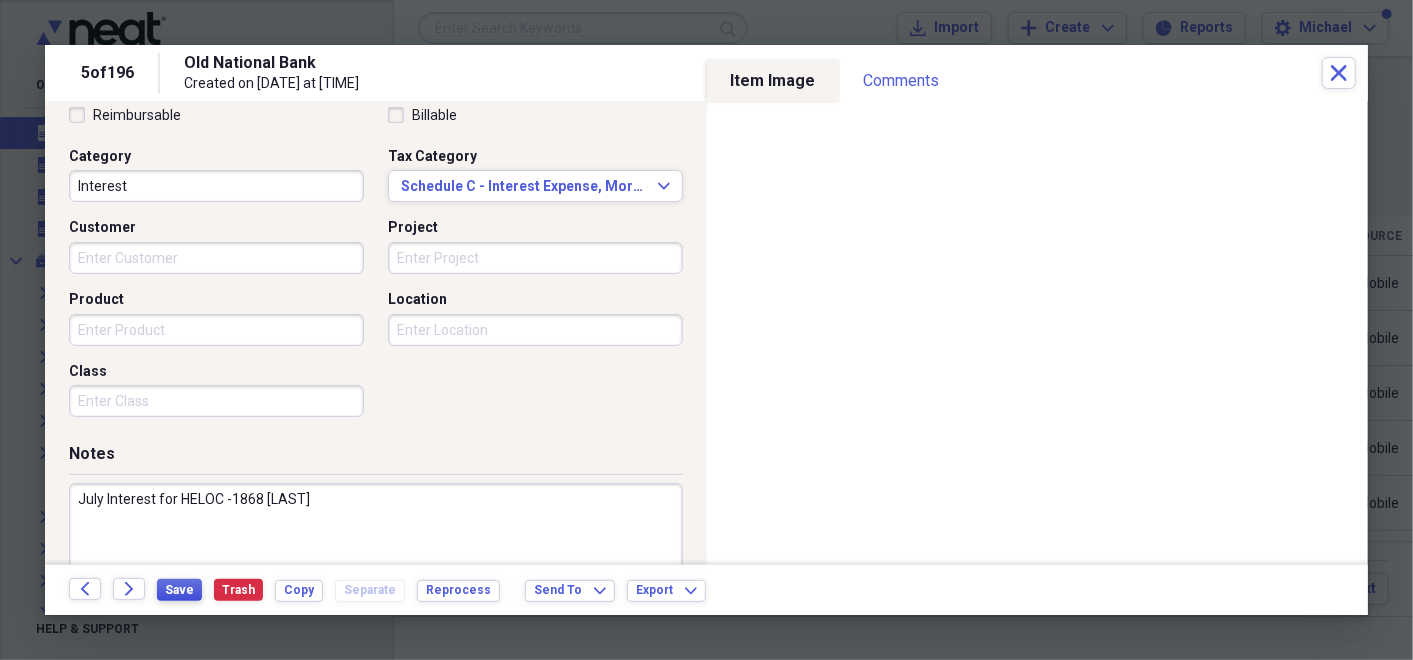 type on "July Interest for HELOC -1868 [LAST]" 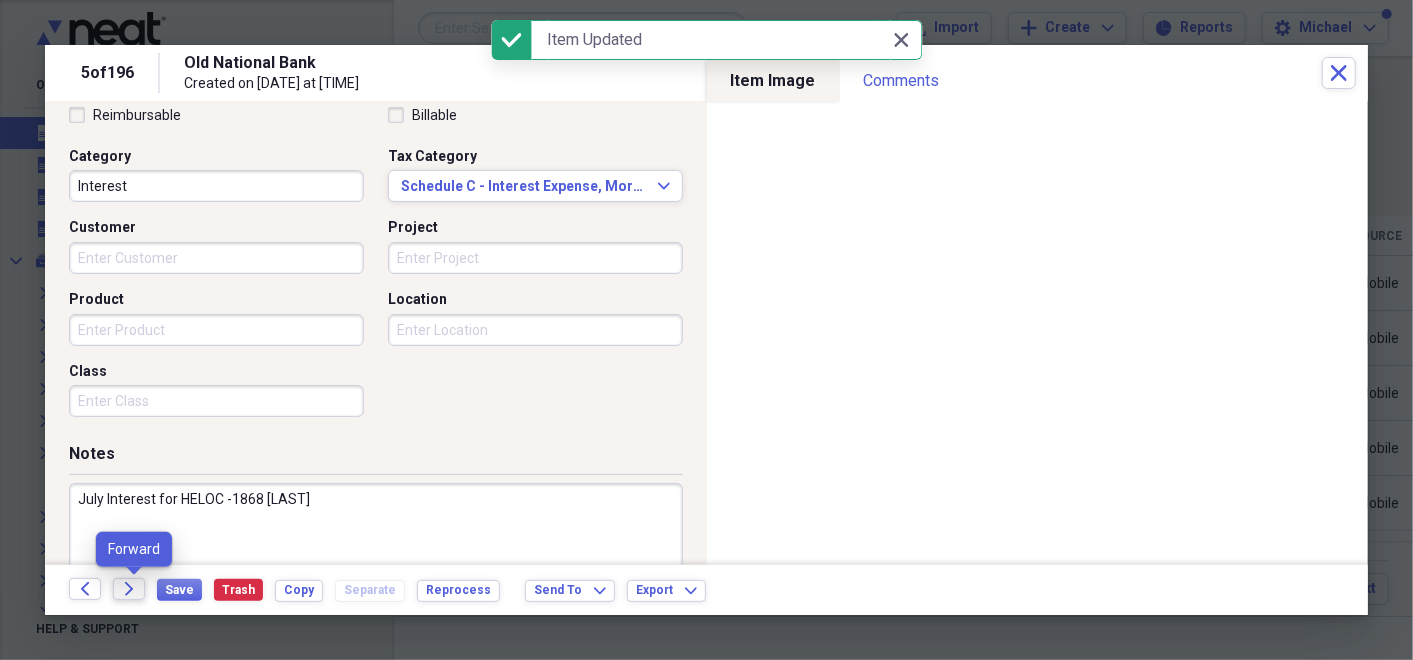click on "Forward" 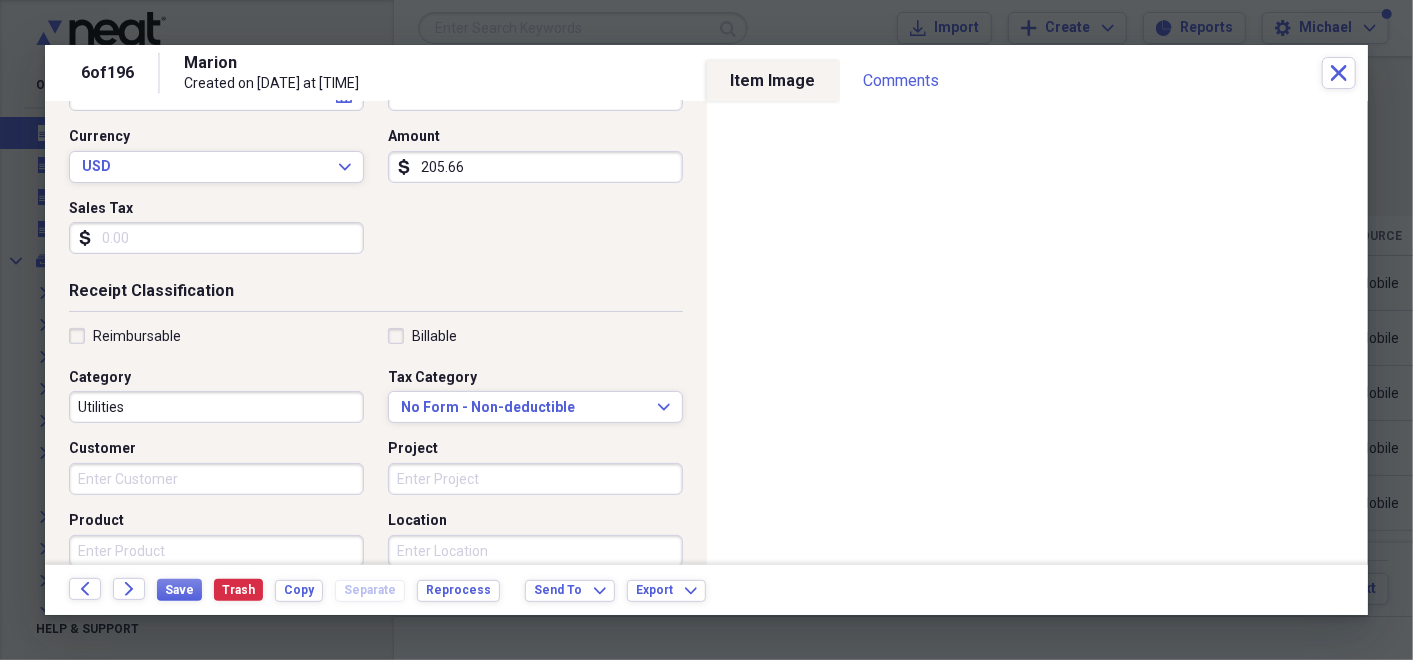 scroll, scrollTop: 268, scrollLeft: 0, axis: vertical 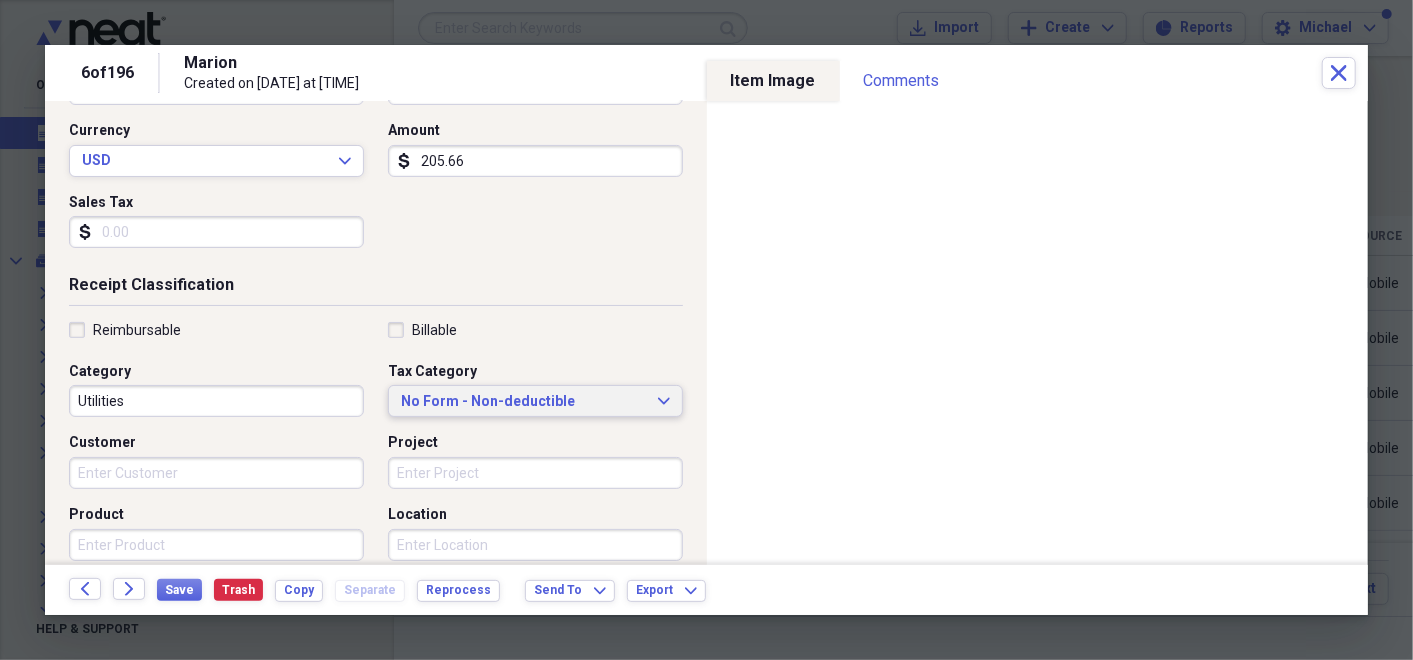 click on "No Form - Non-deductible Expand" at bounding box center [535, 402] 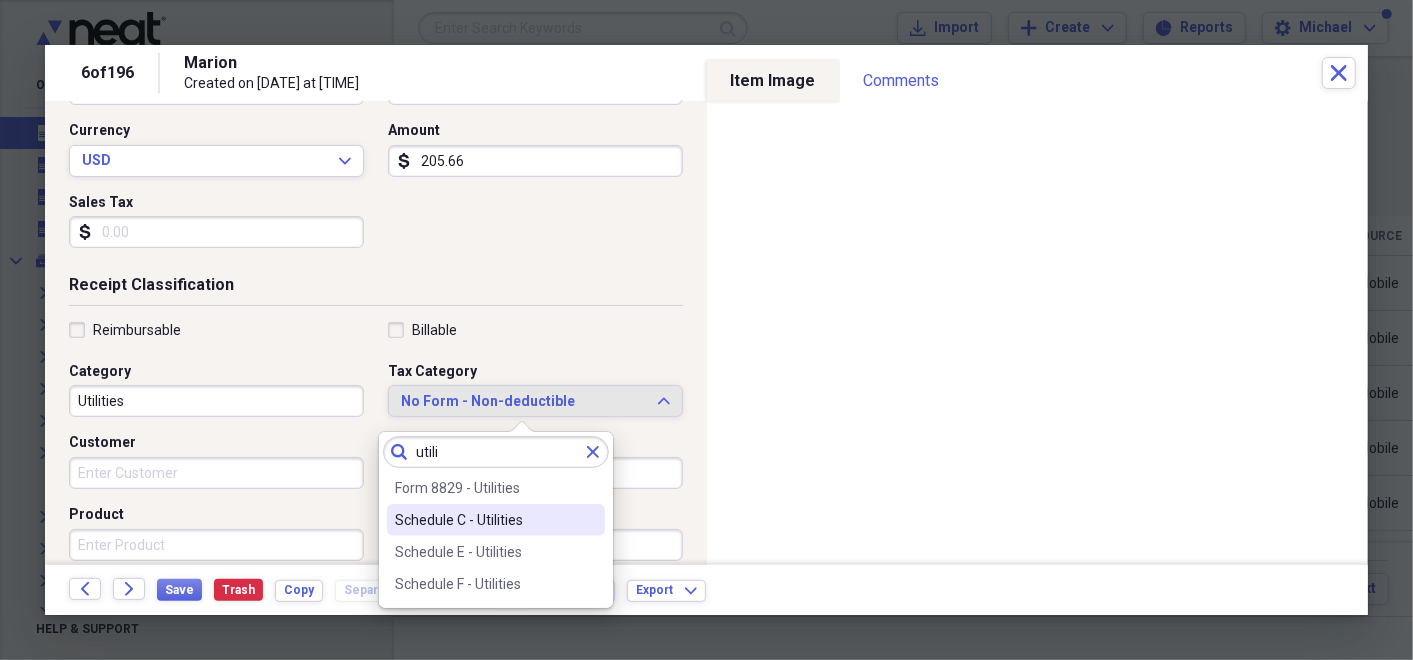 type on "utili" 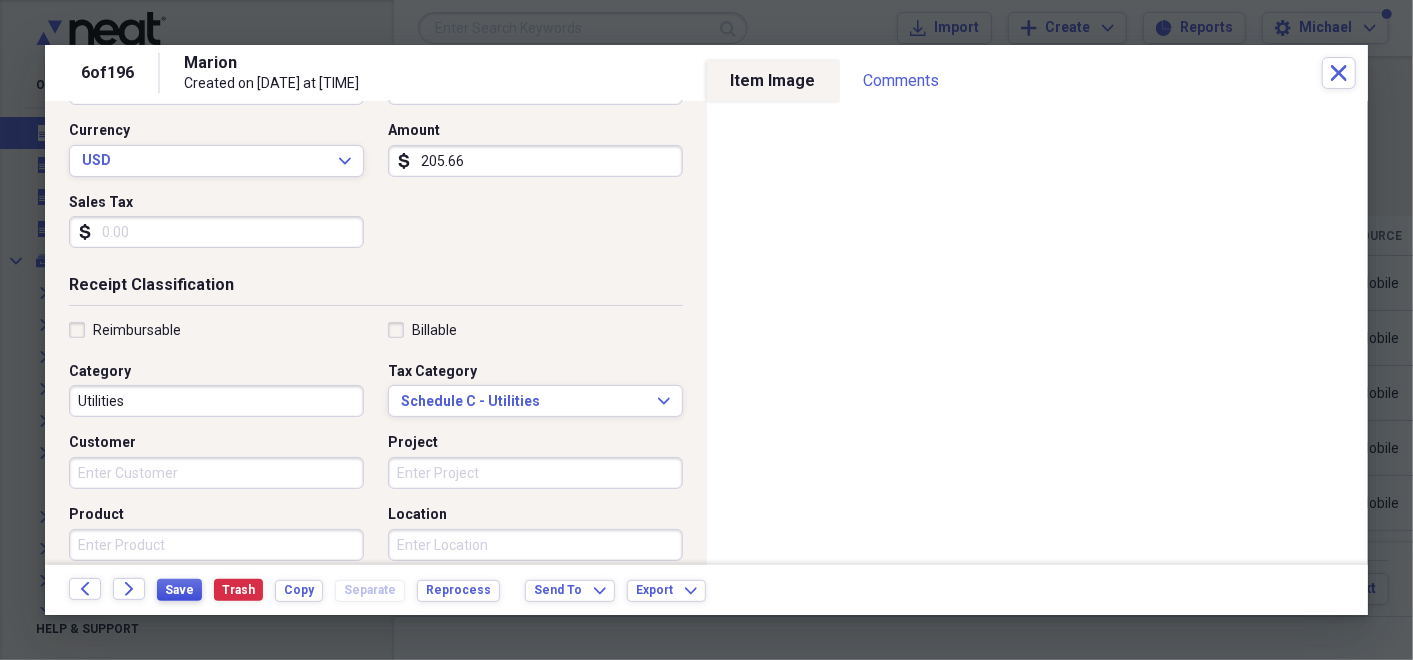 click on "Save" at bounding box center (179, 590) 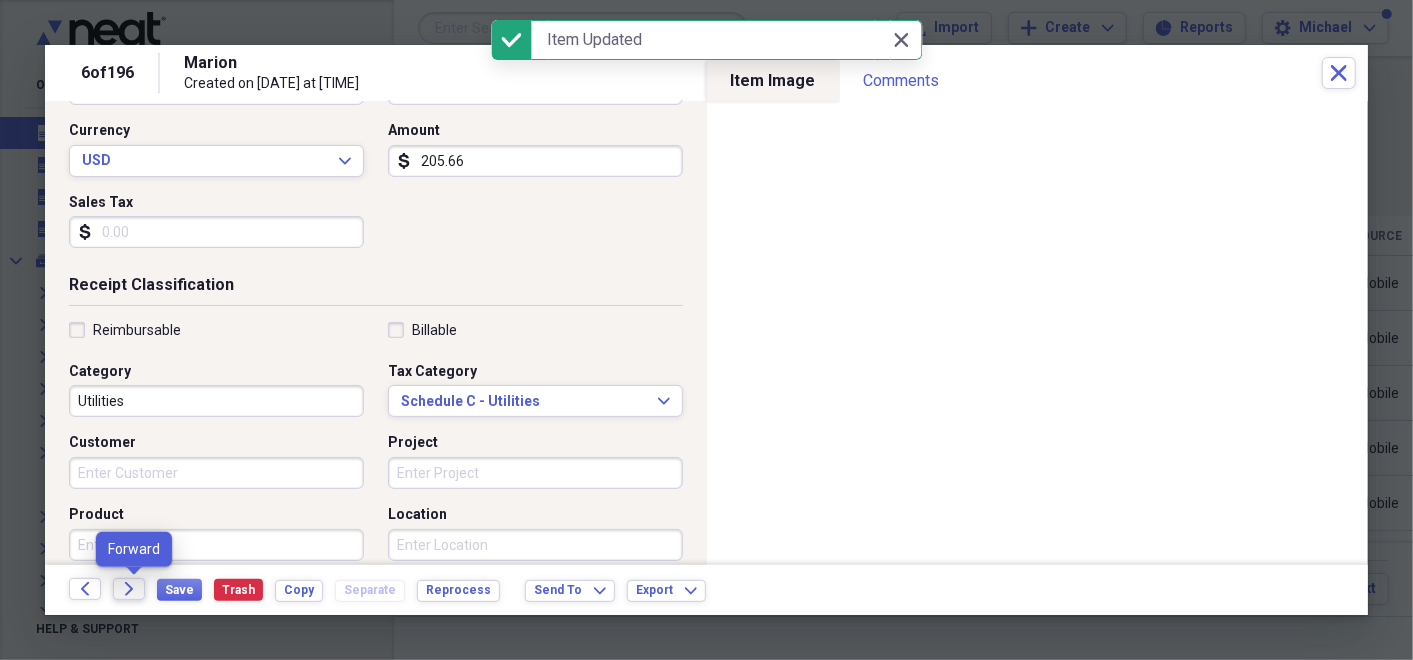 click 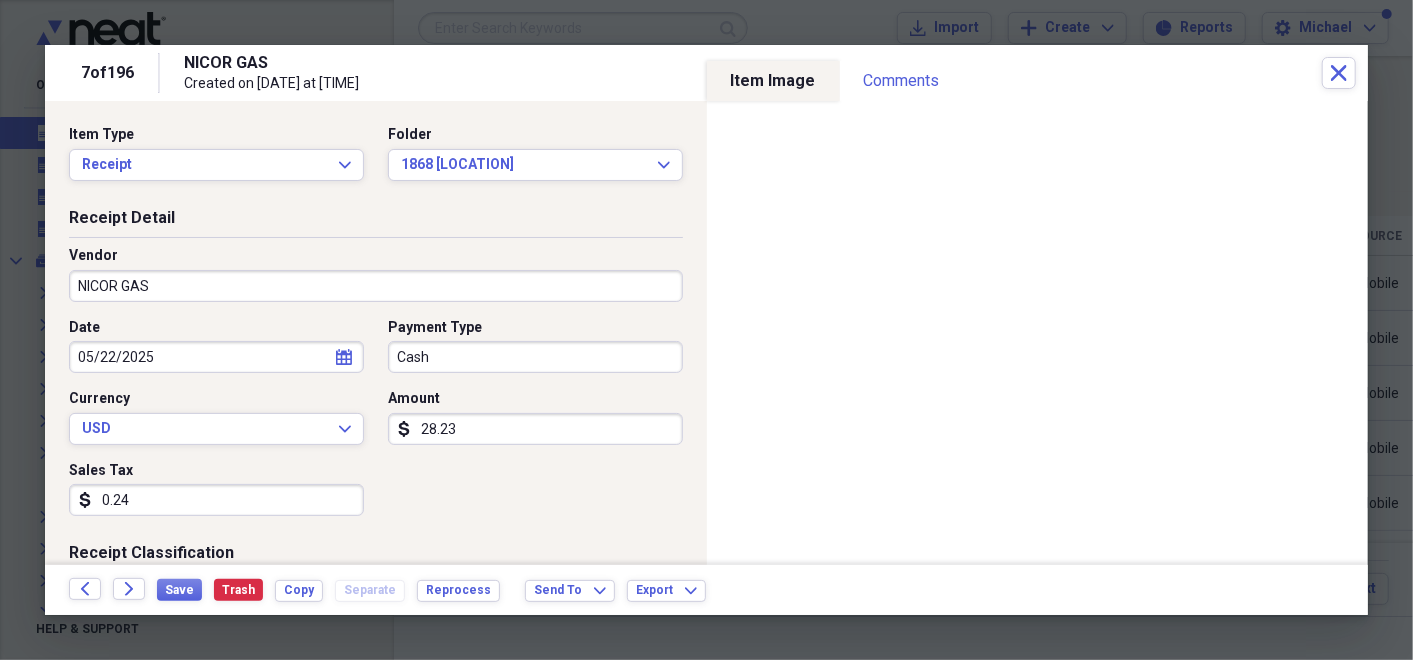 click on "28.23" at bounding box center (535, 429) 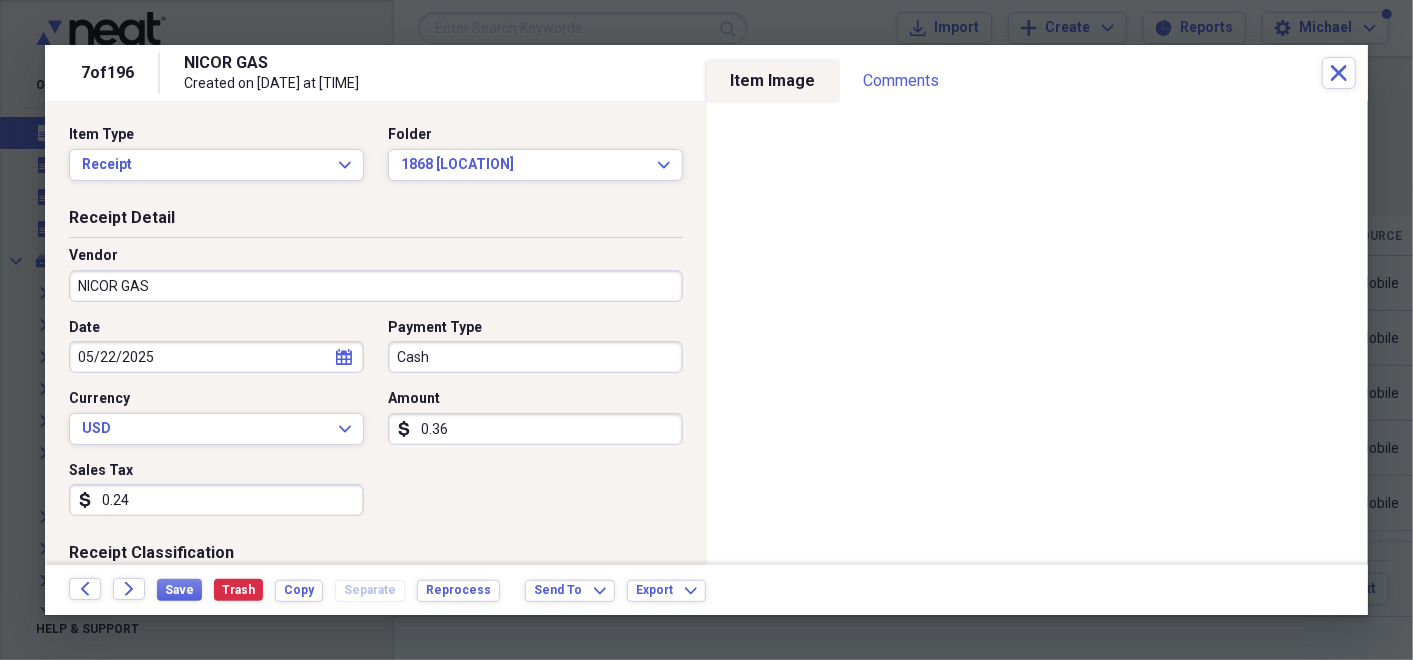 type on "0.03" 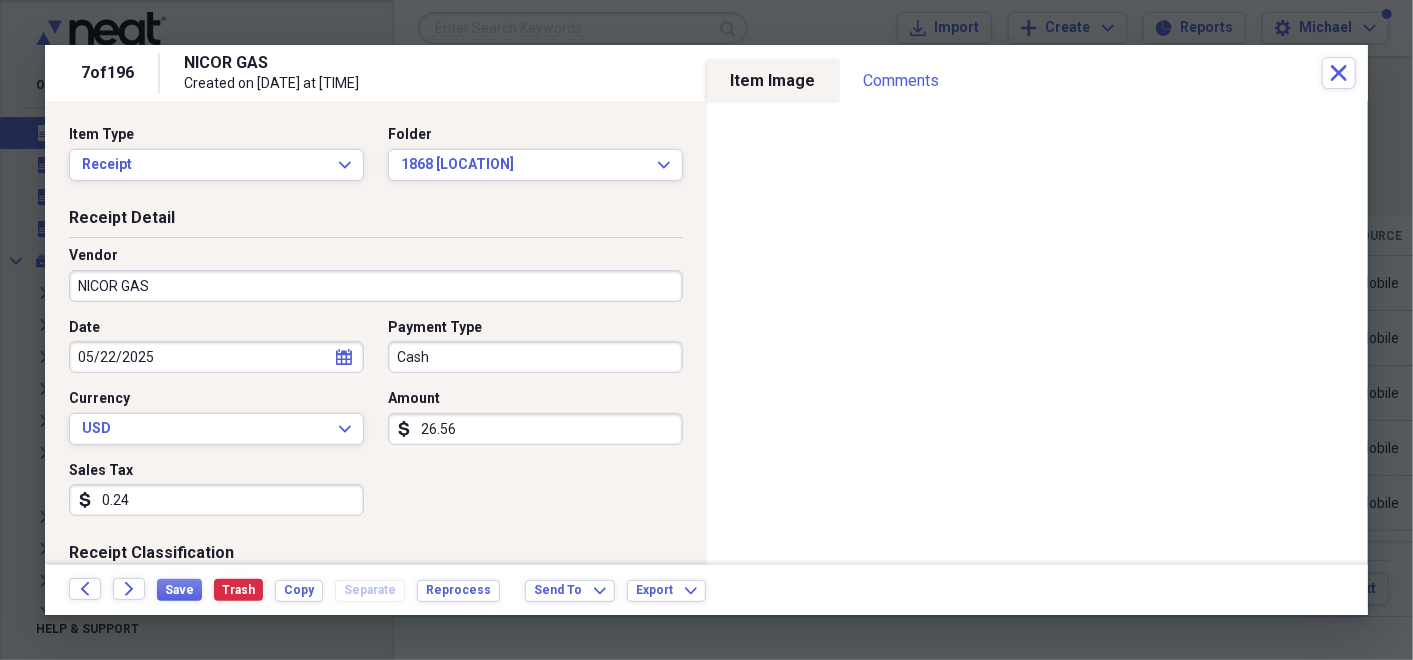 type on "26.56" 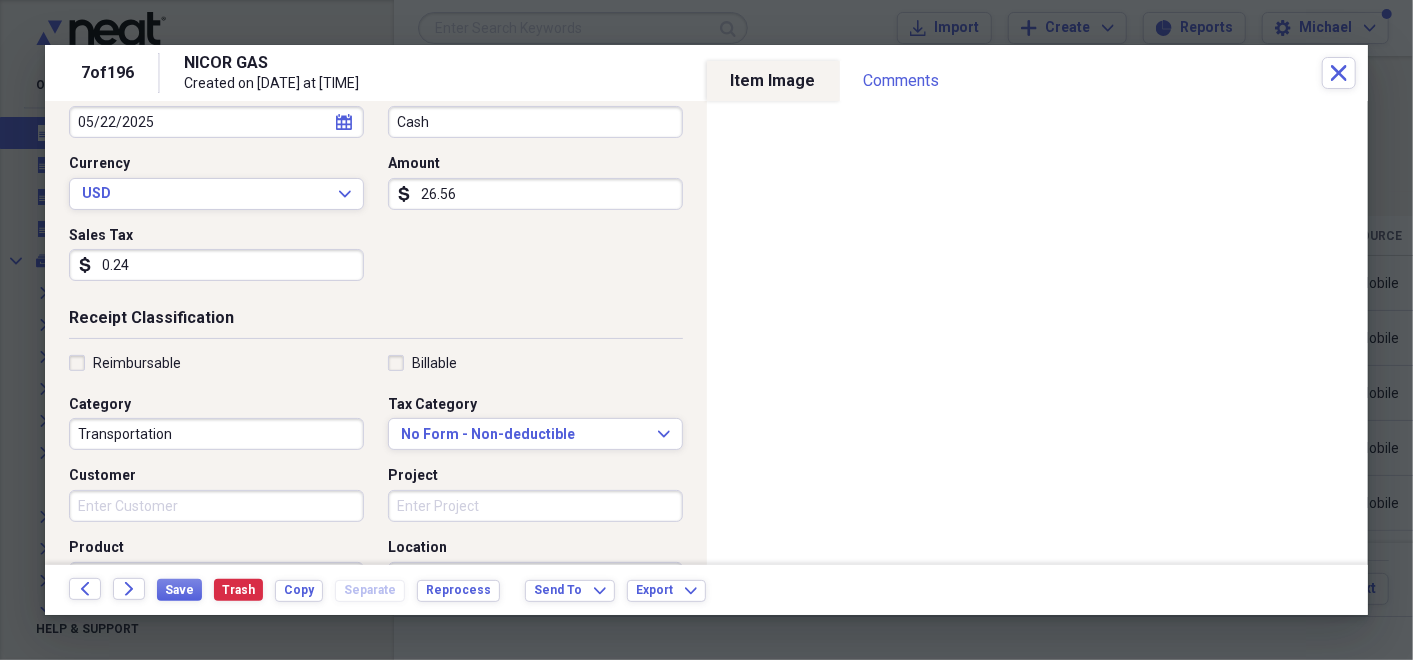 scroll, scrollTop: 260, scrollLeft: 0, axis: vertical 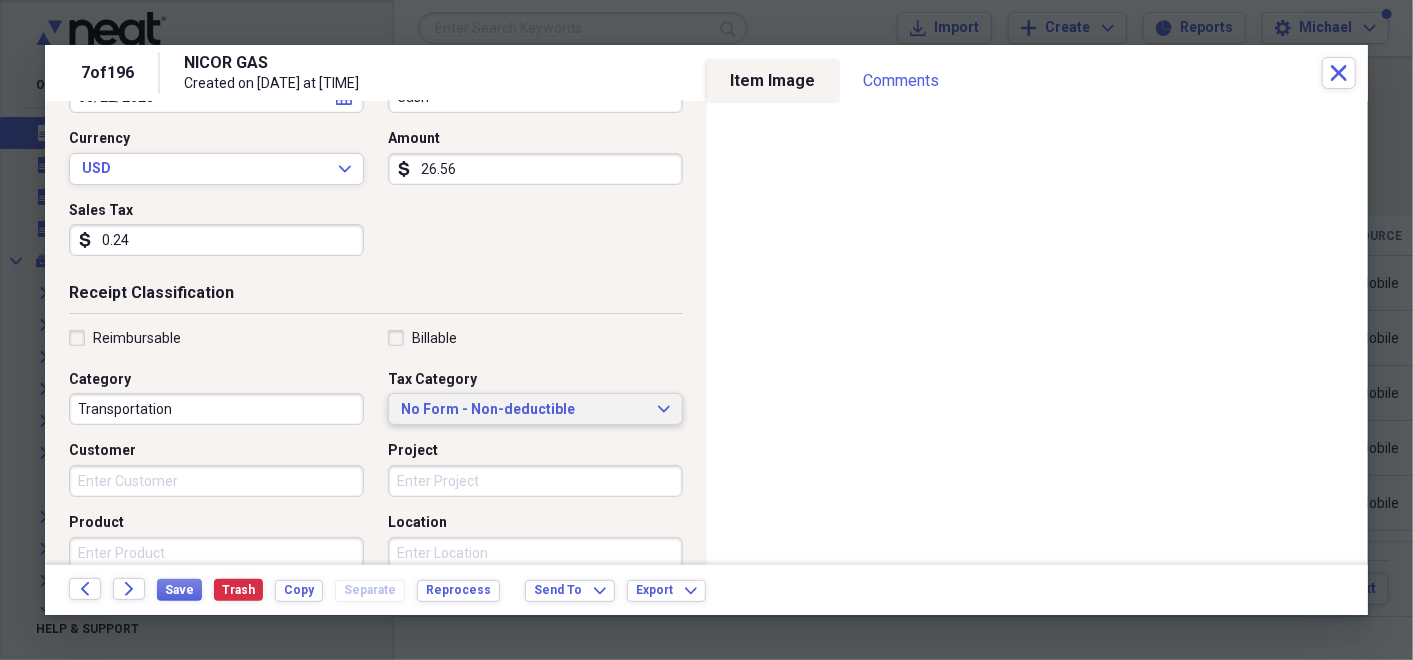 click on "No Form - Non-deductible Expand" at bounding box center [535, 409] 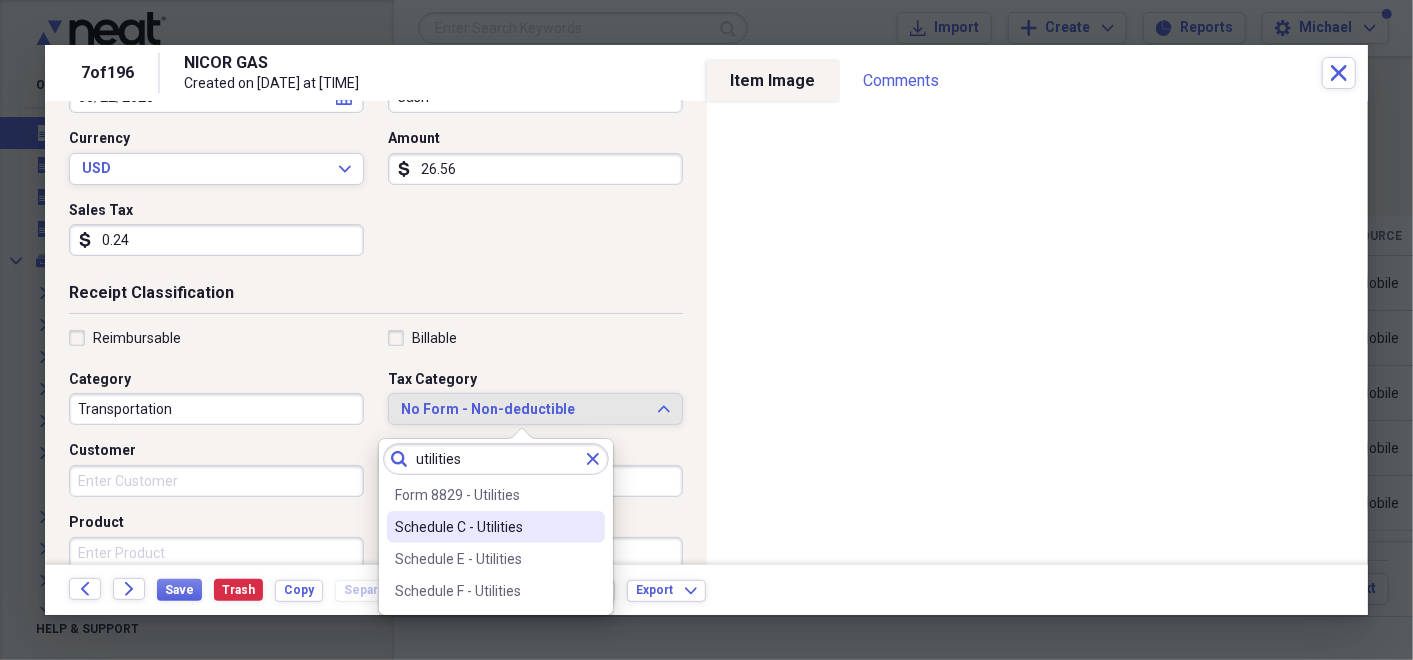 type on "utilities" 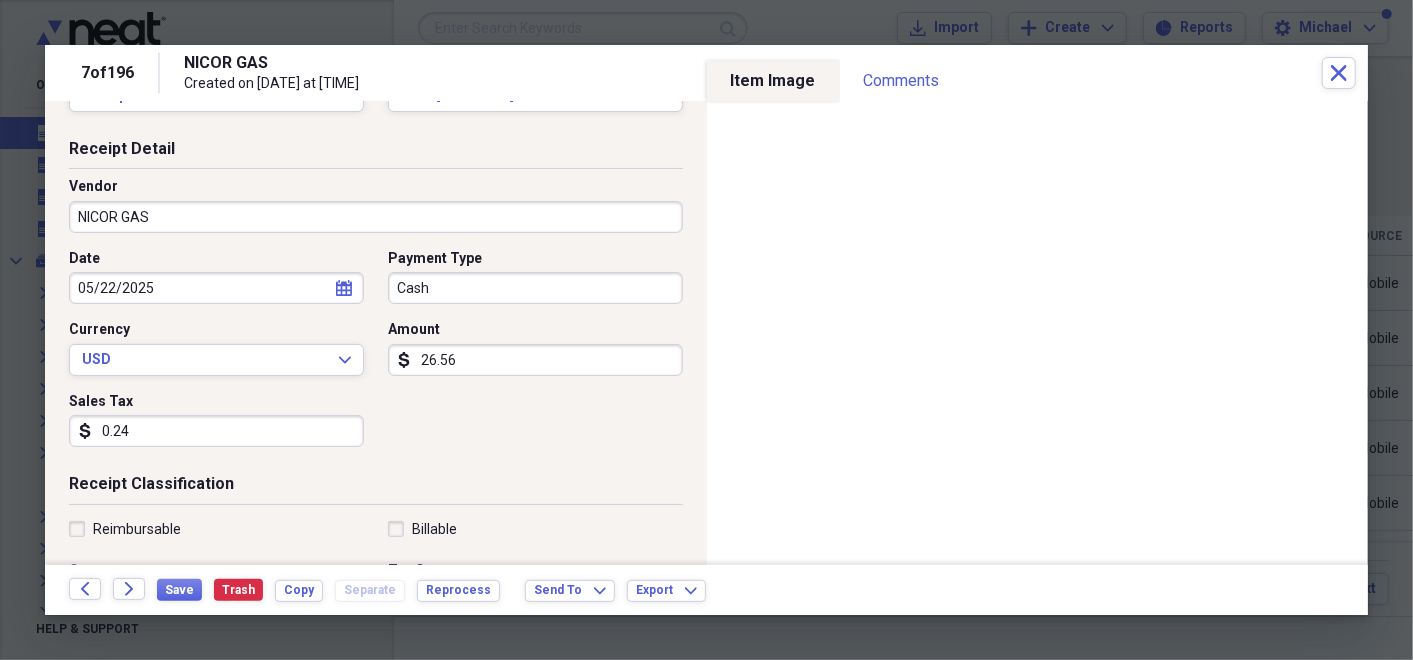 scroll, scrollTop: 22, scrollLeft: 0, axis: vertical 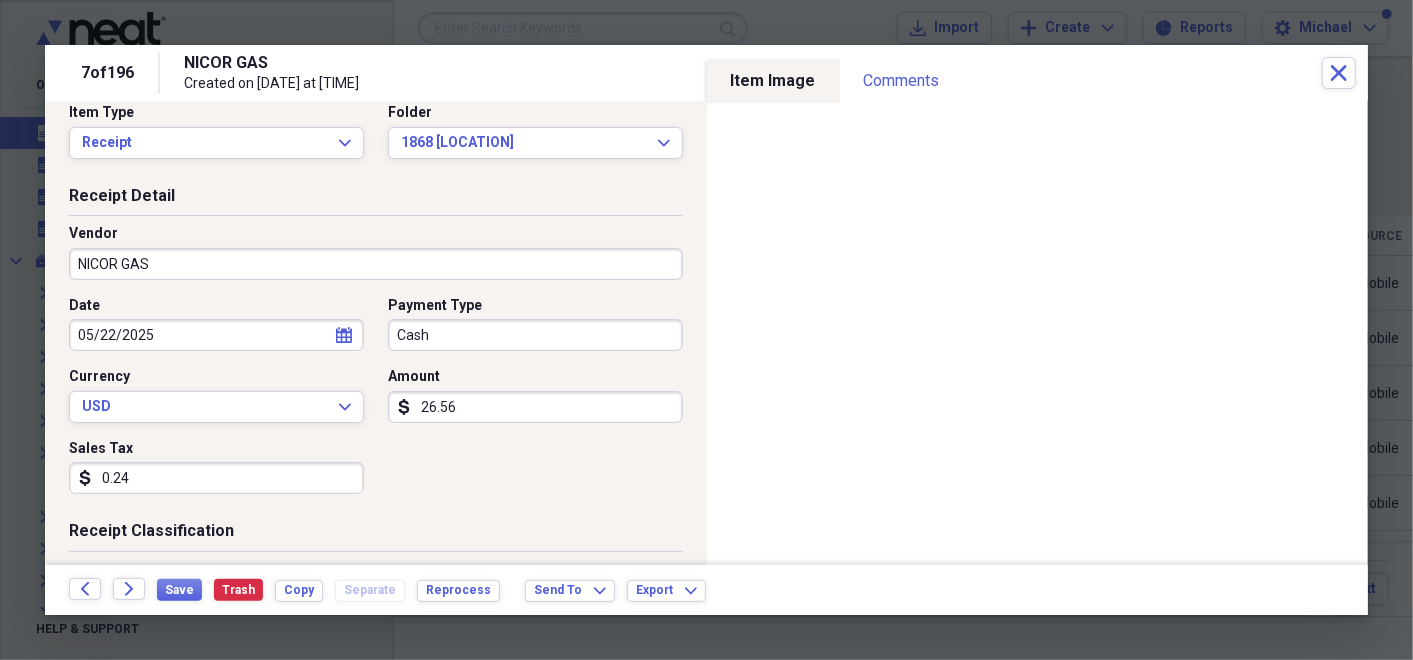click on "calendar" 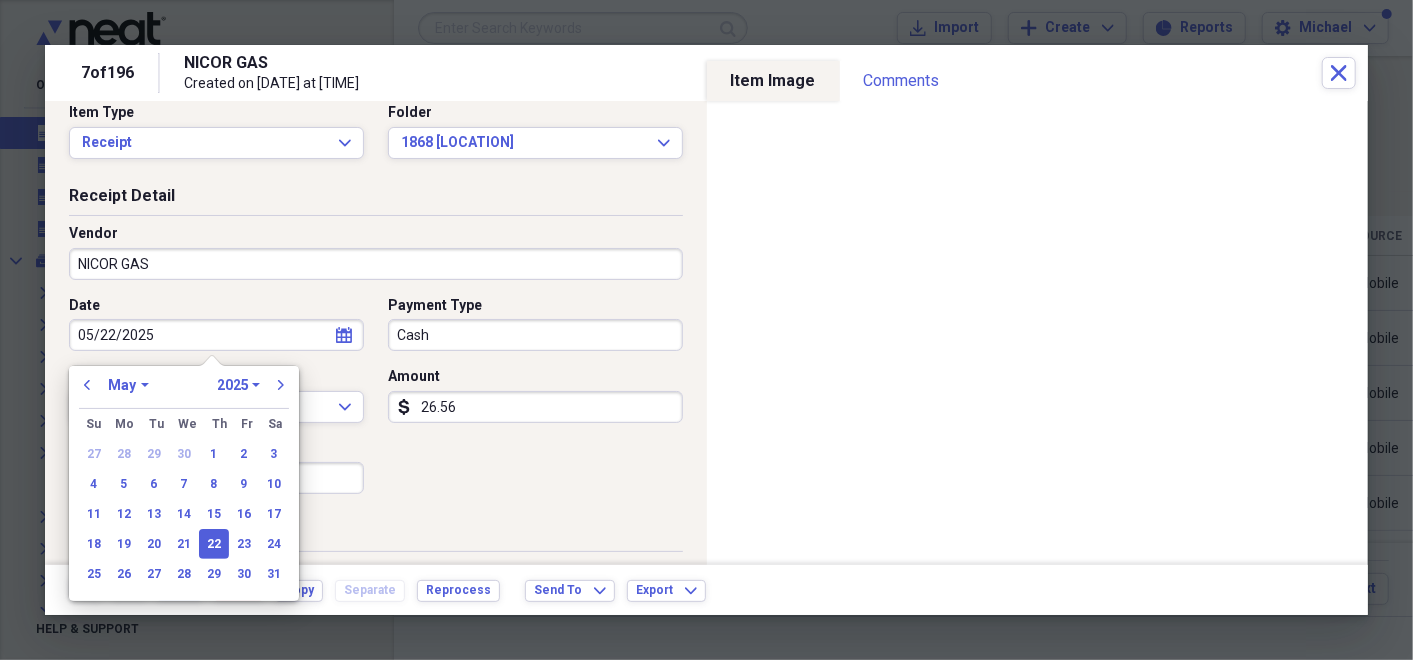 click on "January February March April May June July August September October November December" at bounding box center [128, 385] 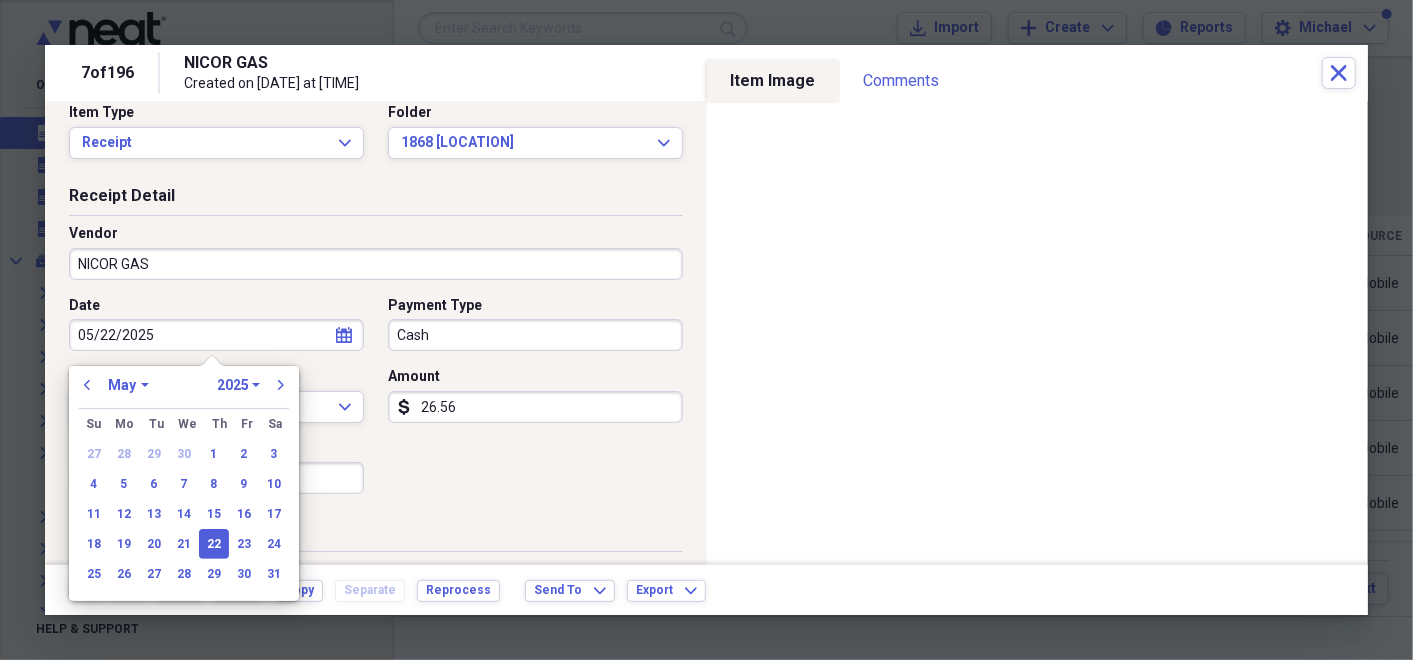 select on "6" 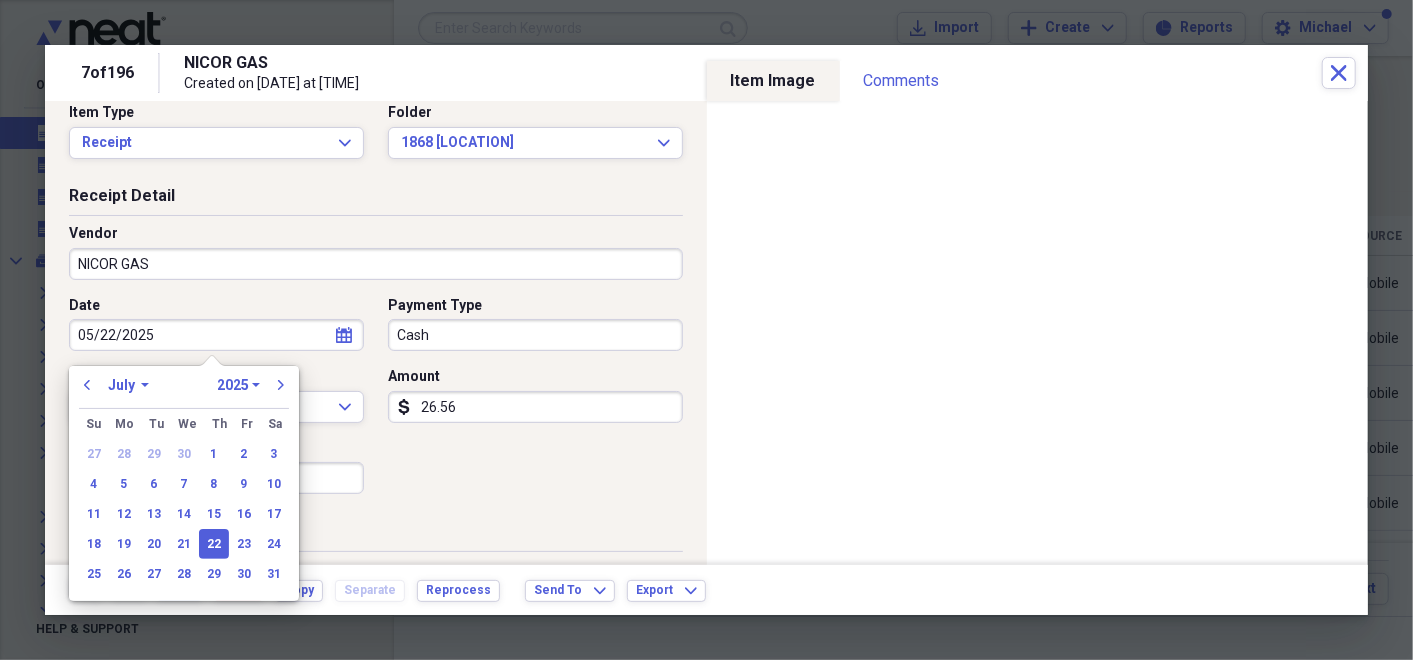 click on "January February March April May June July August September October November December" at bounding box center (128, 385) 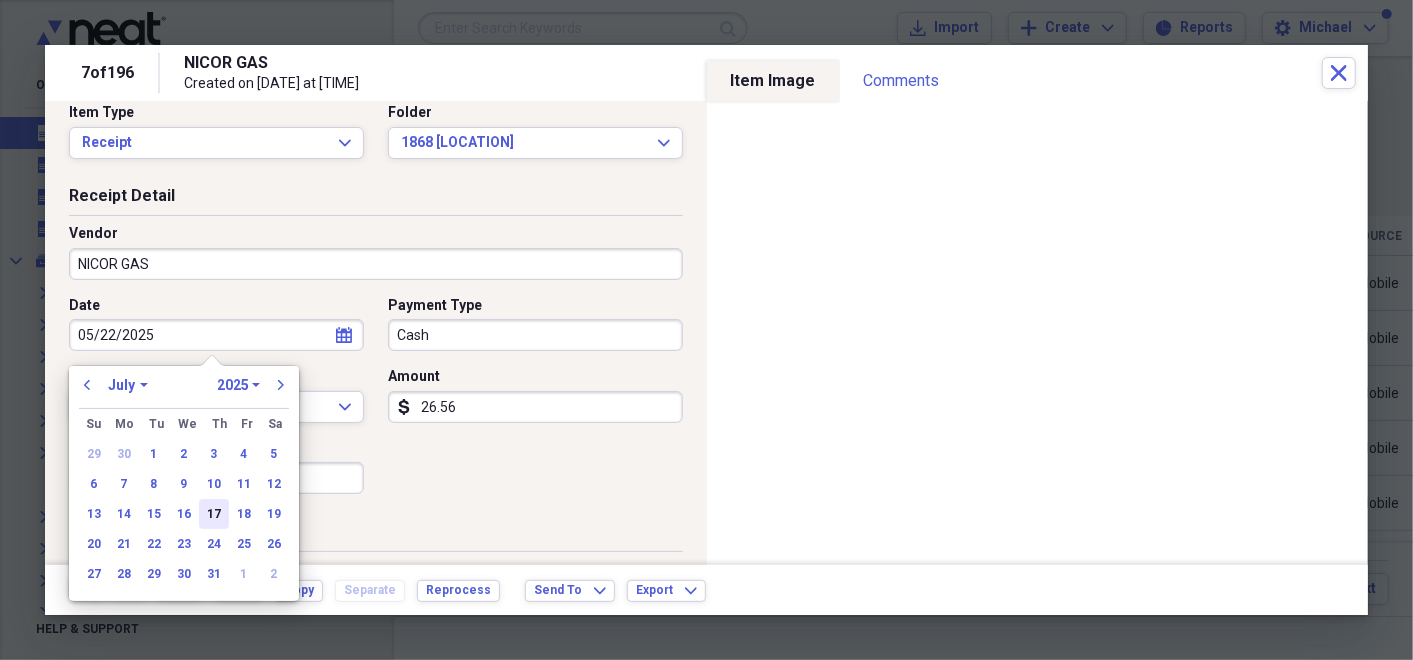 click on "17" at bounding box center (214, 514) 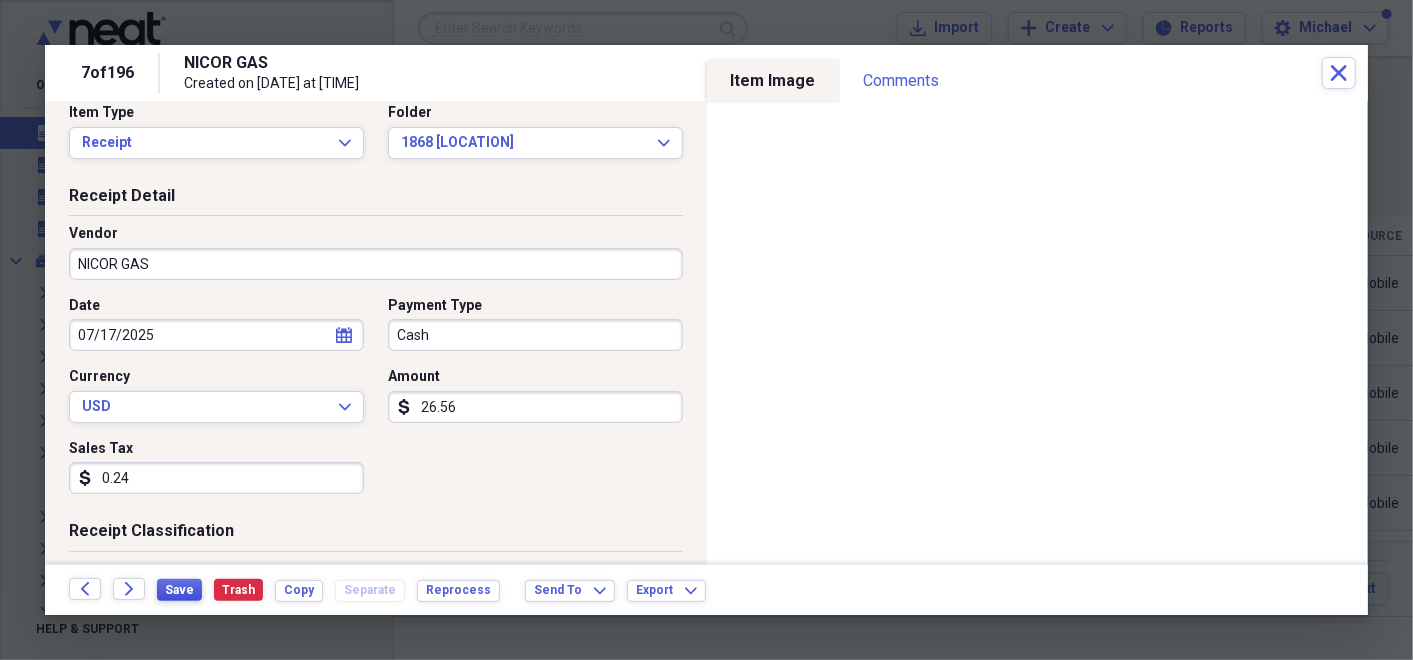 click on "Save" at bounding box center [179, 590] 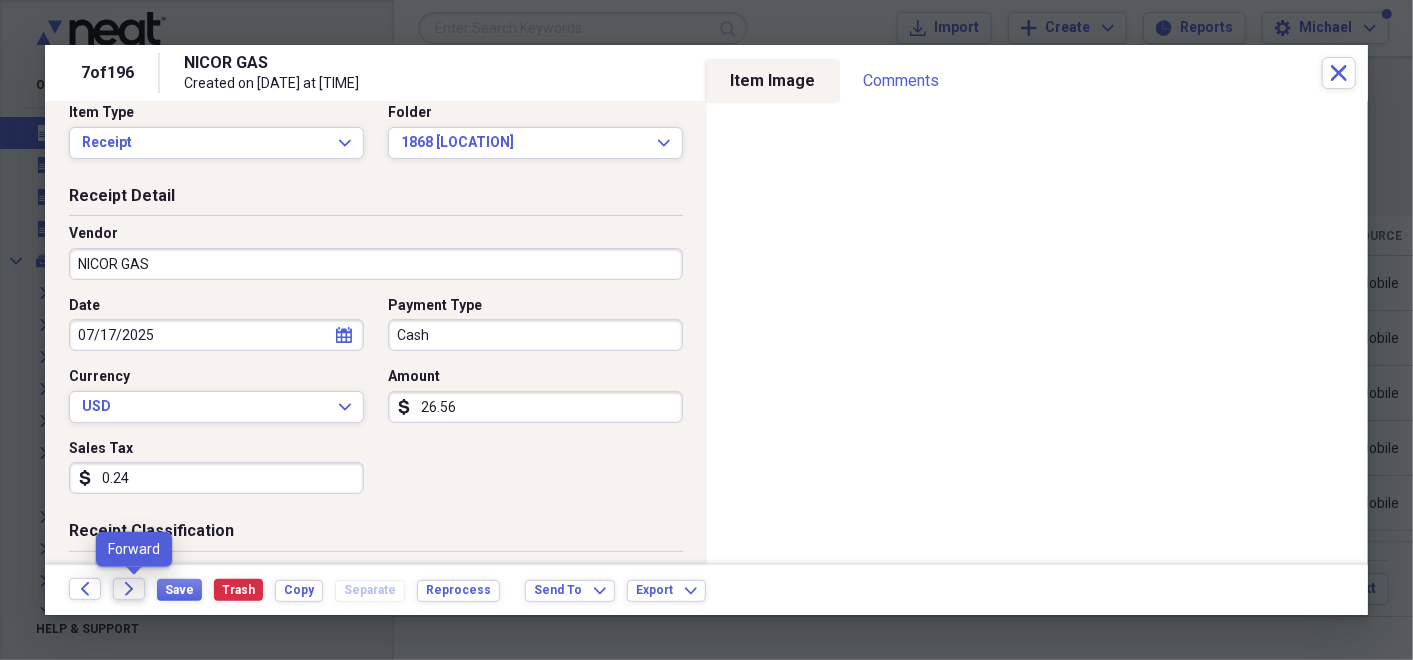 click on "Forward" at bounding box center (129, 589) 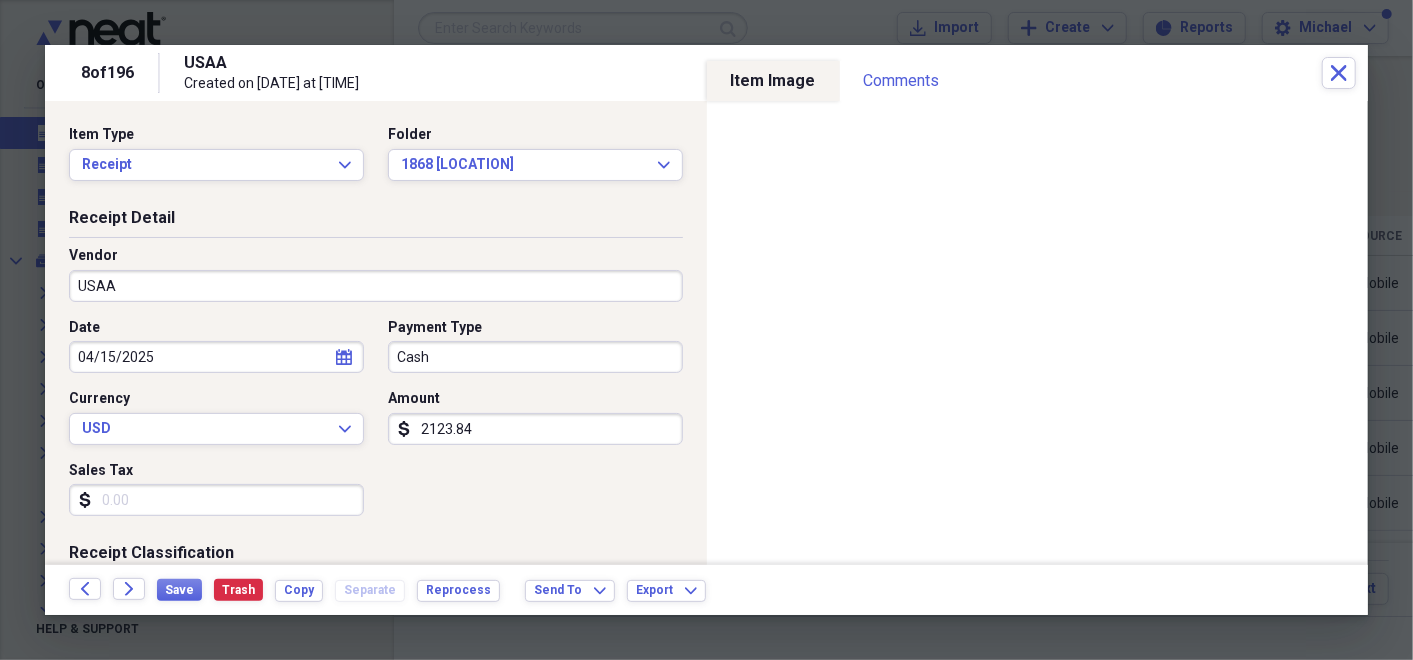 click on "2123.84" at bounding box center [535, 429] 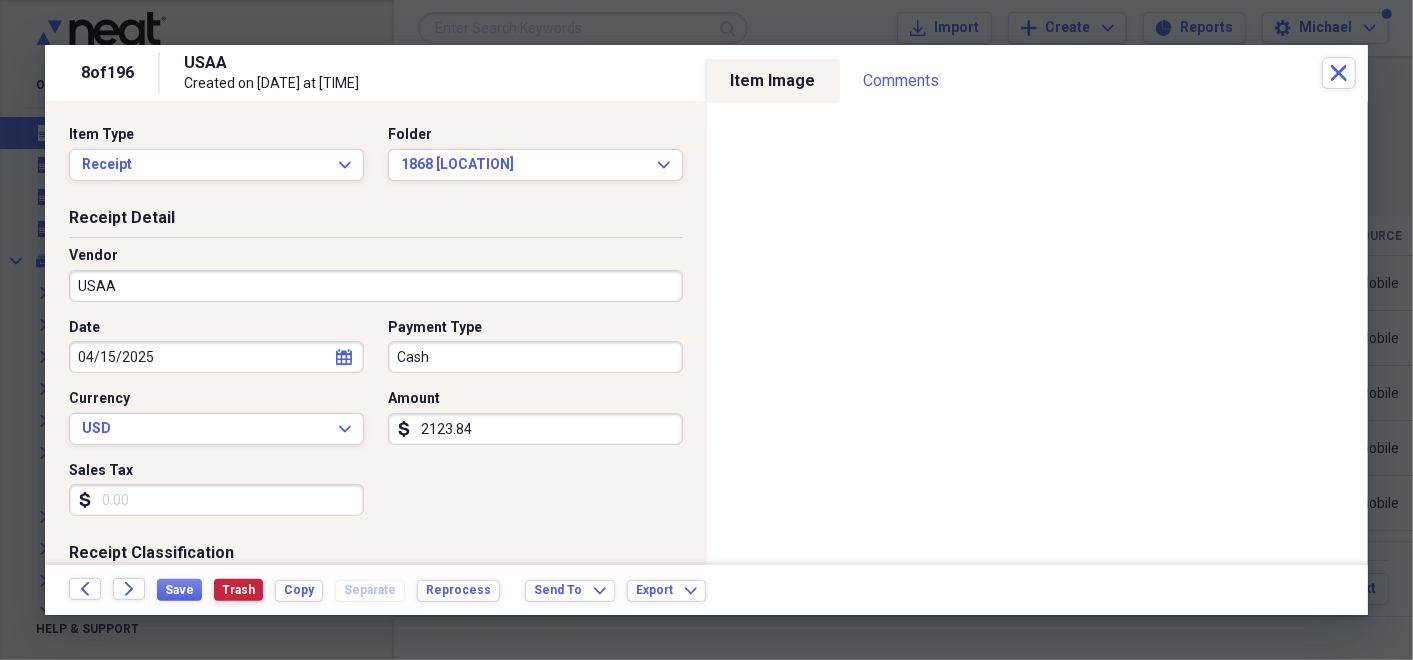 click on "Trash" at bounding box center (238, 590) 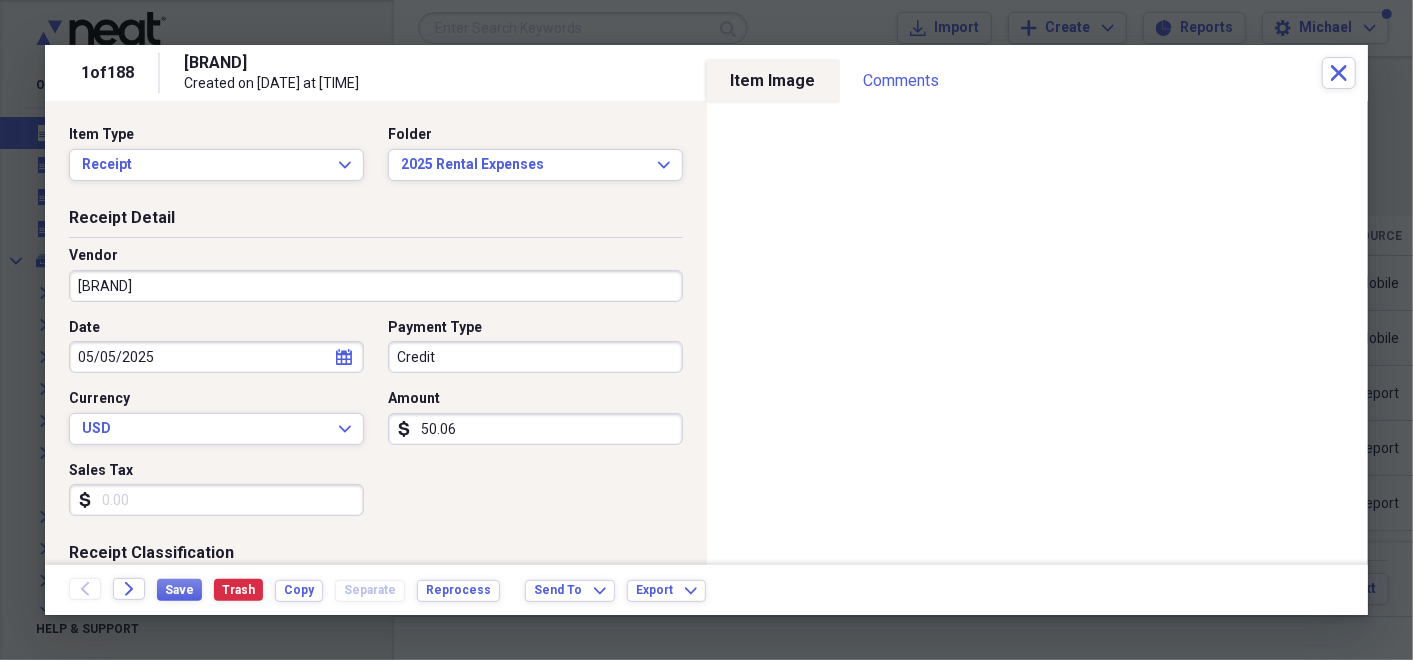 click 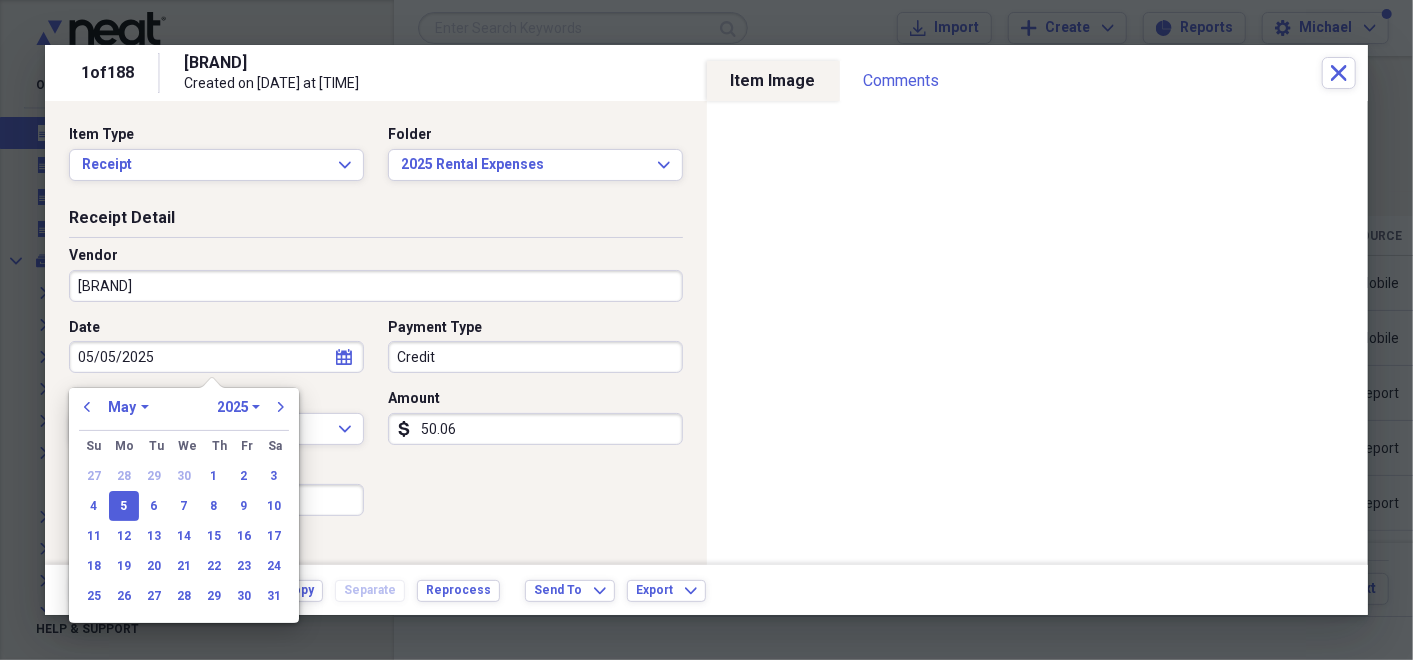 click on "January February March April May June July August September October November December" at bounding box center [128, 407] 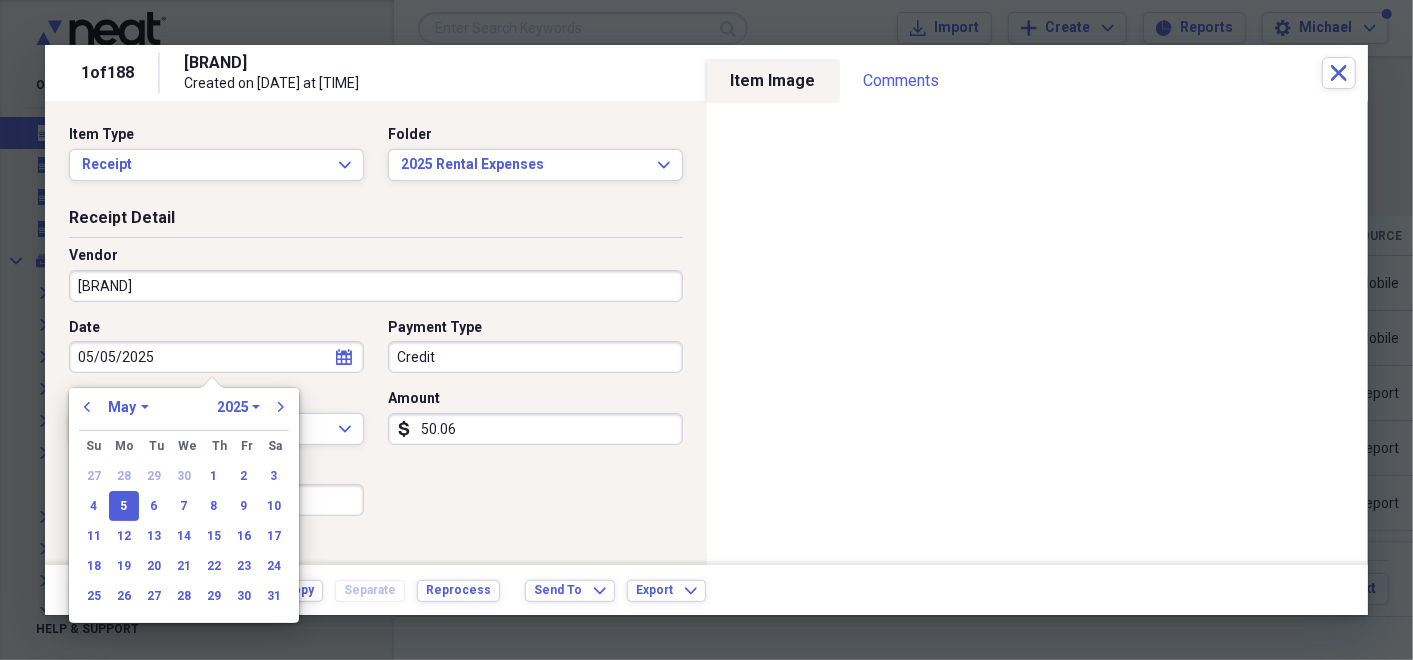 select on "5" 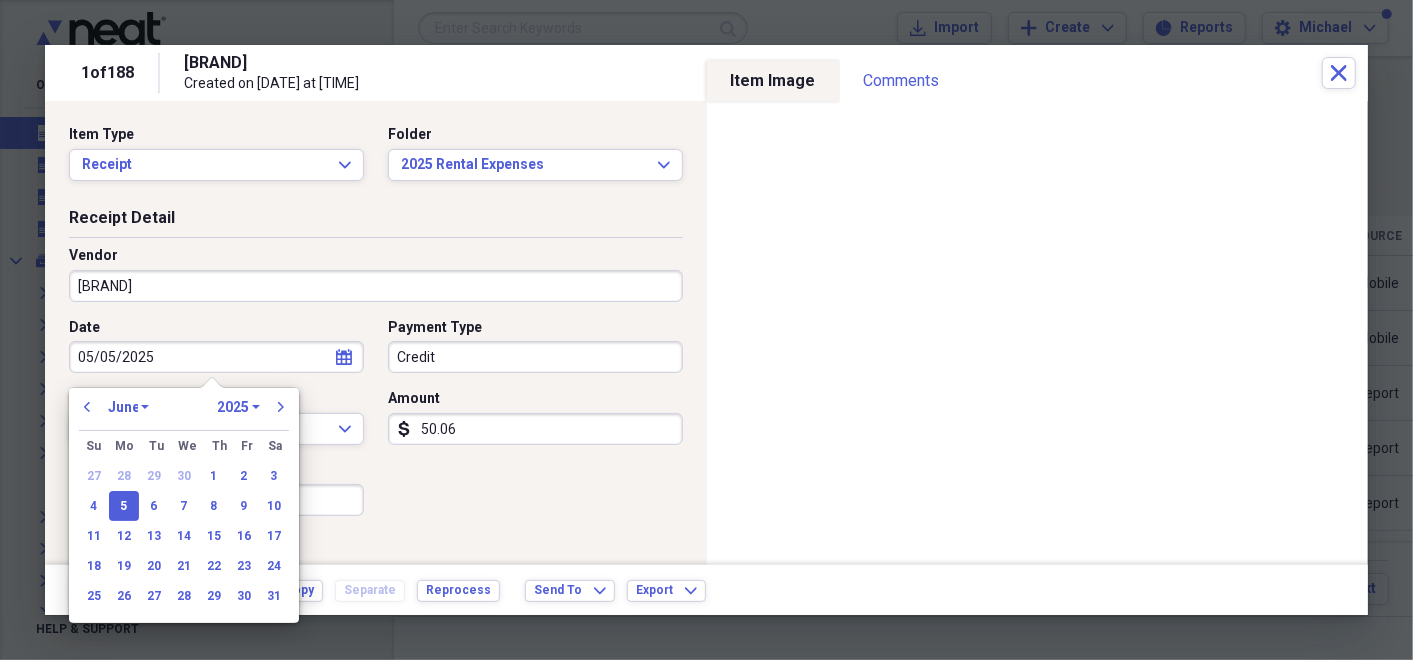 click on "January February March April May June July August September October November December" at bounding box center [128, 407] 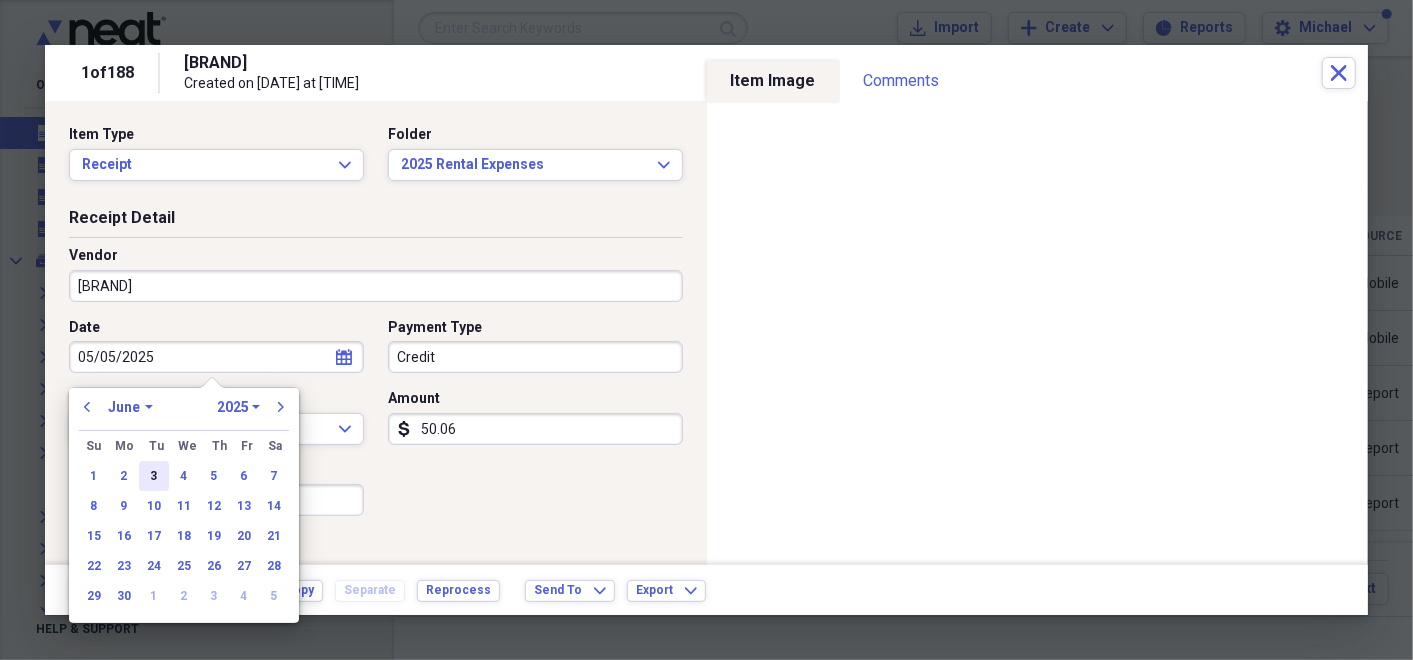 click on "3" at bounding box center (154, 476) 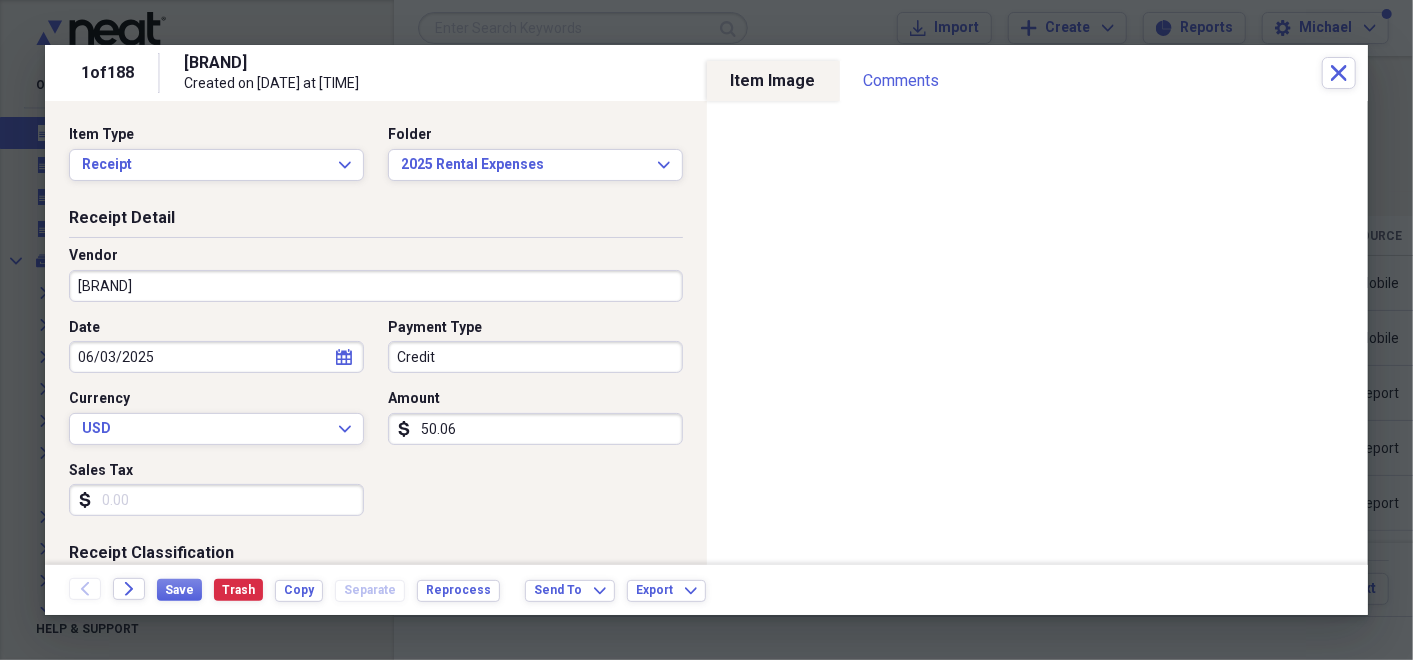 click on "Sales Tax" at bounding box center (216, 471) 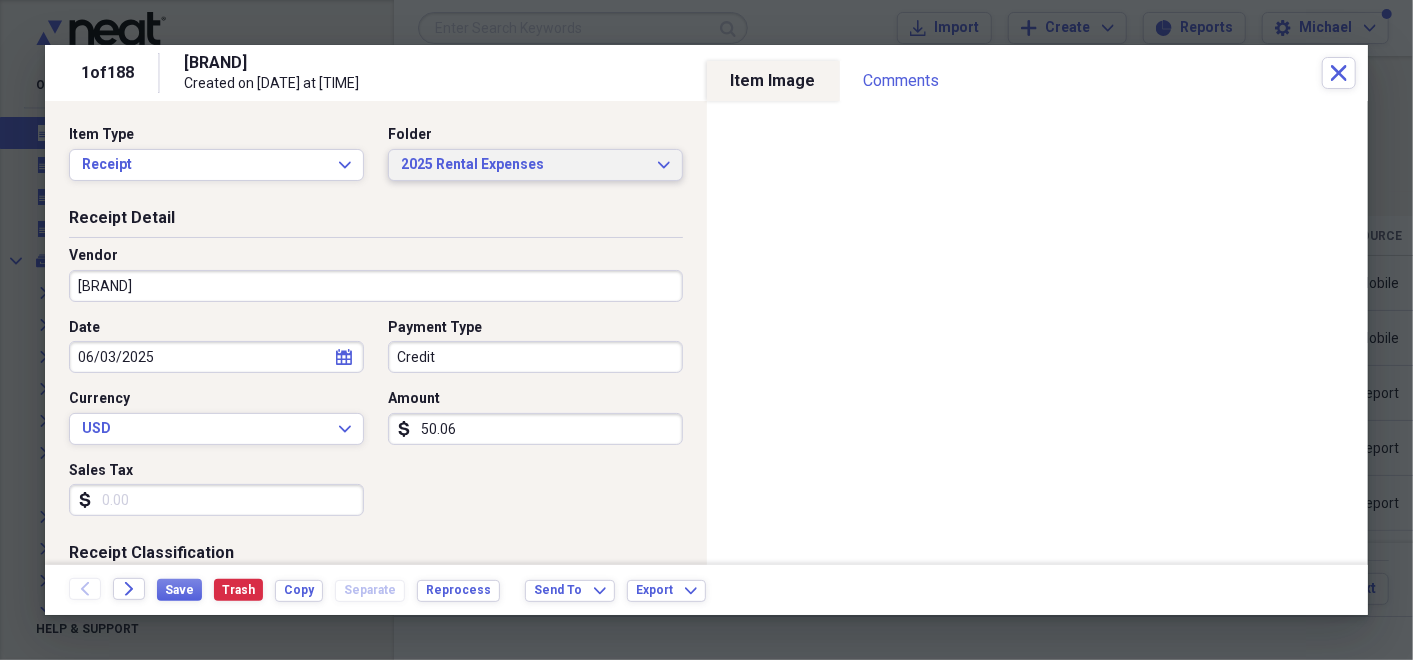 click on "2025 Rental Expenses Expand" at bounding box center [535, 165] 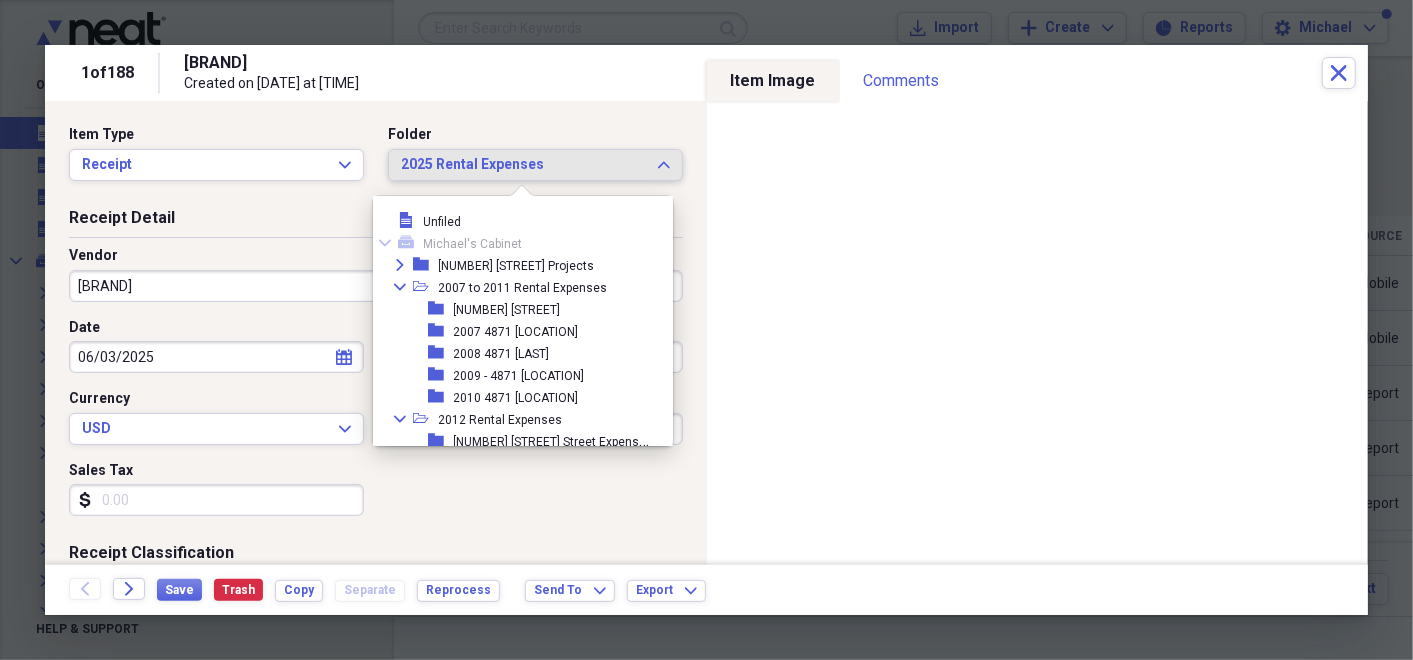 scroll, scrollTop: 1374, scrollLeft: 0, axis: vertical 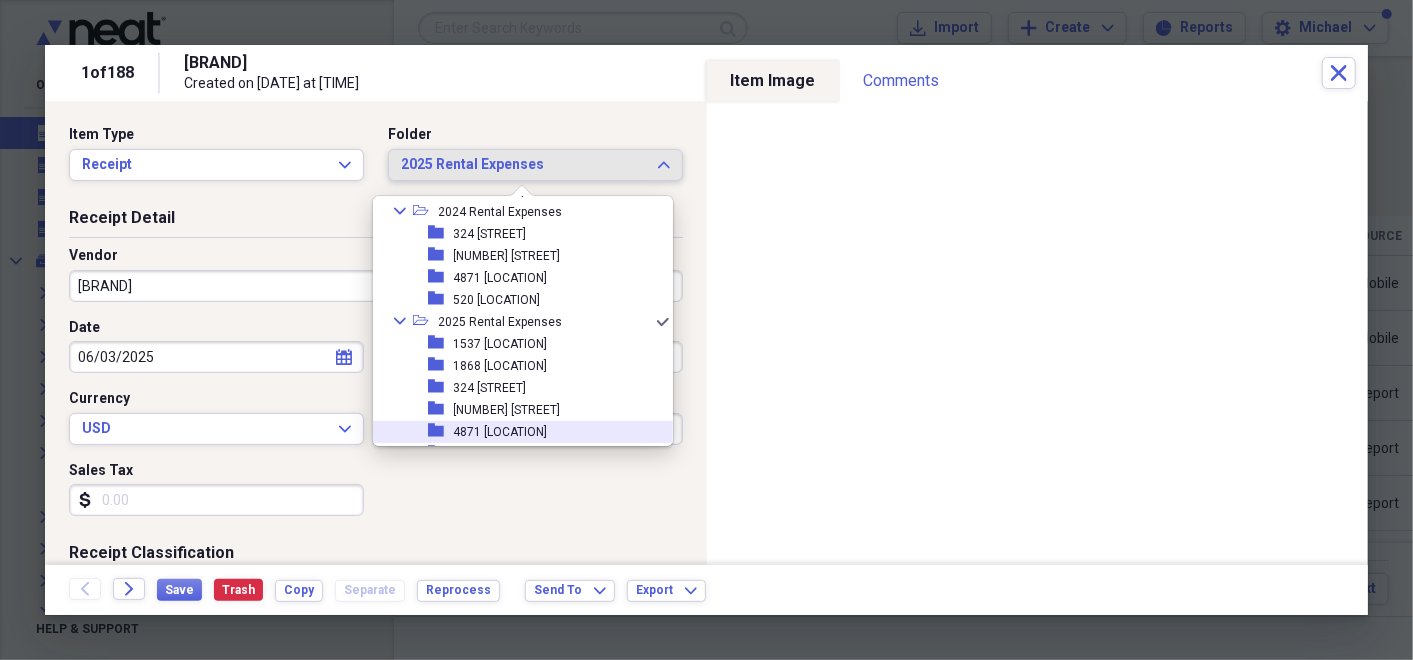 click on "folder 4871 [LAST]" at bounding box center [515, 432] 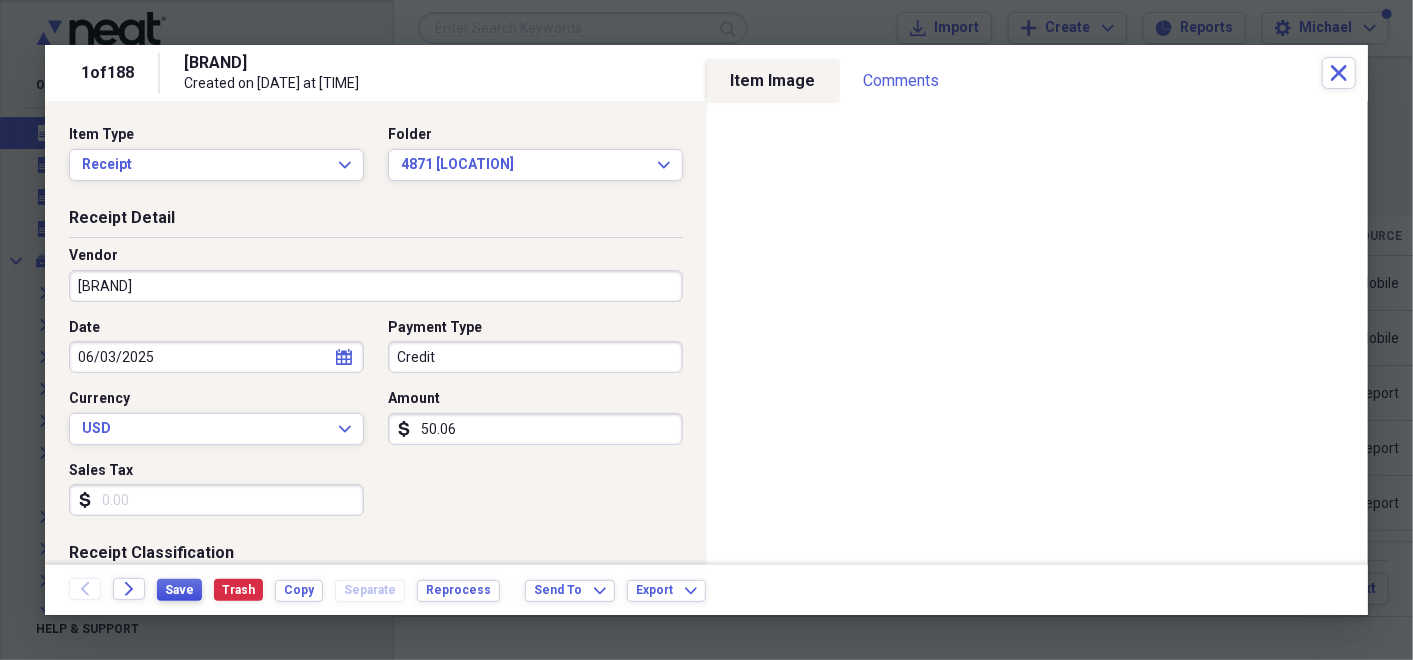 click on "Save" at bounding box center [179, 590] 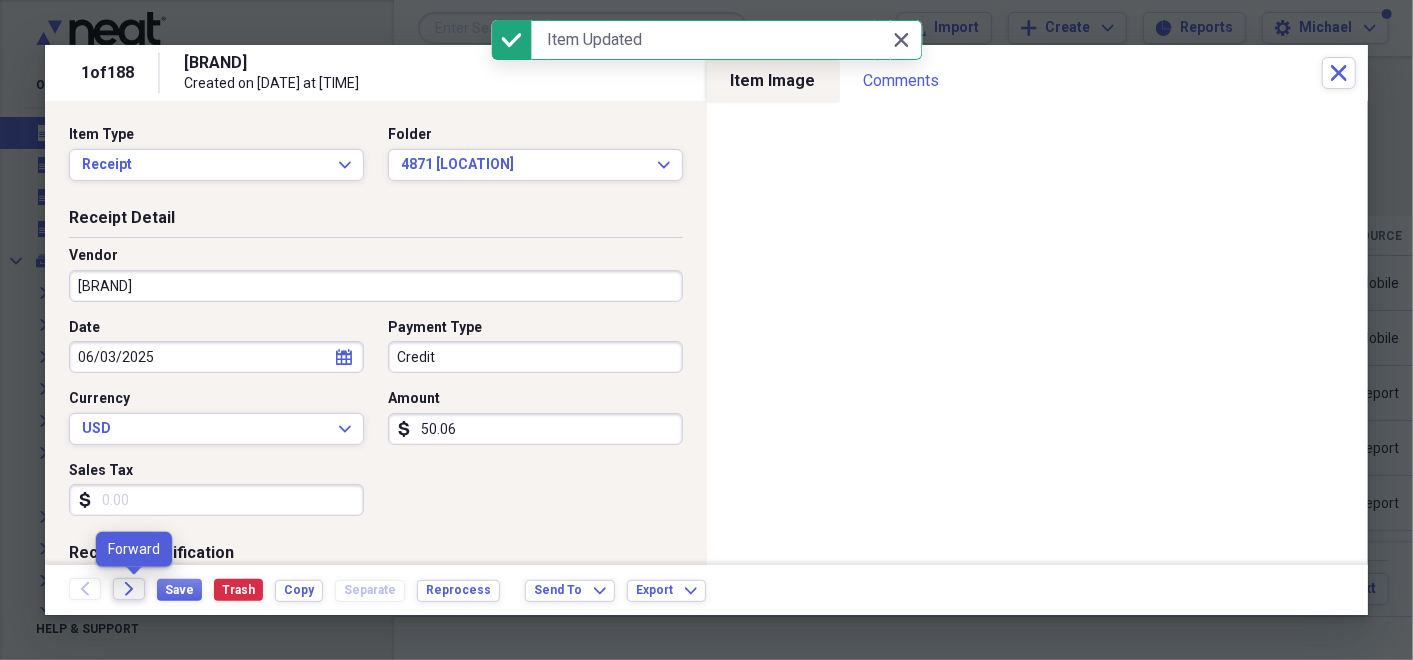 click on "Forward" 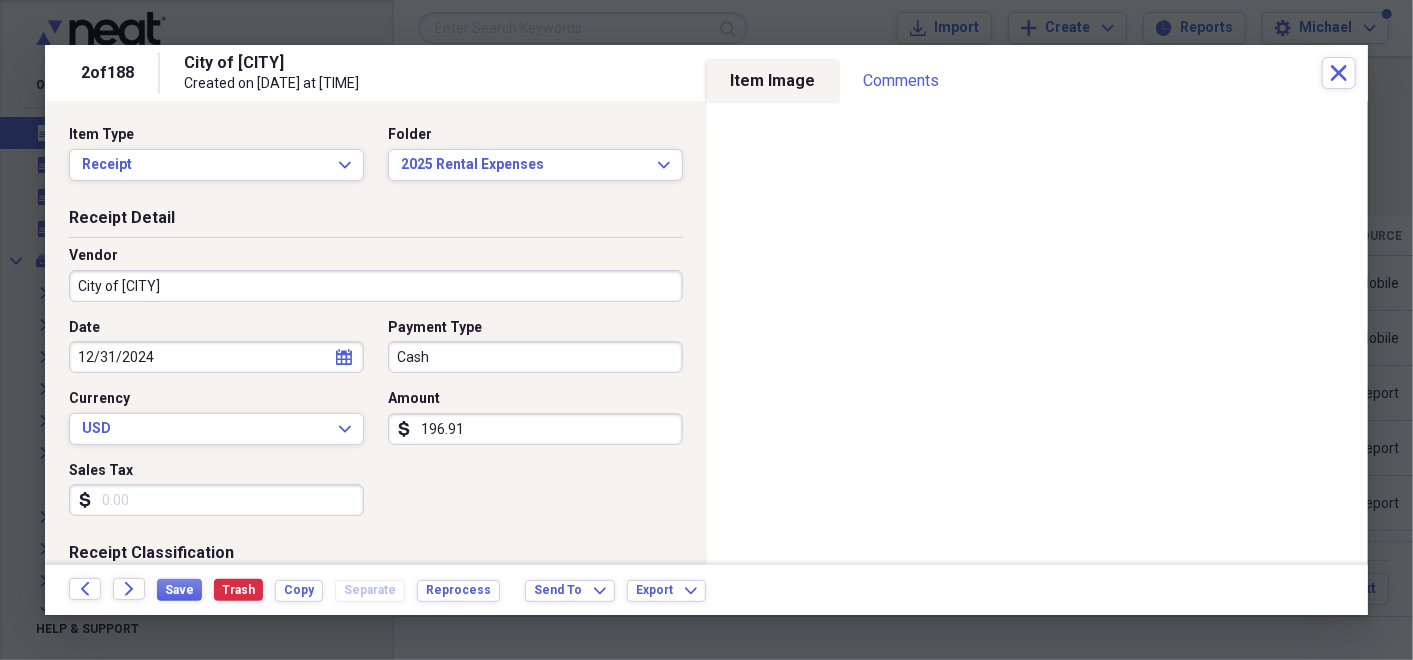 click on "calendar" 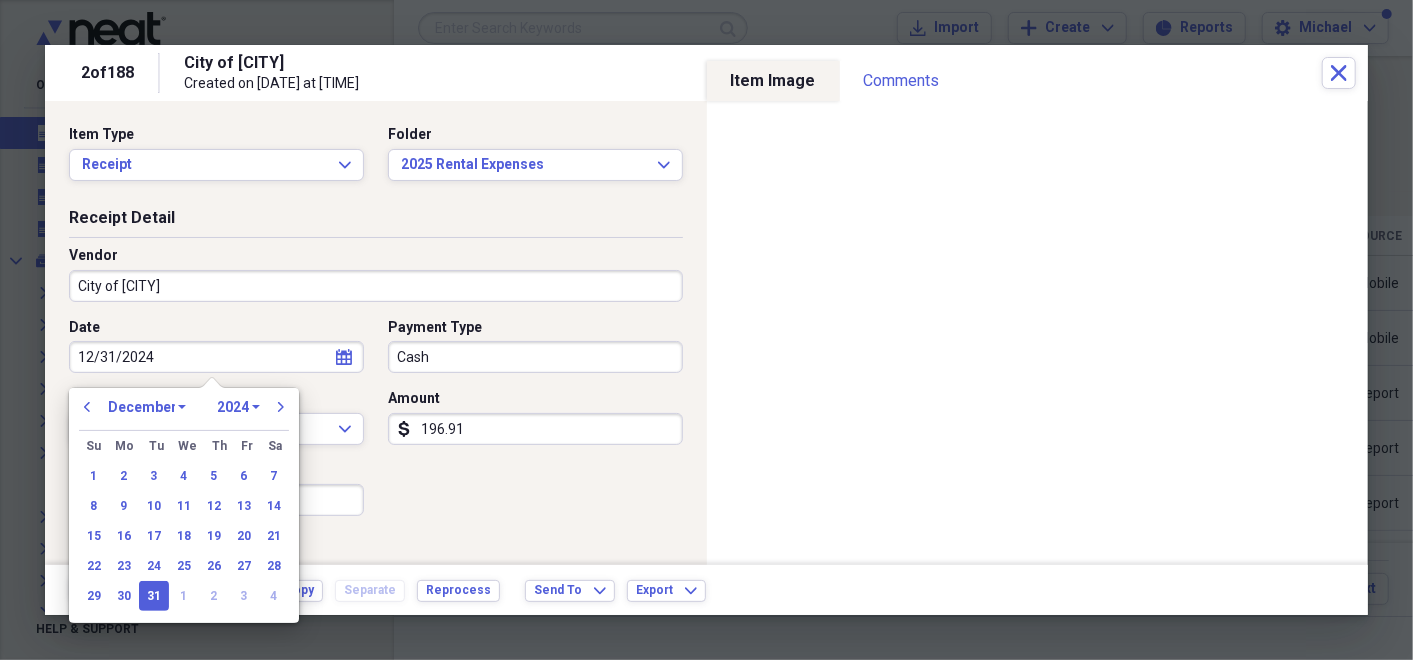 click on "January February March April May June July August September October November December" at bounding box center (147, 407) 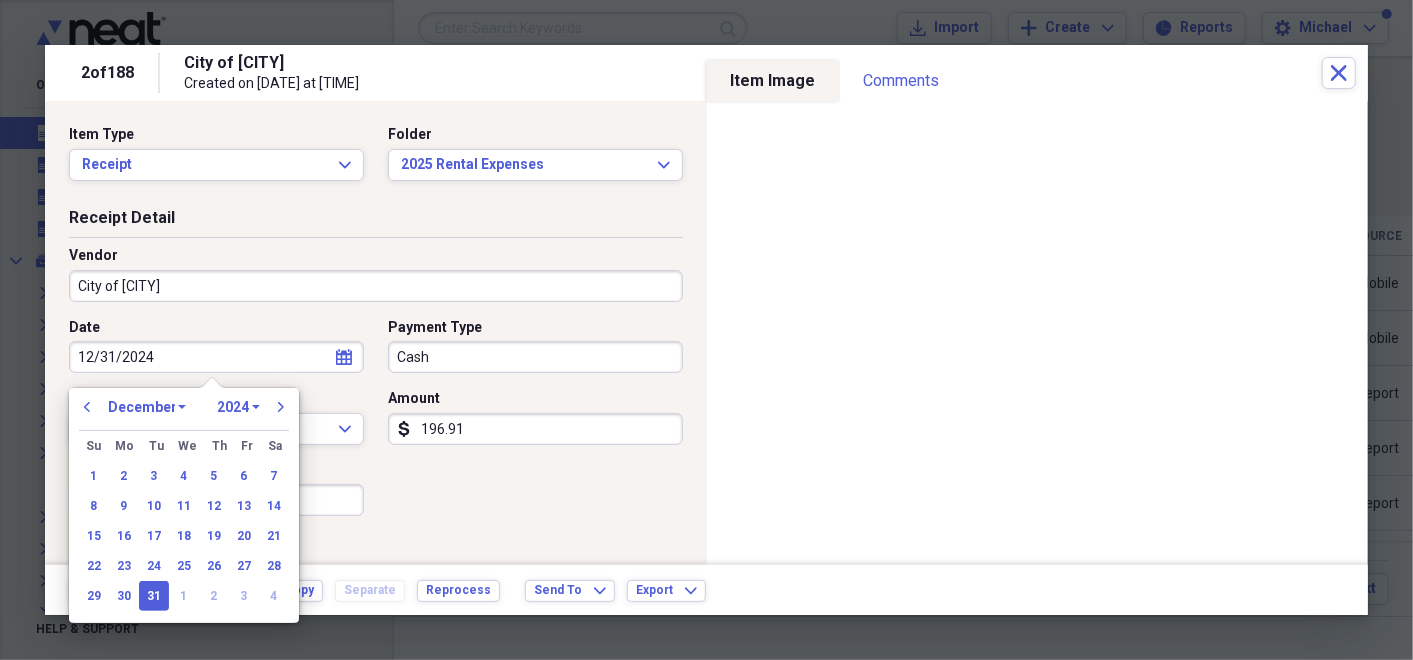 select on "1" 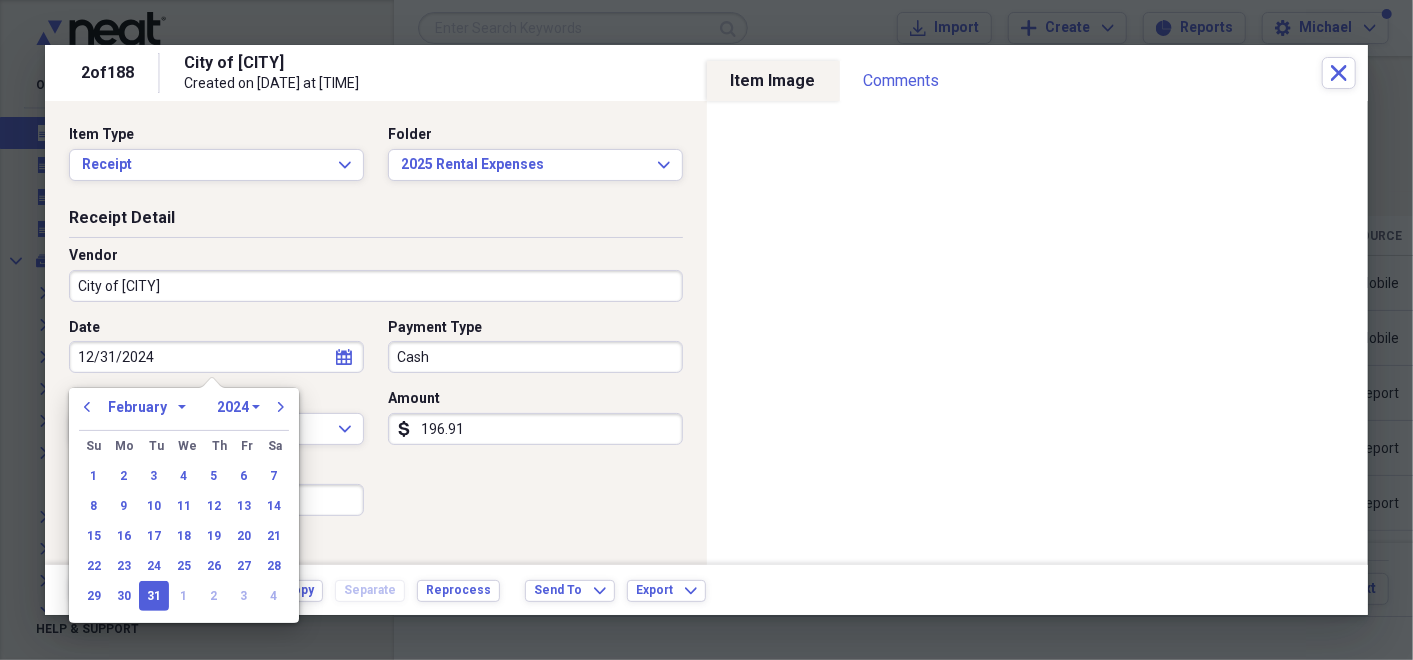 click on "January February March April May June July August September October November December" at bounding box center (147, 407) 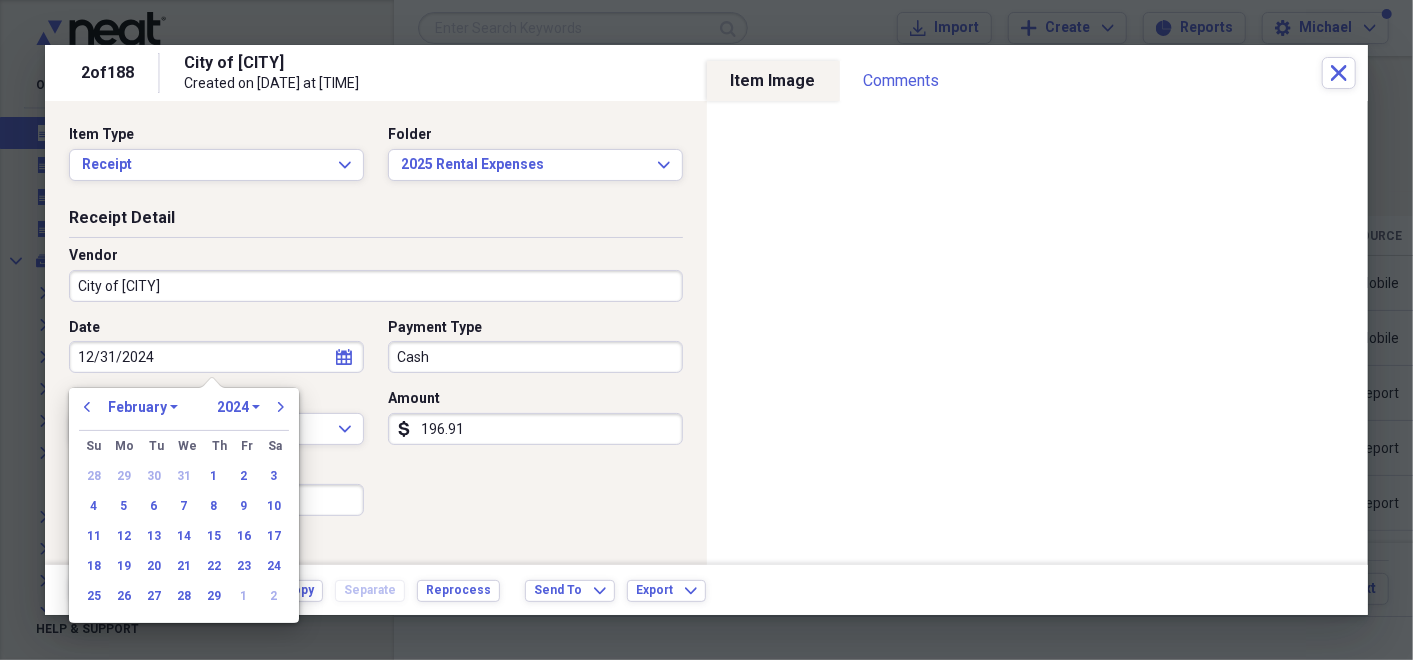 click on "1970 1971 1972 1973 1974 1975 1976 1977 1978 1979 1980 1981 1982 1983 1984 1985 1986 1987 1988 1989 1990 1991 1992 1993 1994 1995 1996 1997 1998 1999 2000 2001 2002 2003 2004 2005 2006 2007 2008 2009 2010 2011 2012 2013 2014 2015 2016 2017 2018 2019 2020 2021 2022 2023 2024 2025 2026 2027 2028 2029 2030 2031 2032 2033 2034 2035" at bounding box center (238, 407) 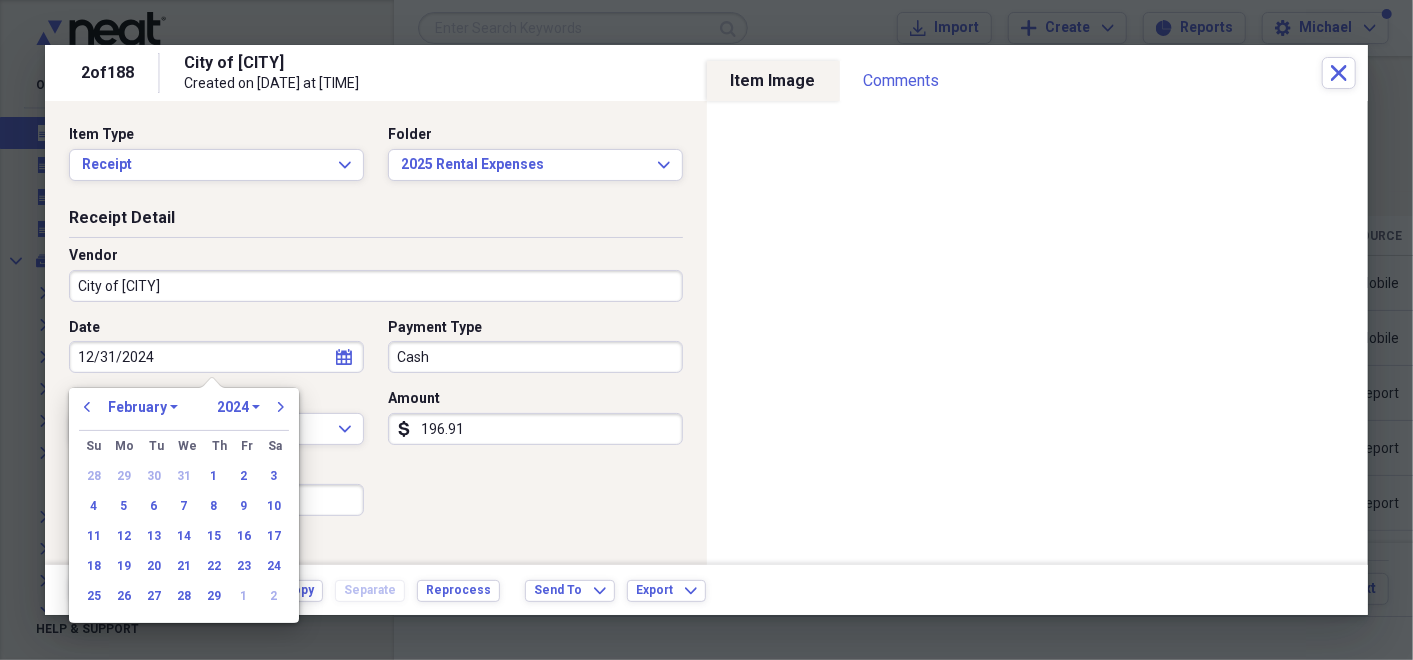 select on "2025" 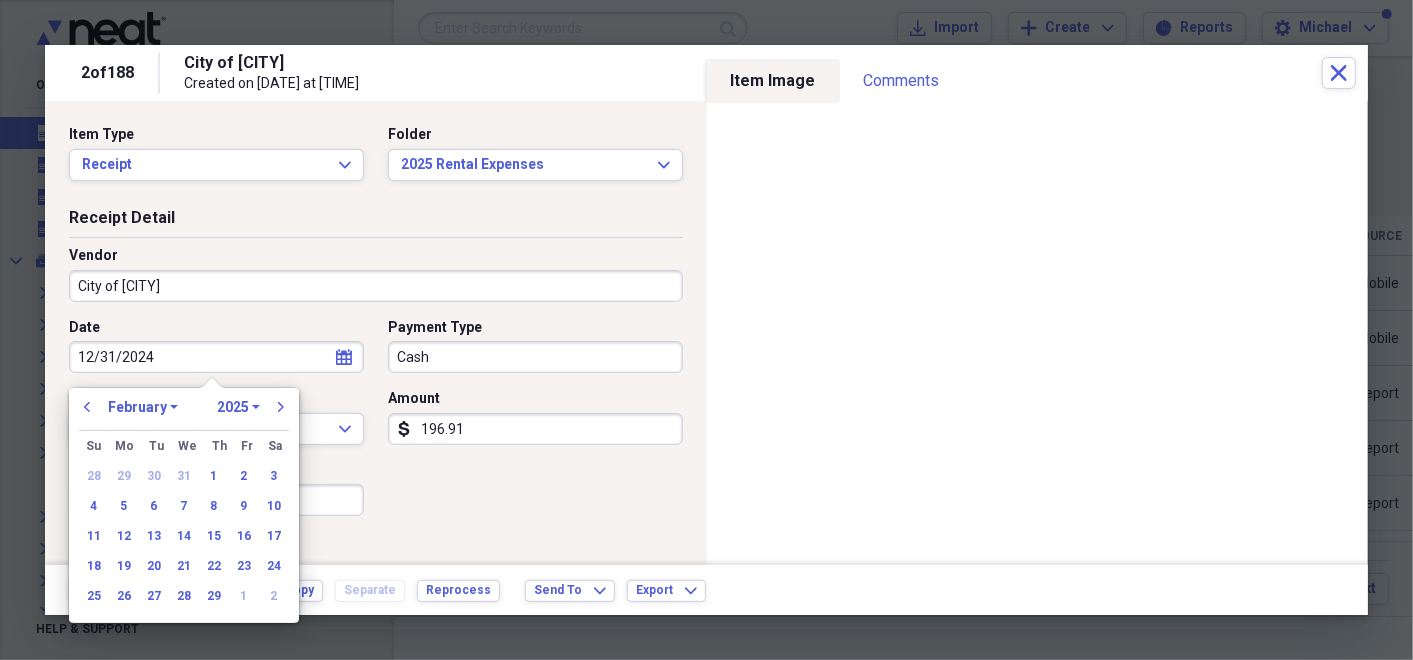 click on "1970 1971 1972 1973 1974 1975 1976 1977 1978 1979 1980 1981 1982 1983 1984 1985 1986 1987 1988 1989 1990 1991 1992 1993 1994 1995 1996 1997 1998 1999 2000 2001 2002 2003 2004 2005 2006 2007 2008 2009 2010 2011 2012 2013 2014 2015 2016 2017 2018 2019 2020 2021 2022 2023 2024 2025 2026 2027 2028 2029 2030 2031 2032 2033 2034 2035" at bounding box center (238, 407) 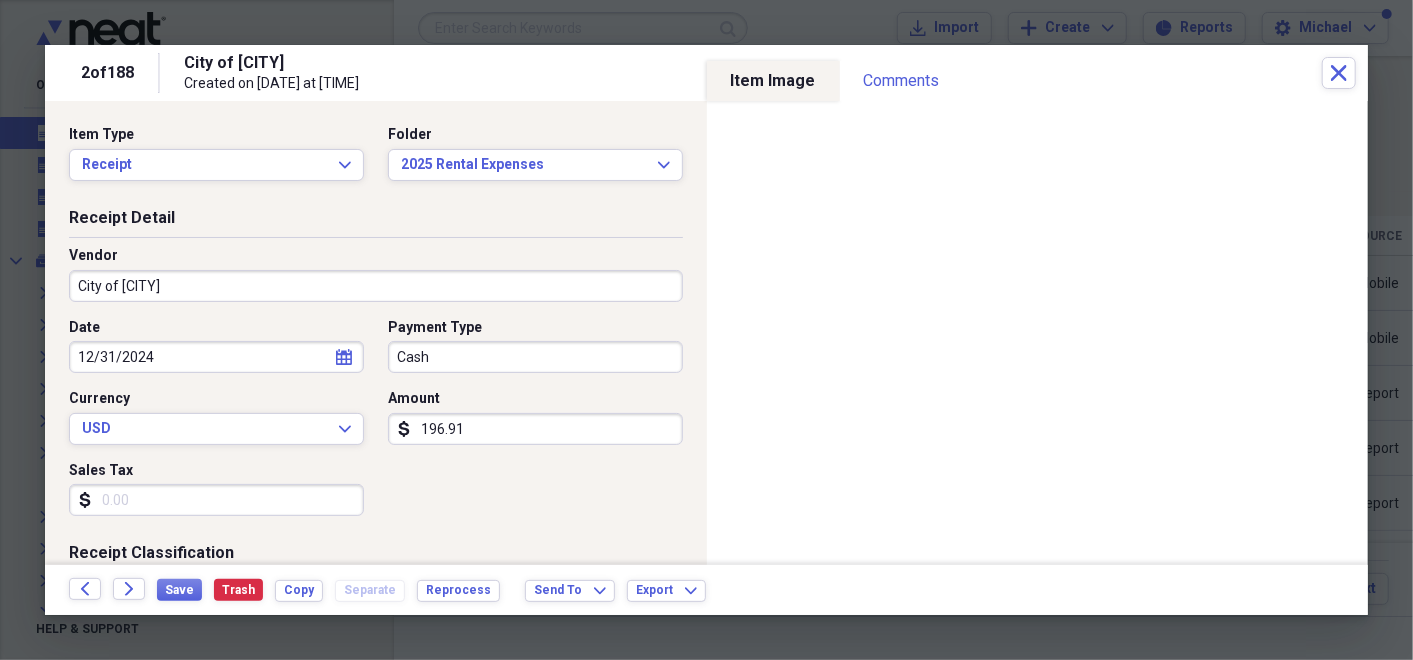 click on "Date [DATE] calendar Calendar Payment Type Cash Currency USD Expand Amount dollar-sign 196.91 Sales Tax dollar-sign" at bounding box center [376, 425] 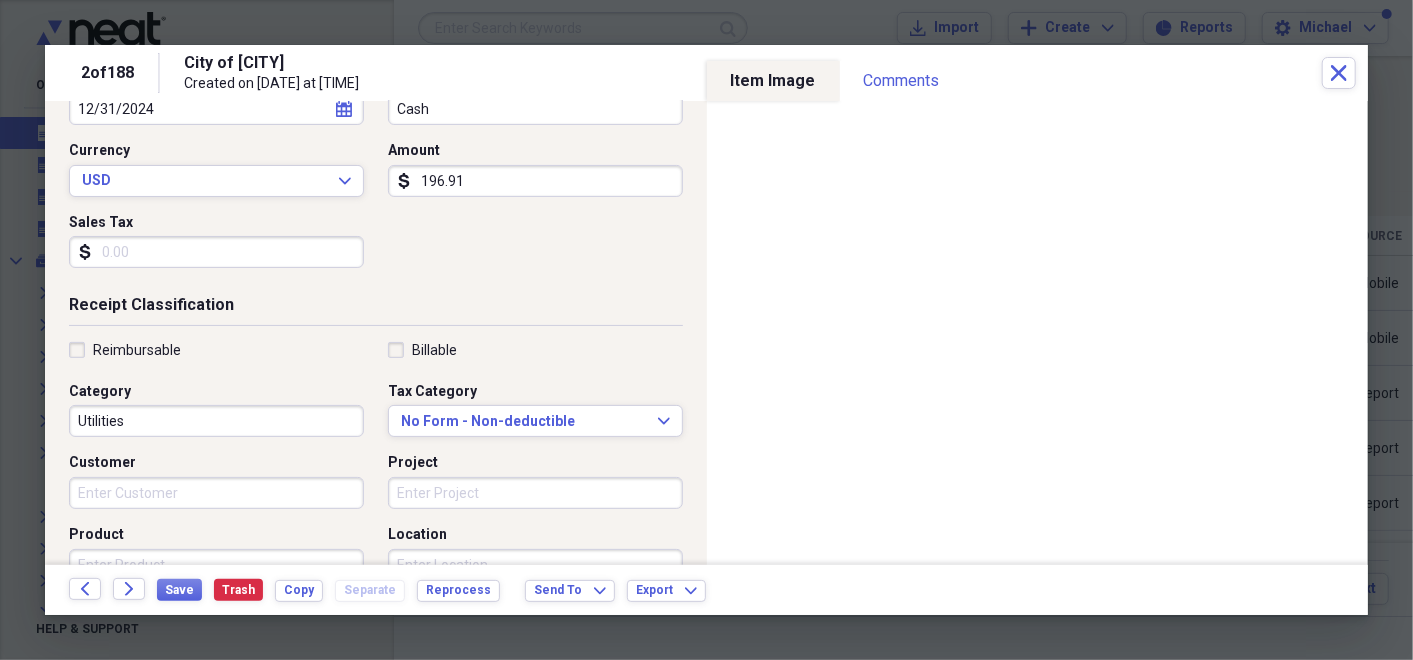 scroll, scrollTop: 290, scrollLeft: 0, axis: vertical 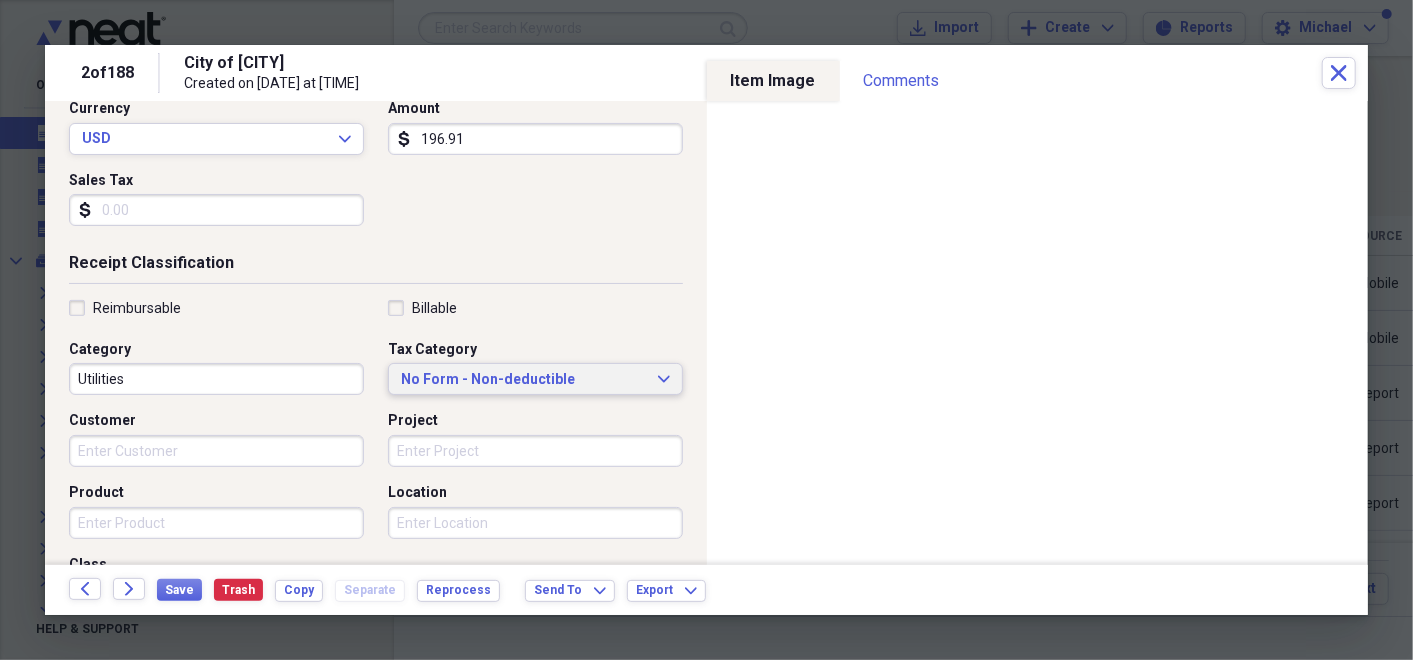 click on "No Form - Non-deductible Expand" at bounding box center [535, 379] 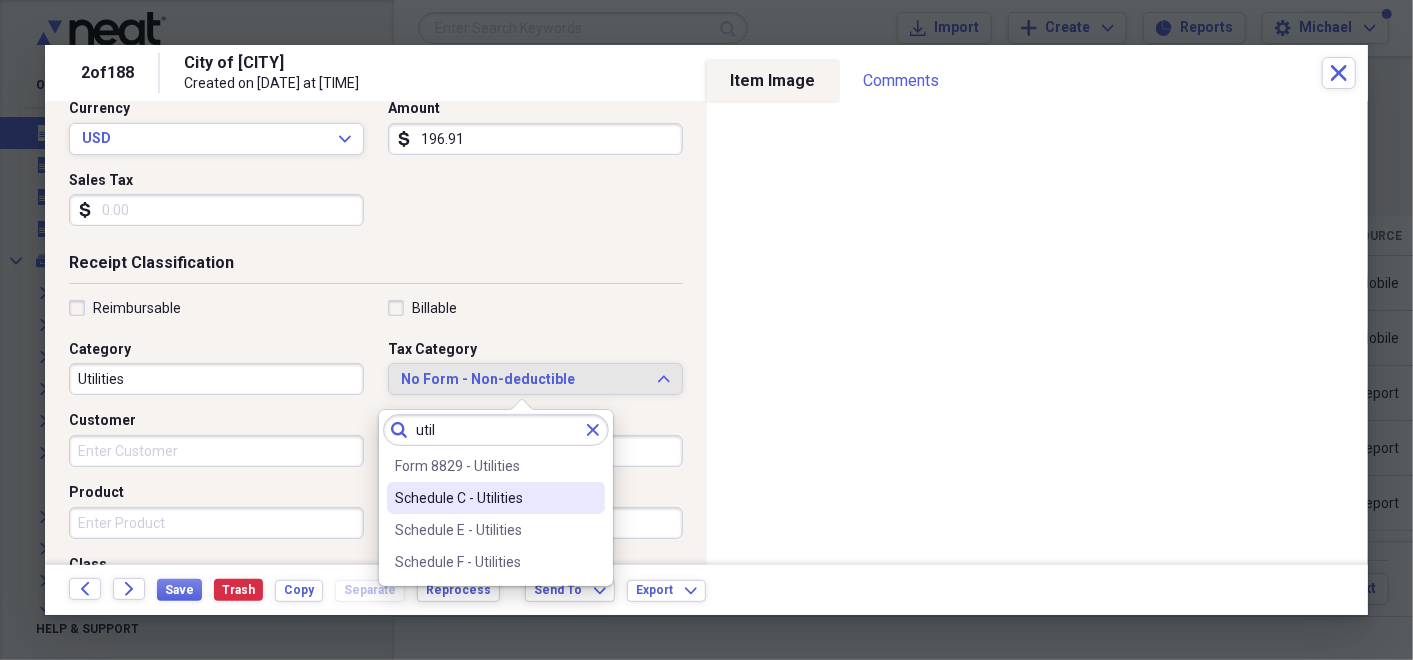 type on "util" 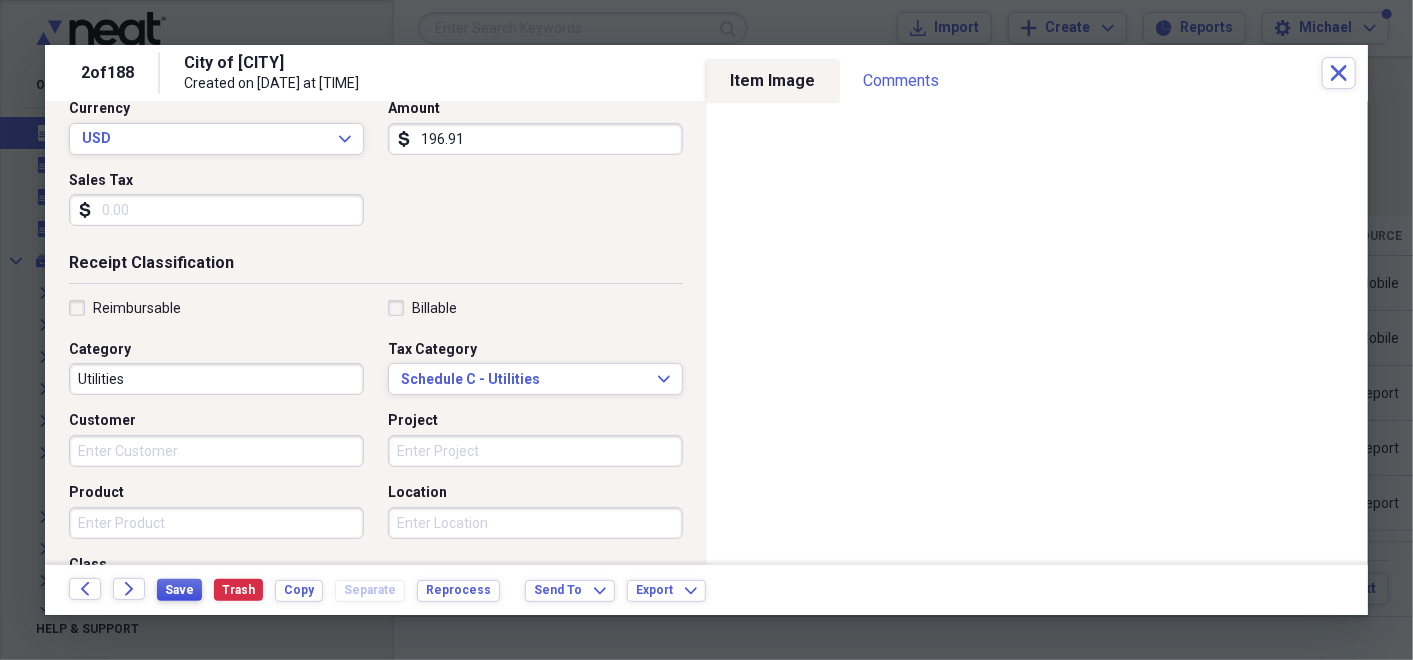 click on "Save" at bounding box center [179, 590] 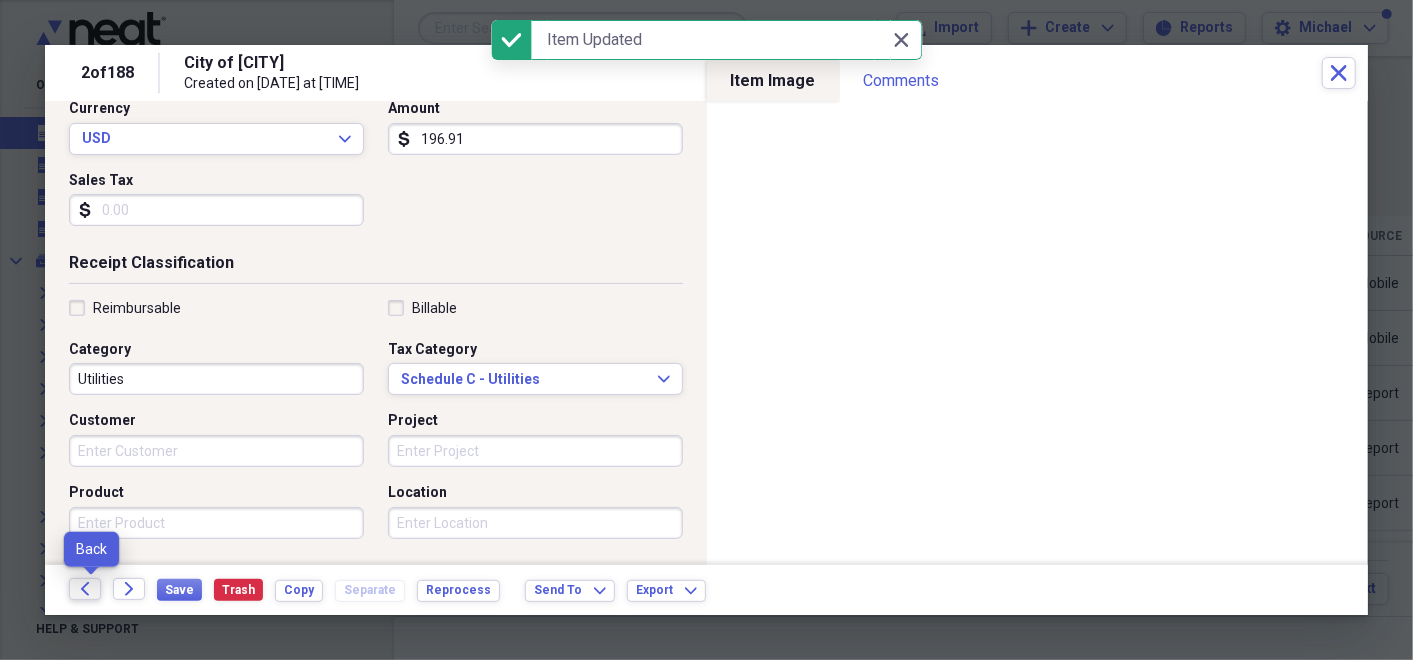 click on "Back" at bounding box center (85, 589) 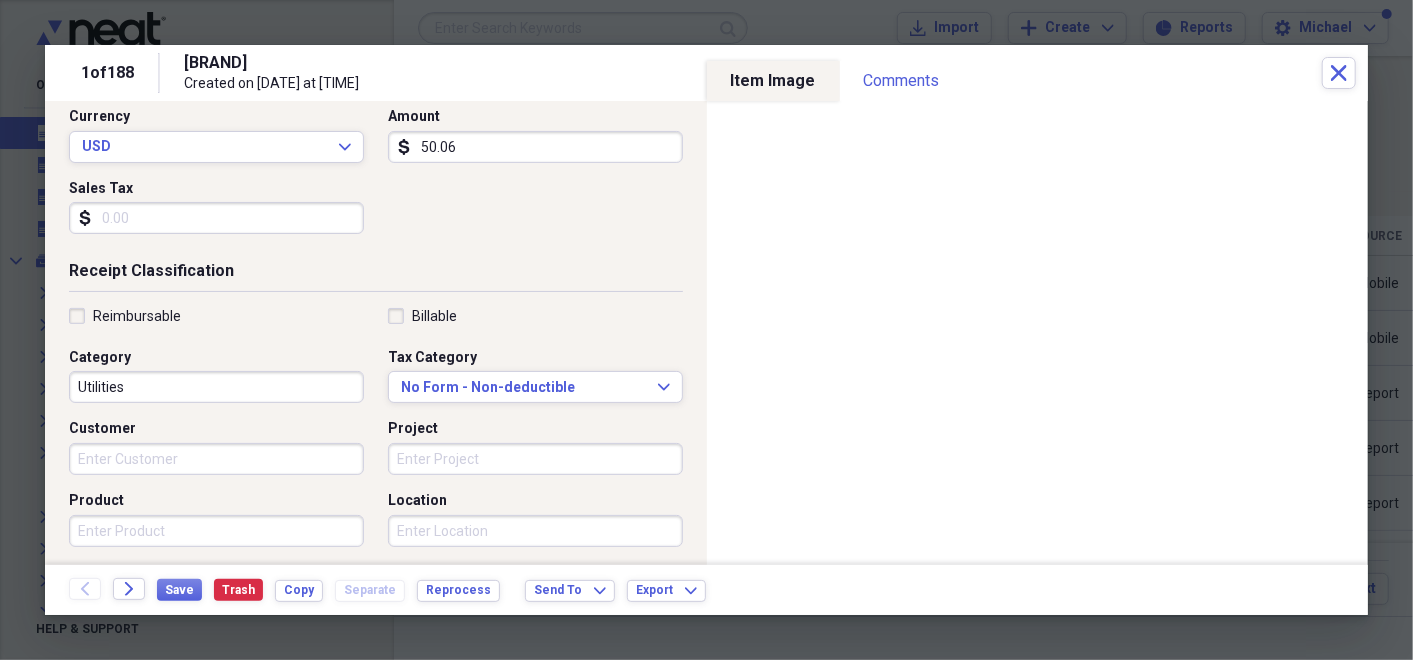 scroll, scrollTop: 284, scrollLeft: 0, axis: vertical 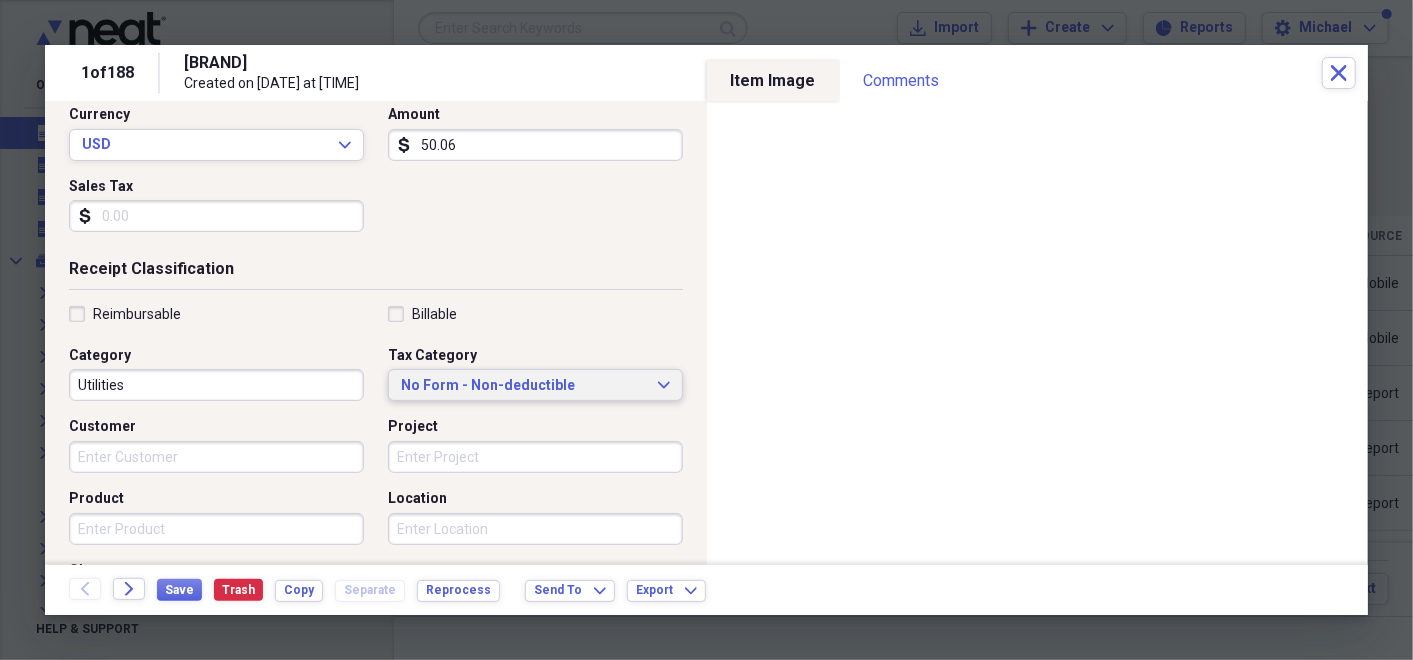 click on "No Form - Non-deductible Expand" at bounding box center (535, 386) 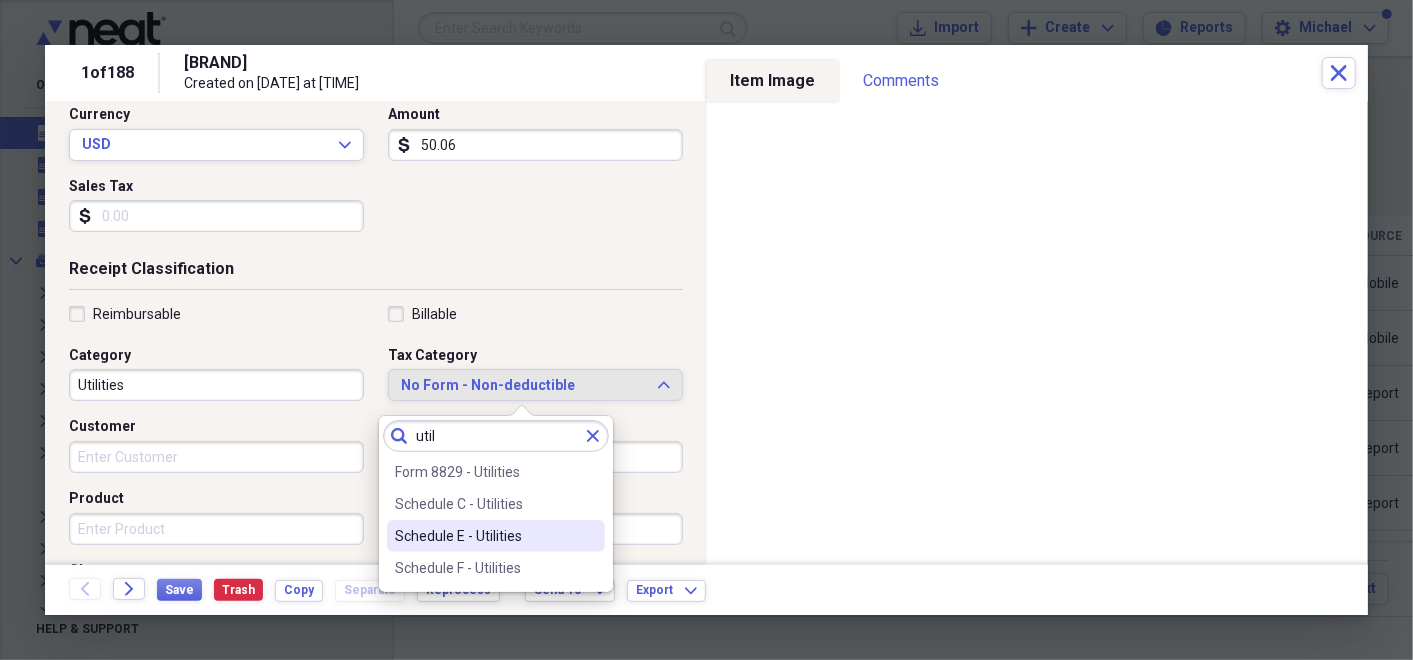 type on "util" 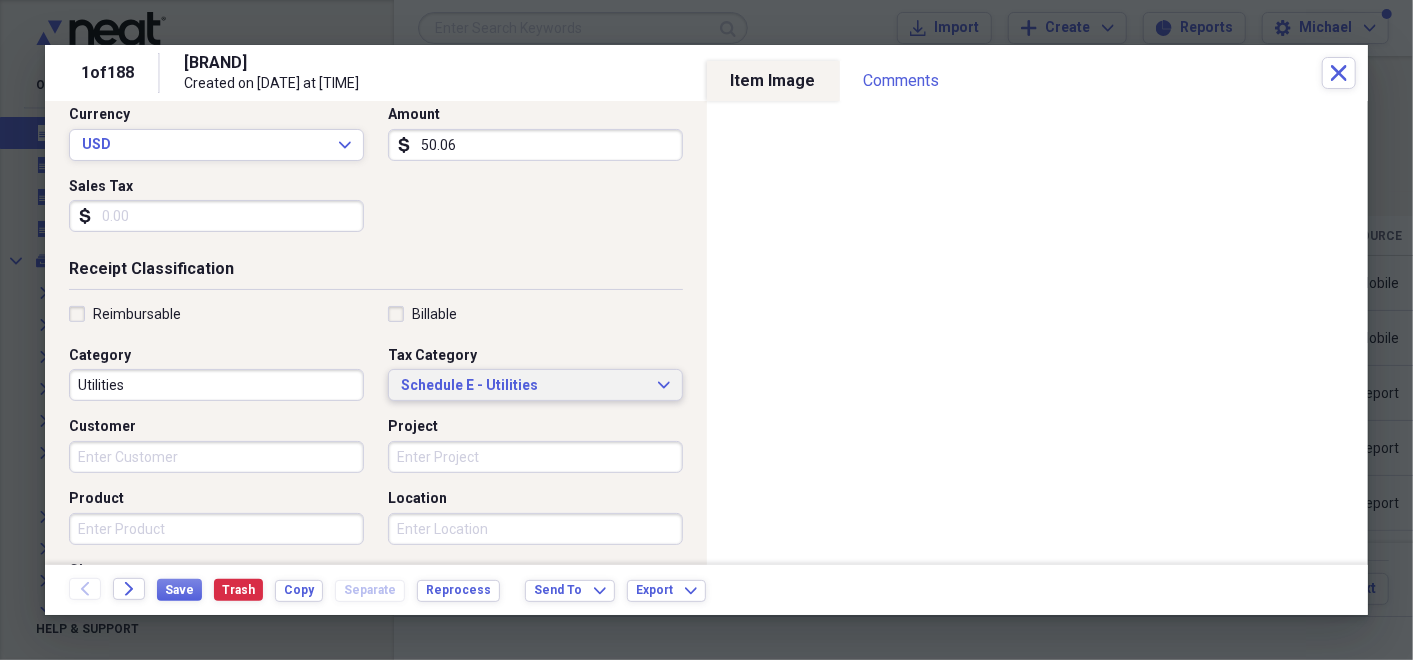 click on "Schedule E - Utilities Expand" at bounding box center (535, 386) 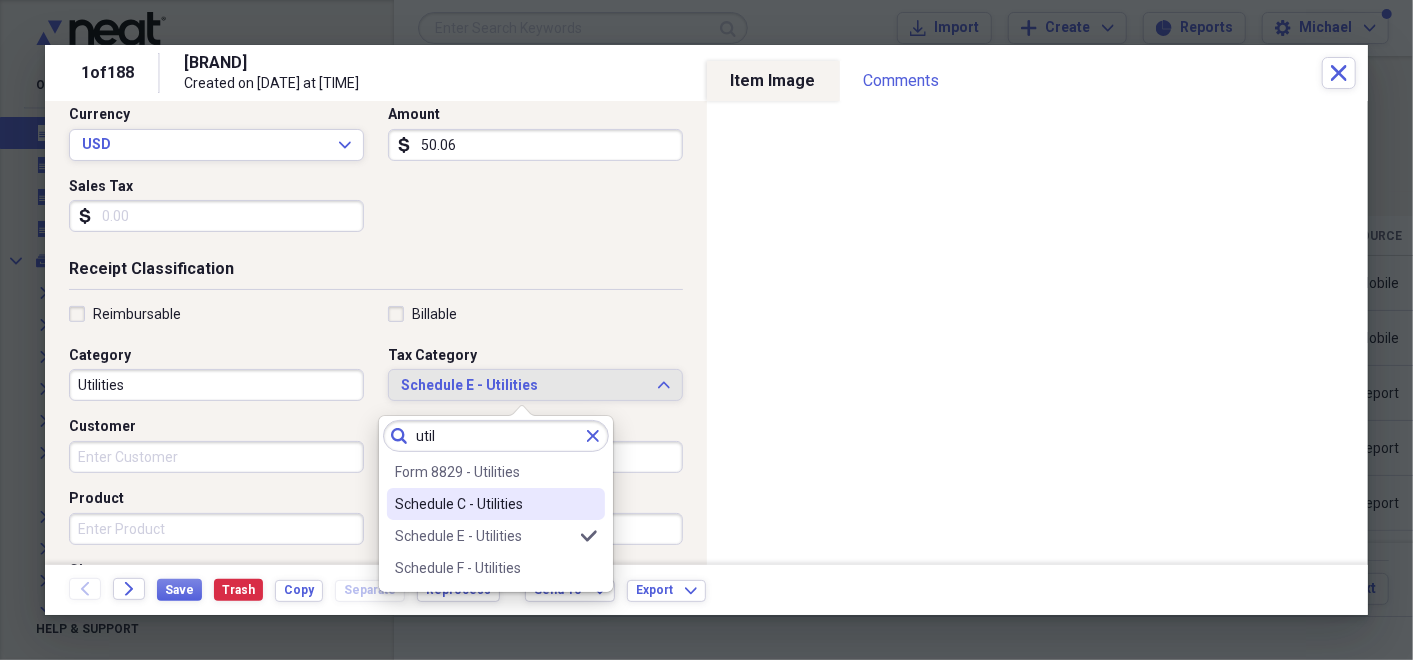 click on "Schedule C - Utilities" at bounding box center (484, 504) 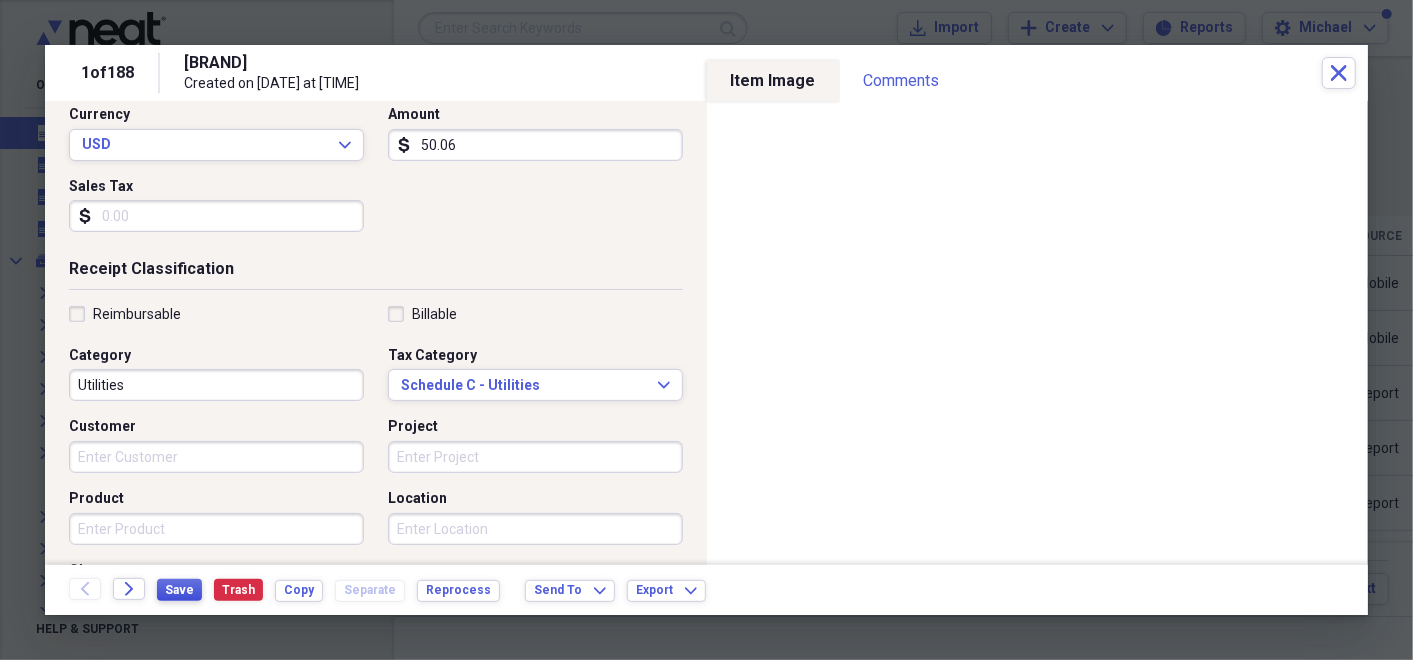 click on "Save" at bounding box center [179, 590] 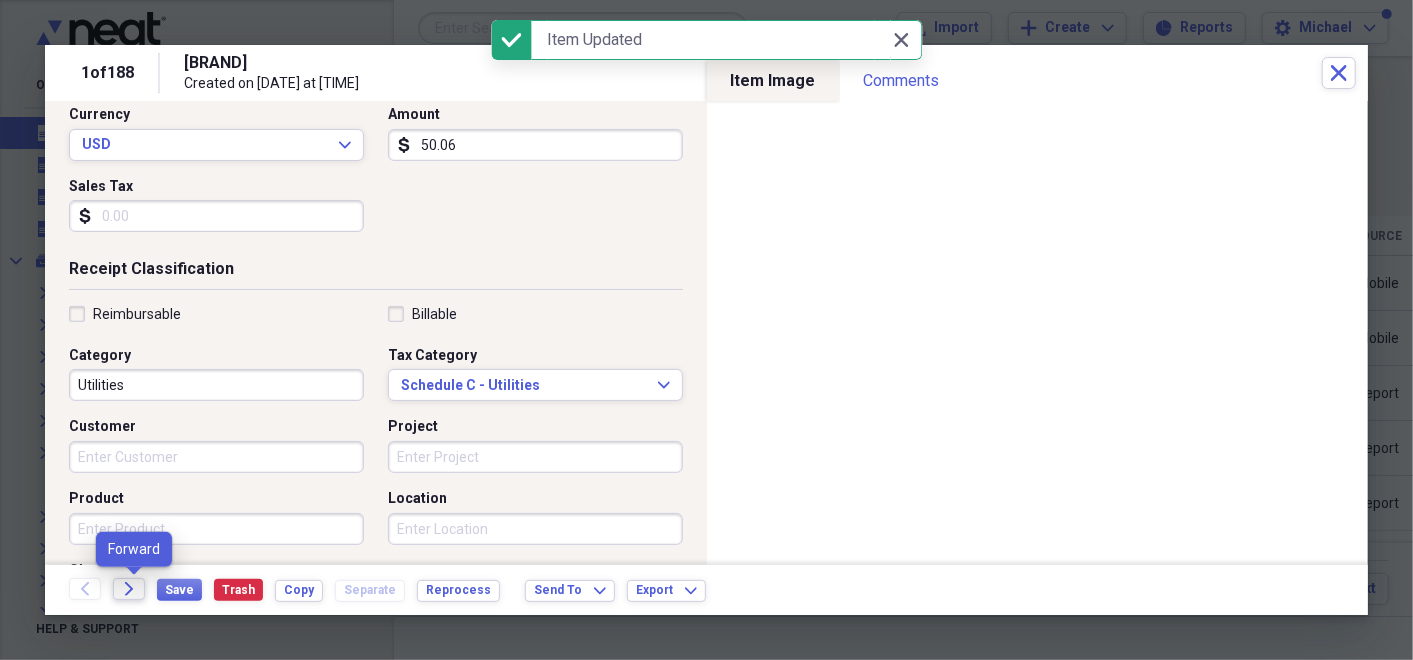 click 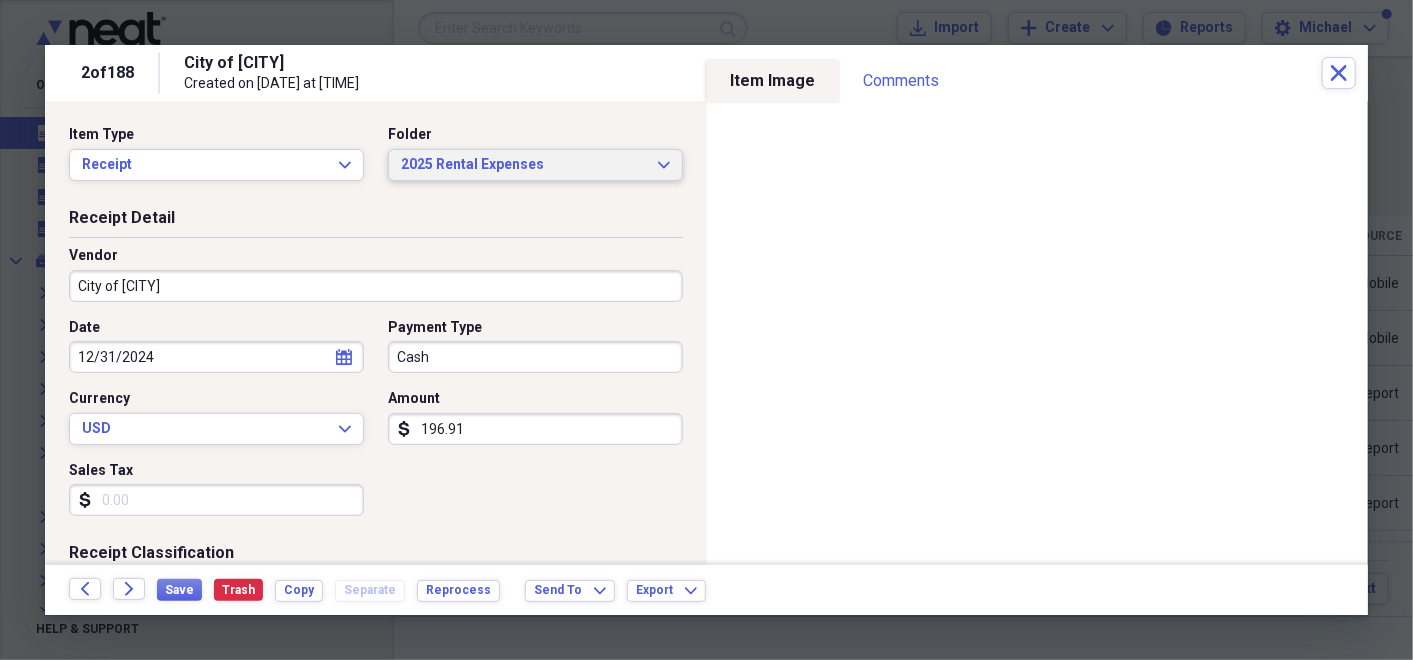 click 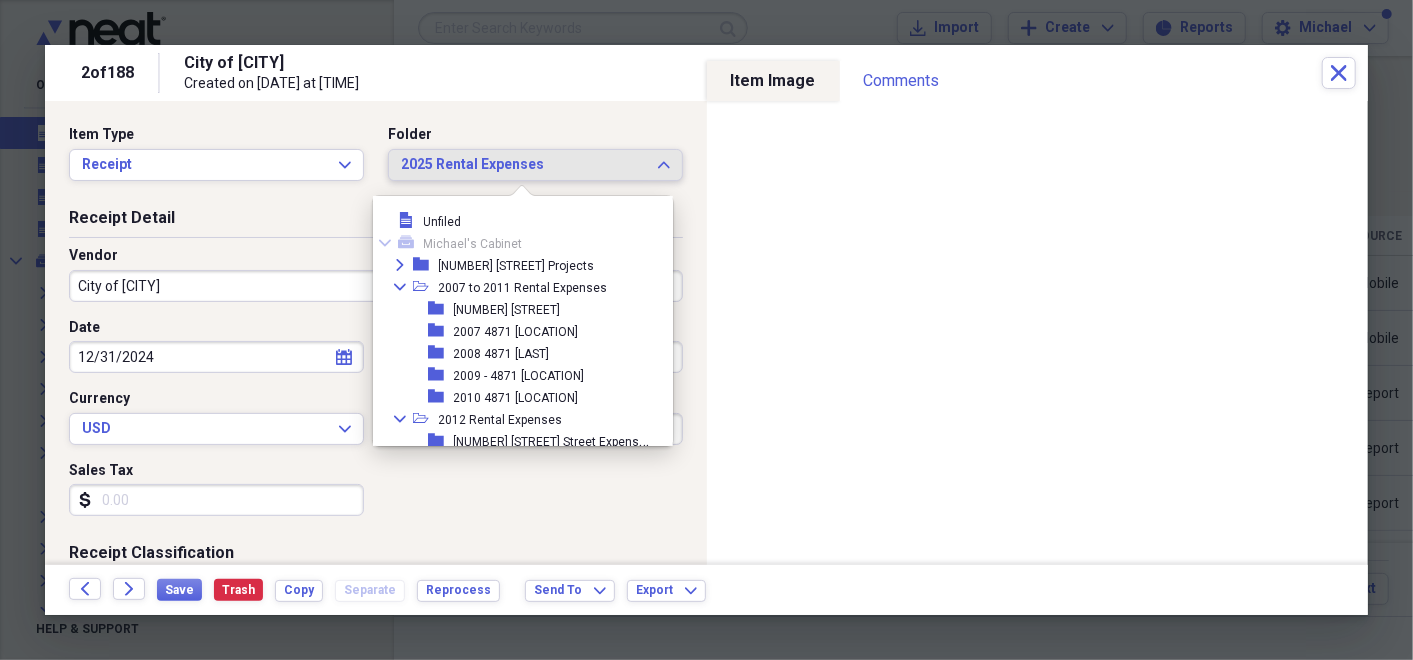 scroll, scrollTop: 1374, scrollLeft: 0, axis: vertical 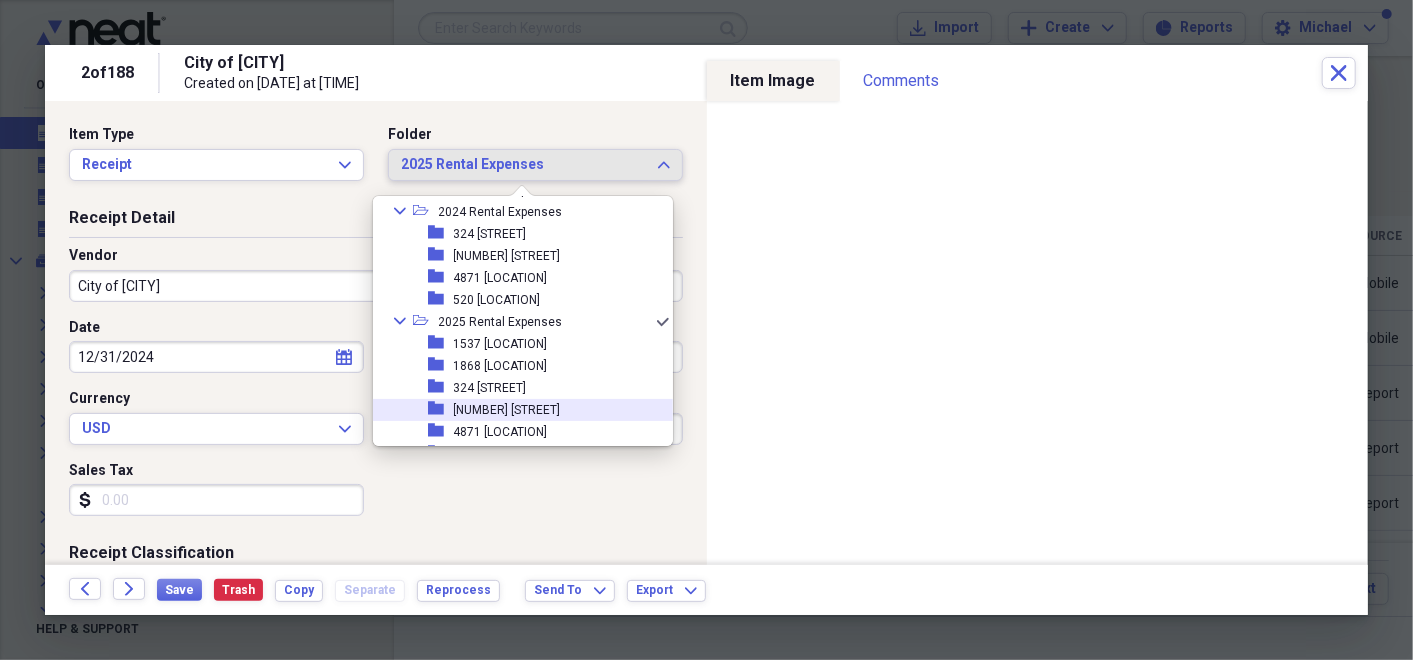click on "folder [NUMBER] [STREET]" at bounding box center (515, 410) 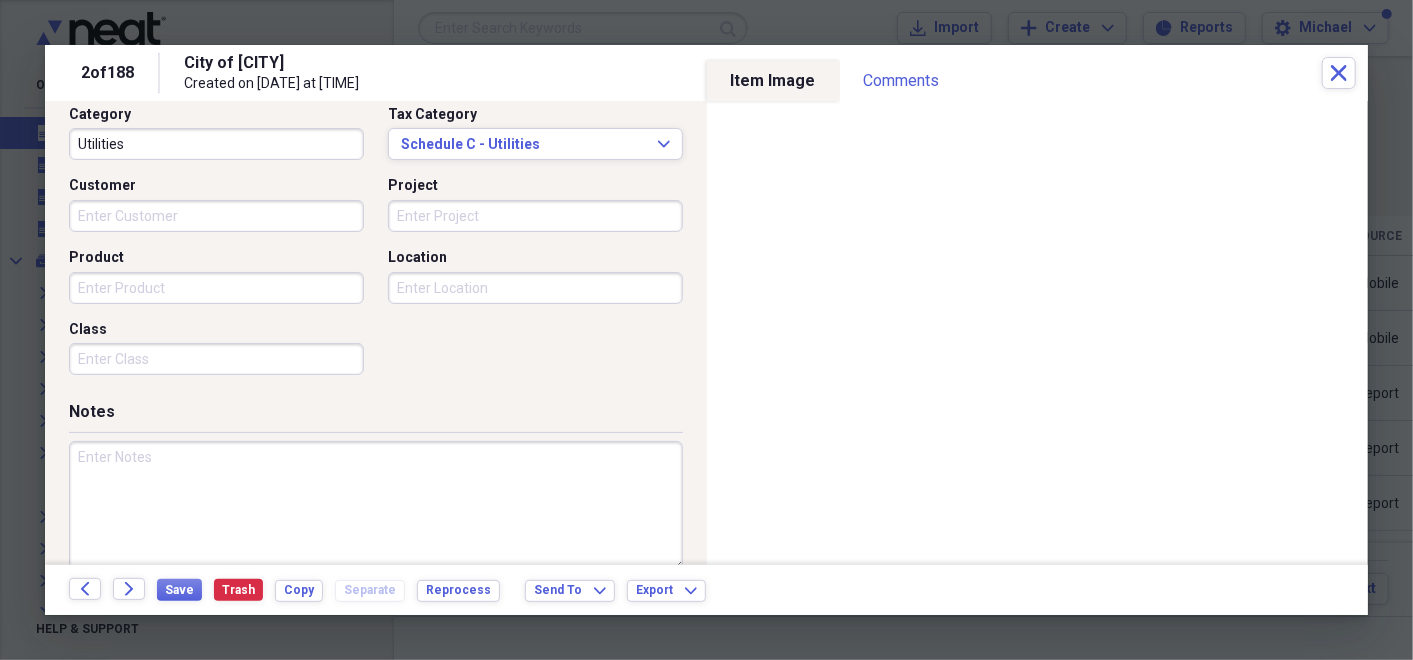 scroll, scrollTop: 523, scrollLeft: 0, axis: vertical 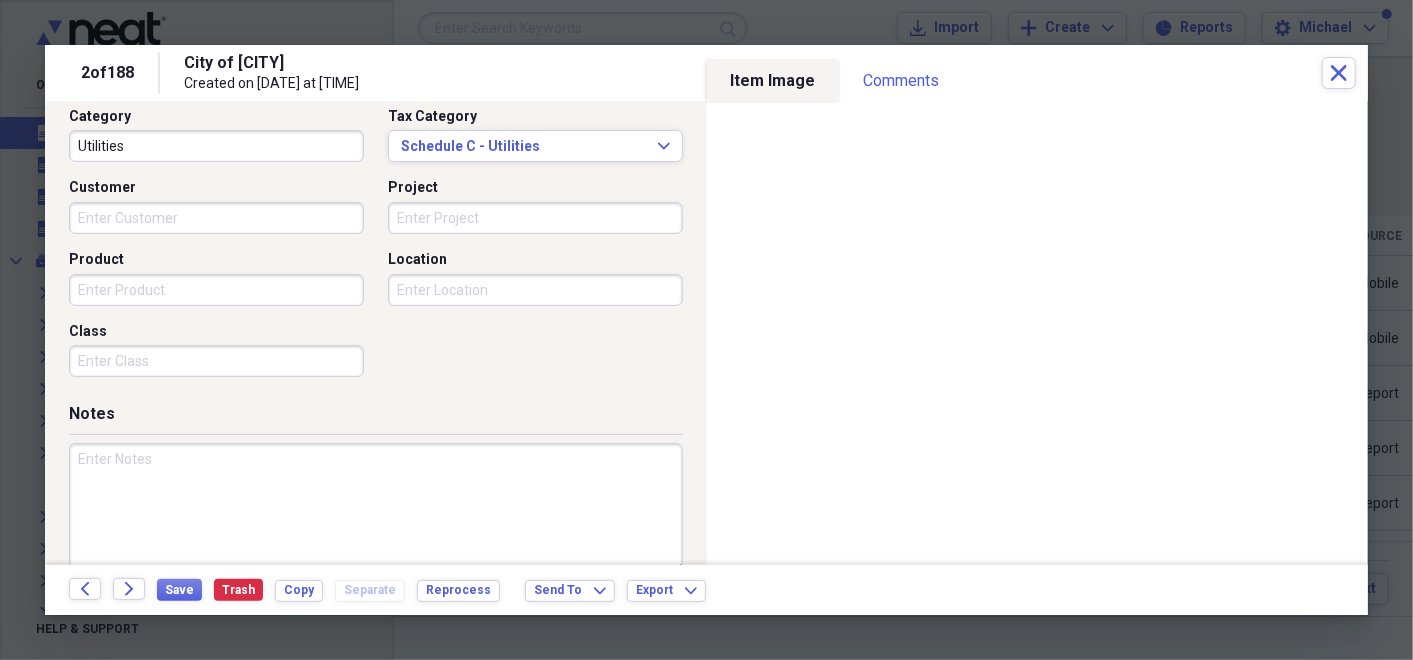 click at bounding box center [376, 508] 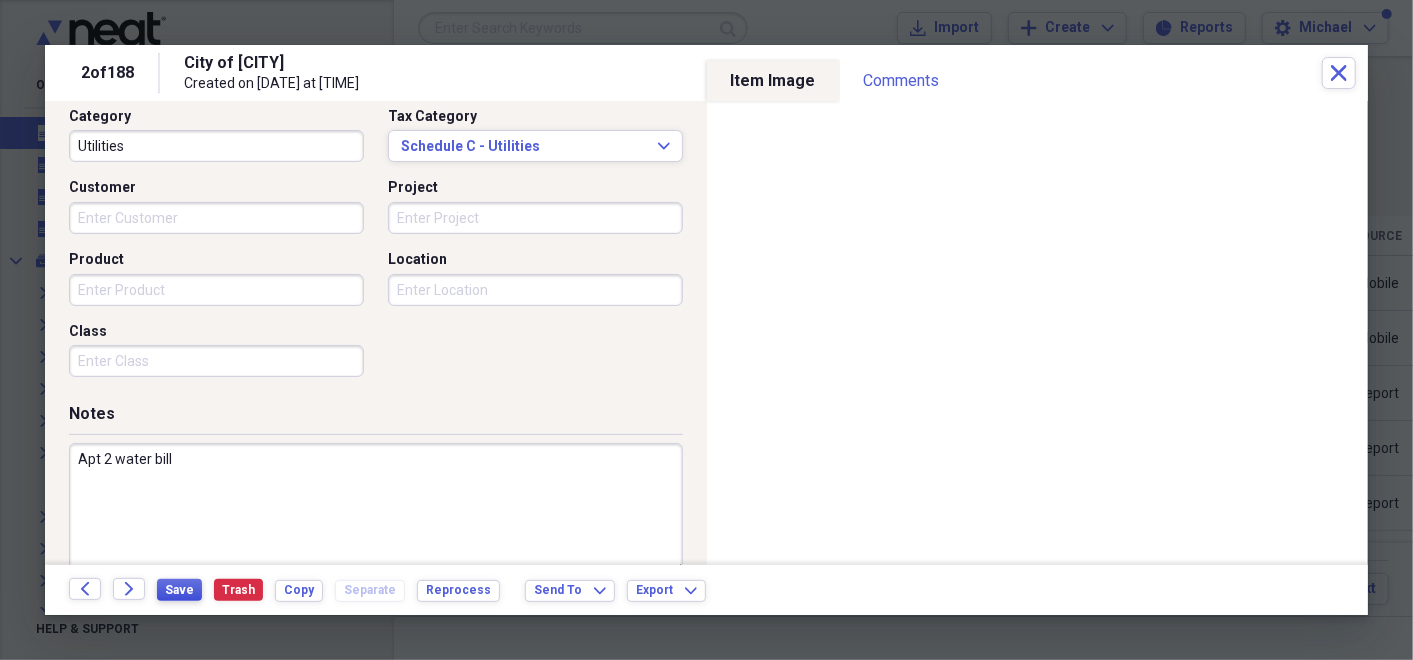 type on "Apt 2 water bill" 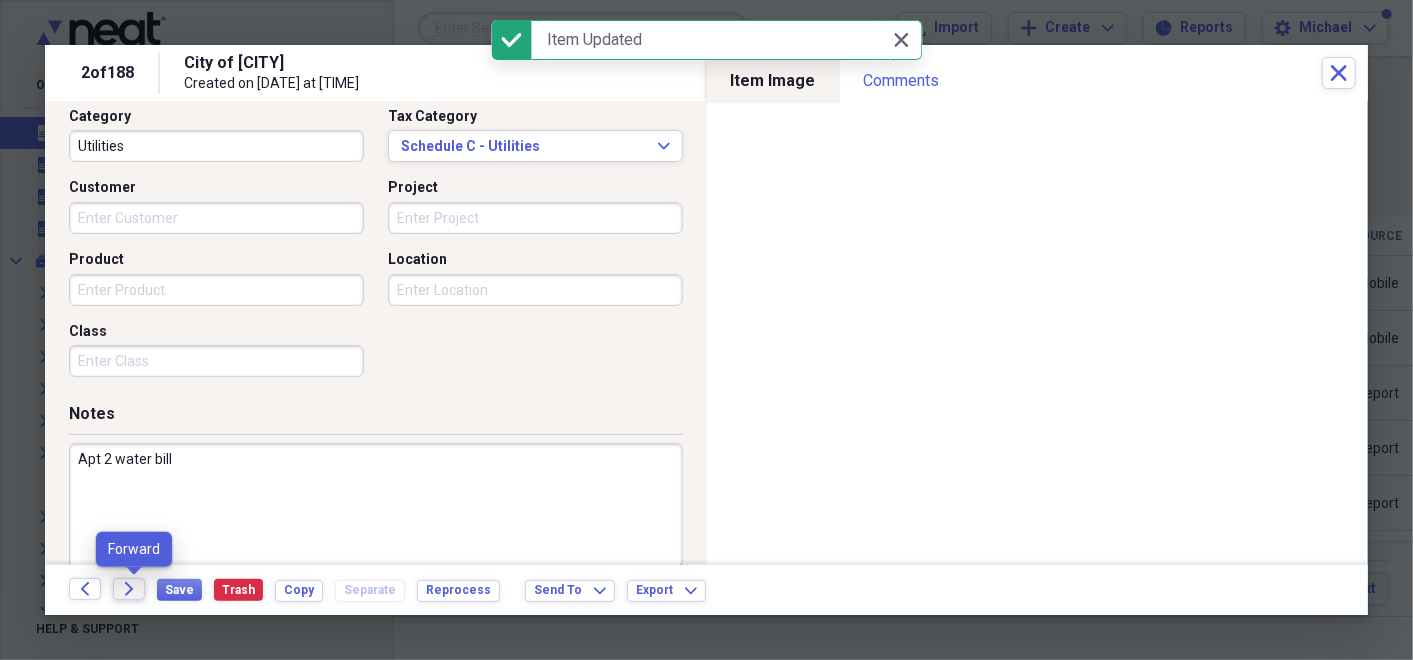 click on "Forward" 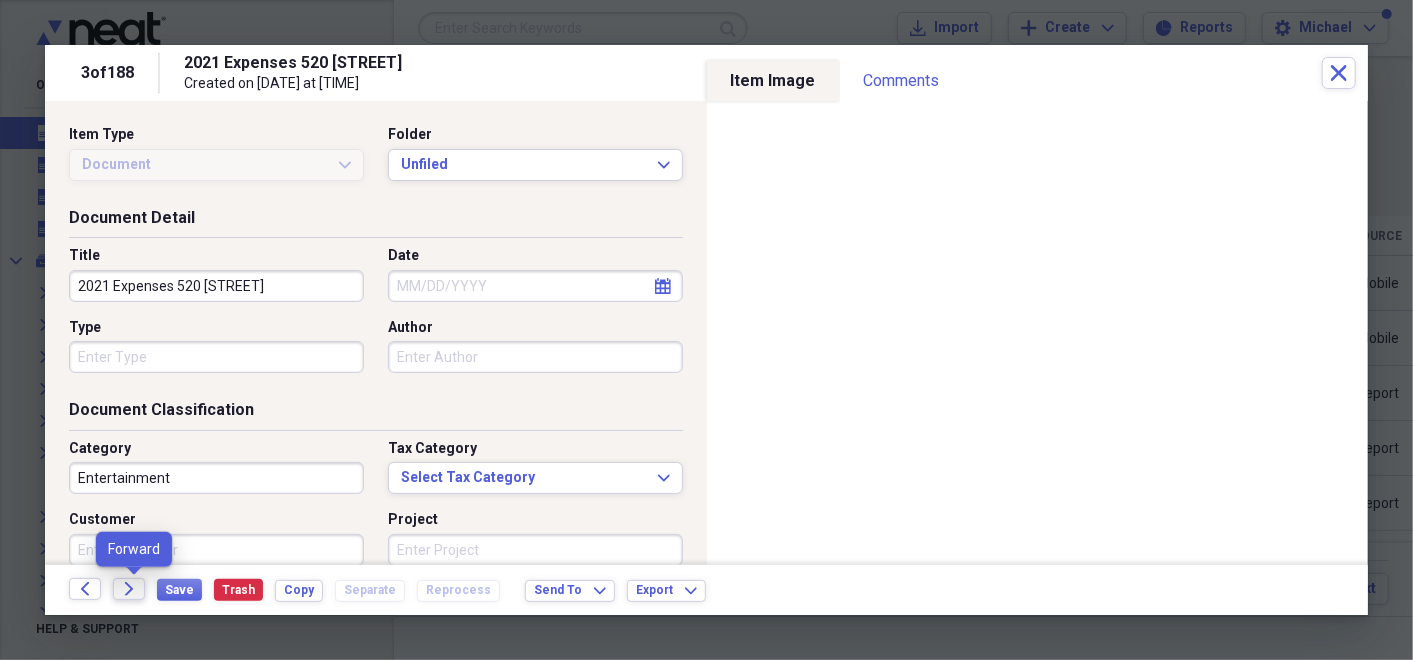 click on "Forward" 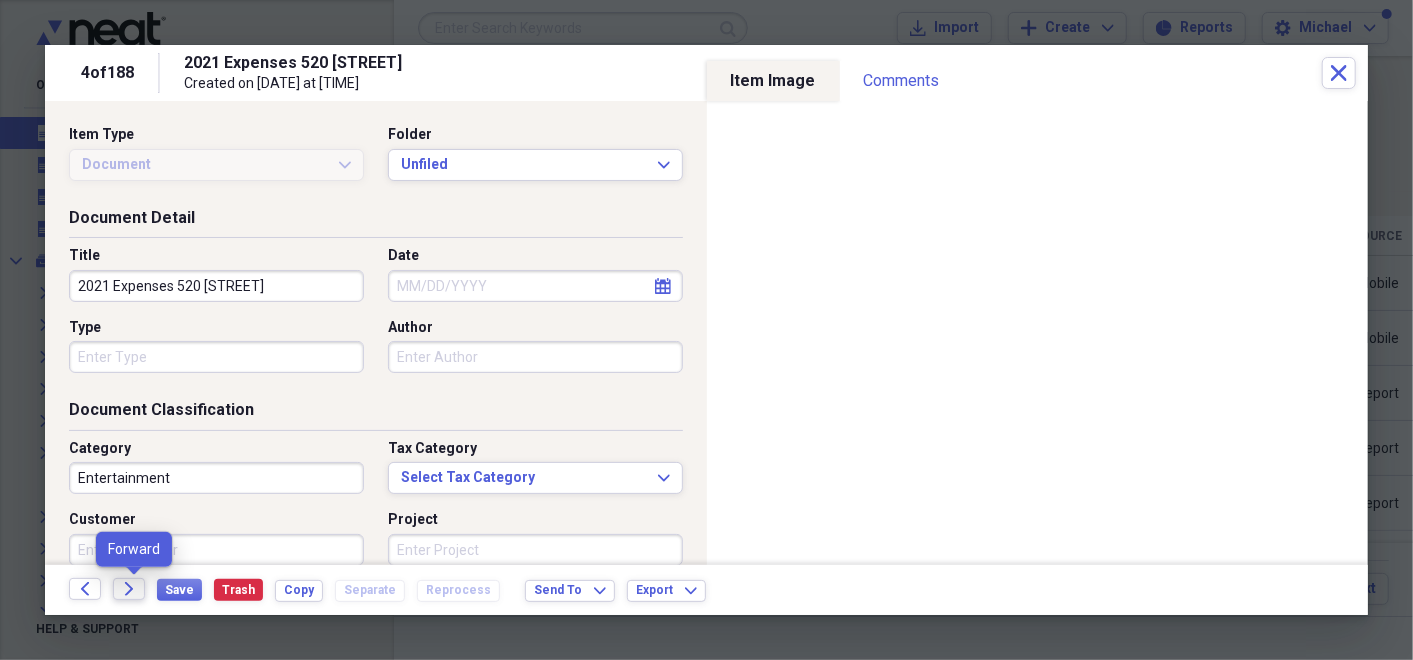 click on "Forward" 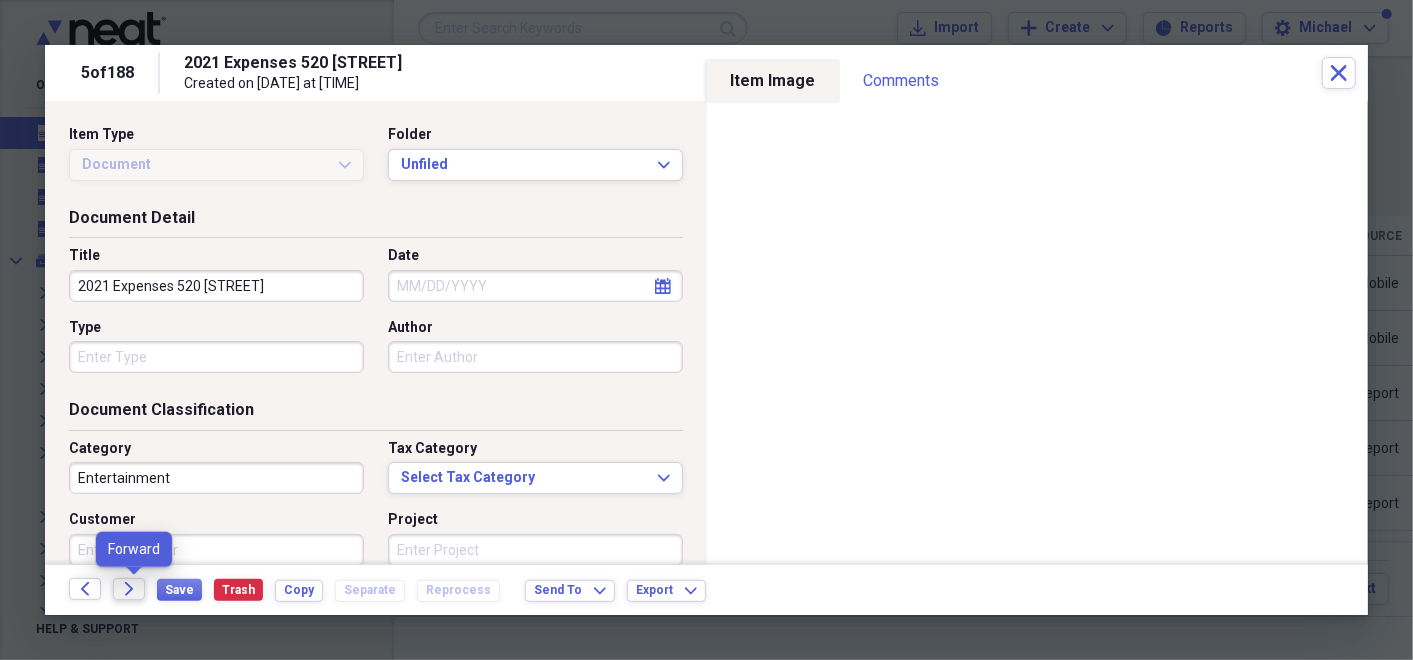 click on "Forward" 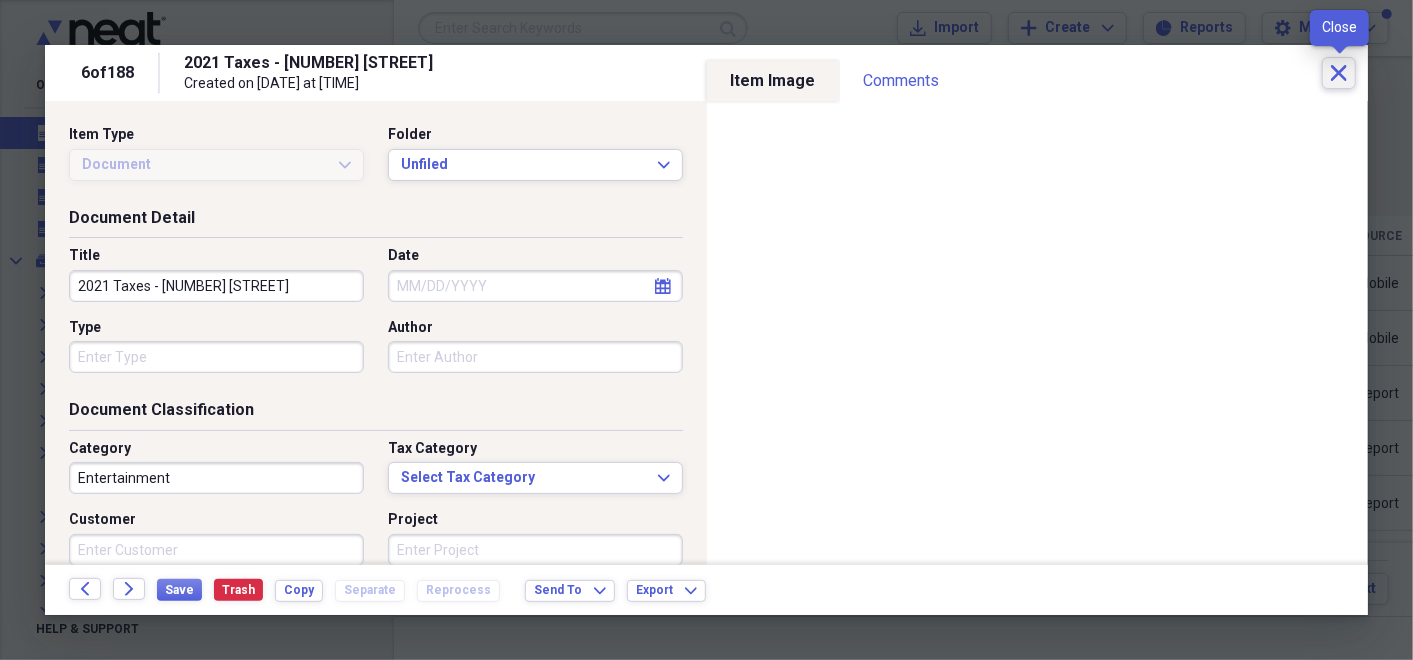 click 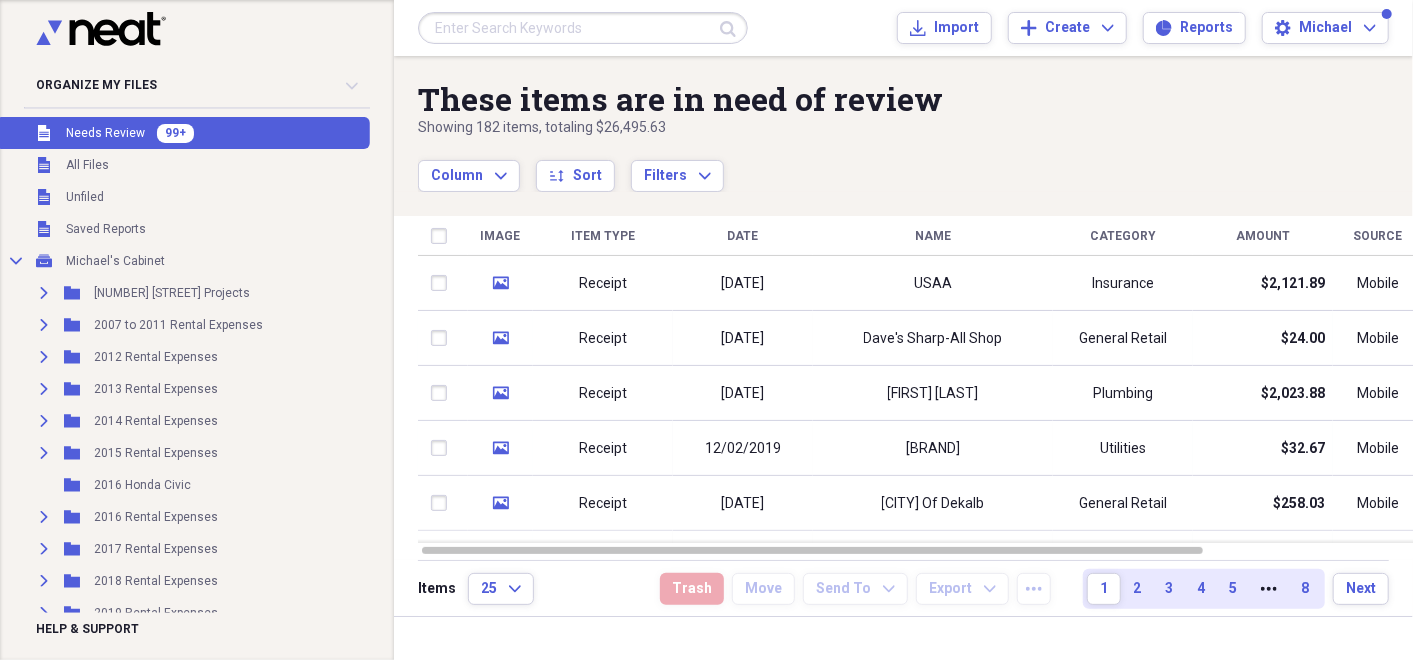 drag, startPoint x: 1407, startPoint y: 281, endPoint x: 1394, endPoint y: 177, distance: 104.80935 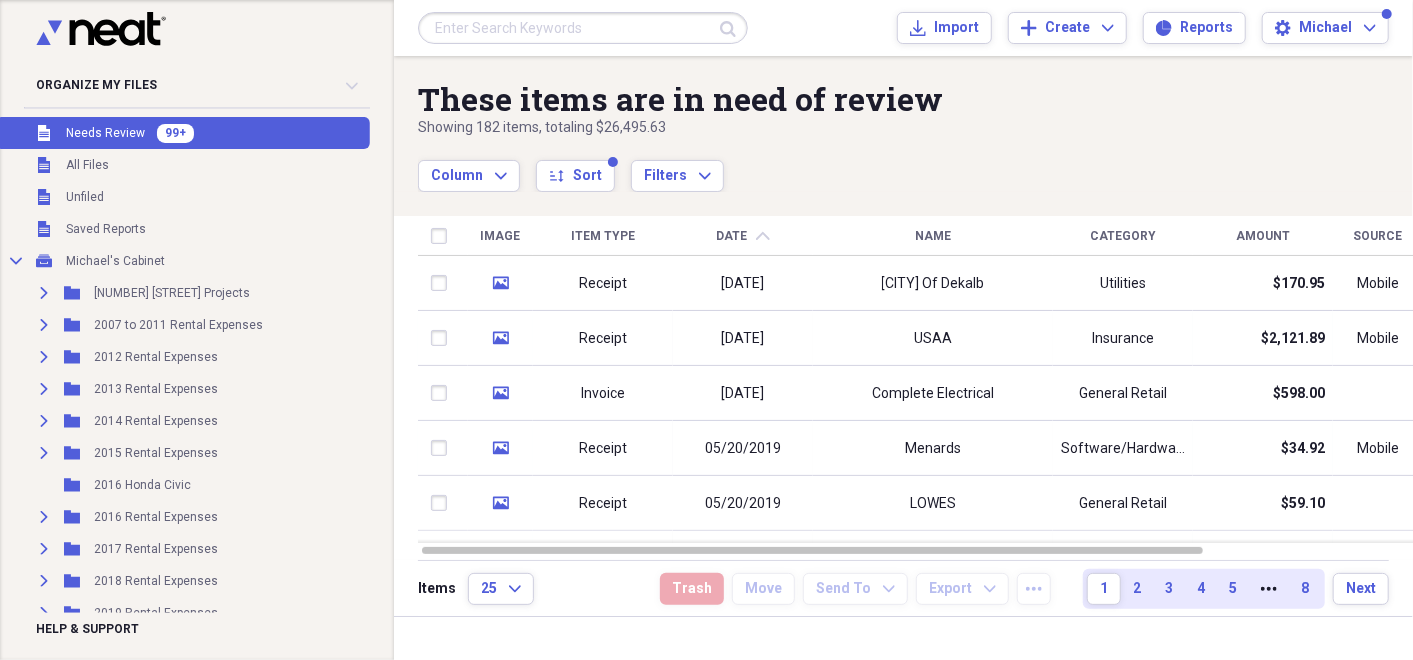 click on "Date" at bounding box center [732, 236] 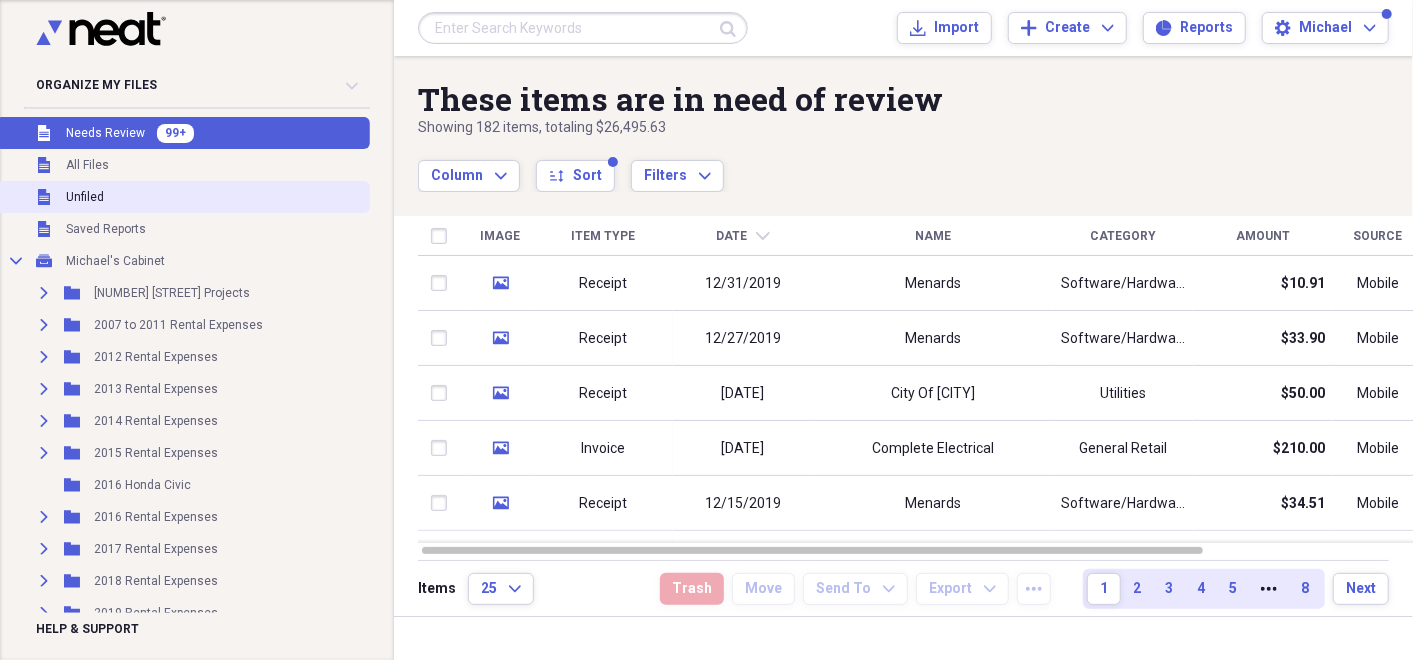 click on "Unfiled Unfiled" at bounding box center [183, 197] 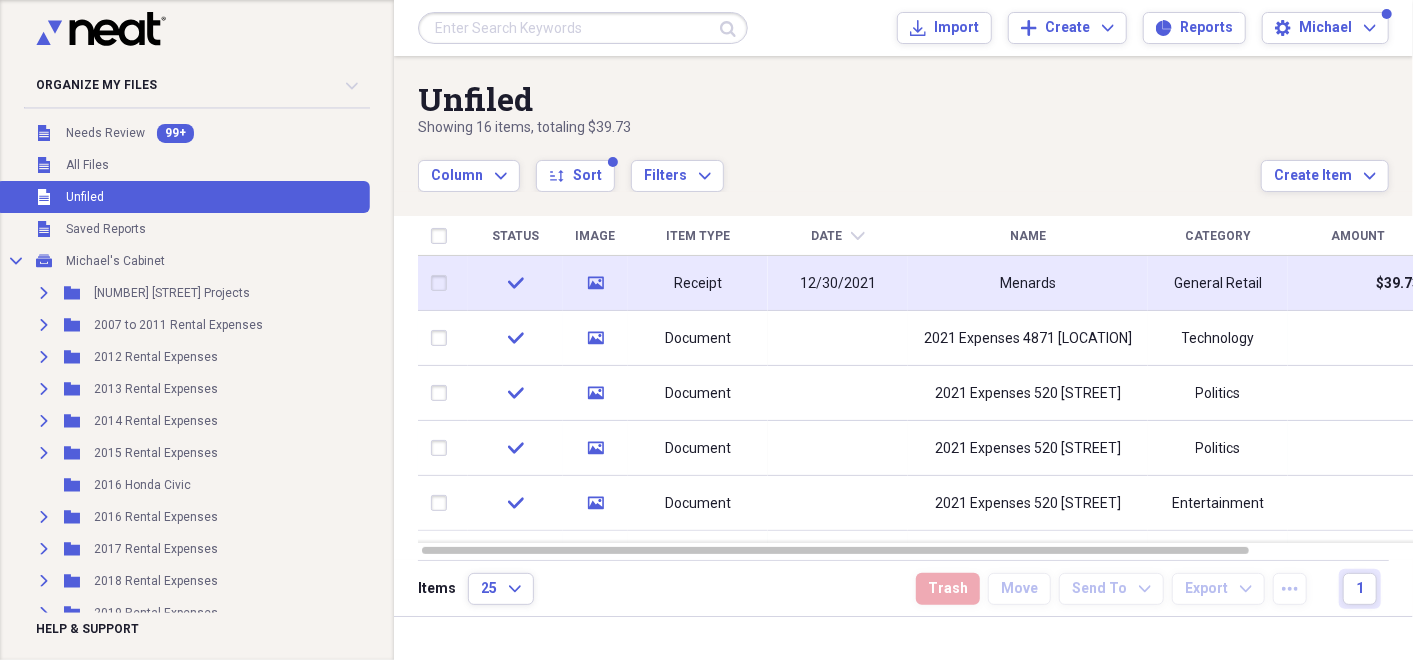click on "General Retail" at bounding box center [1218, 283] 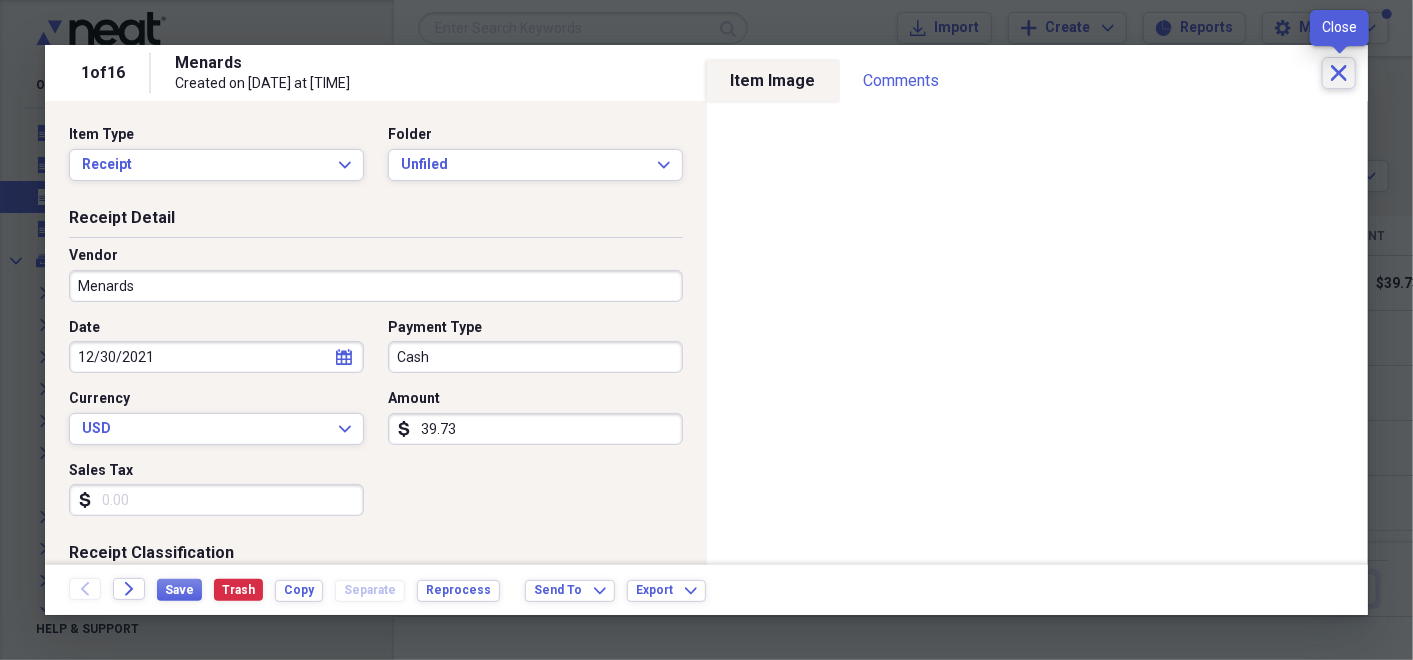 click on "Close" 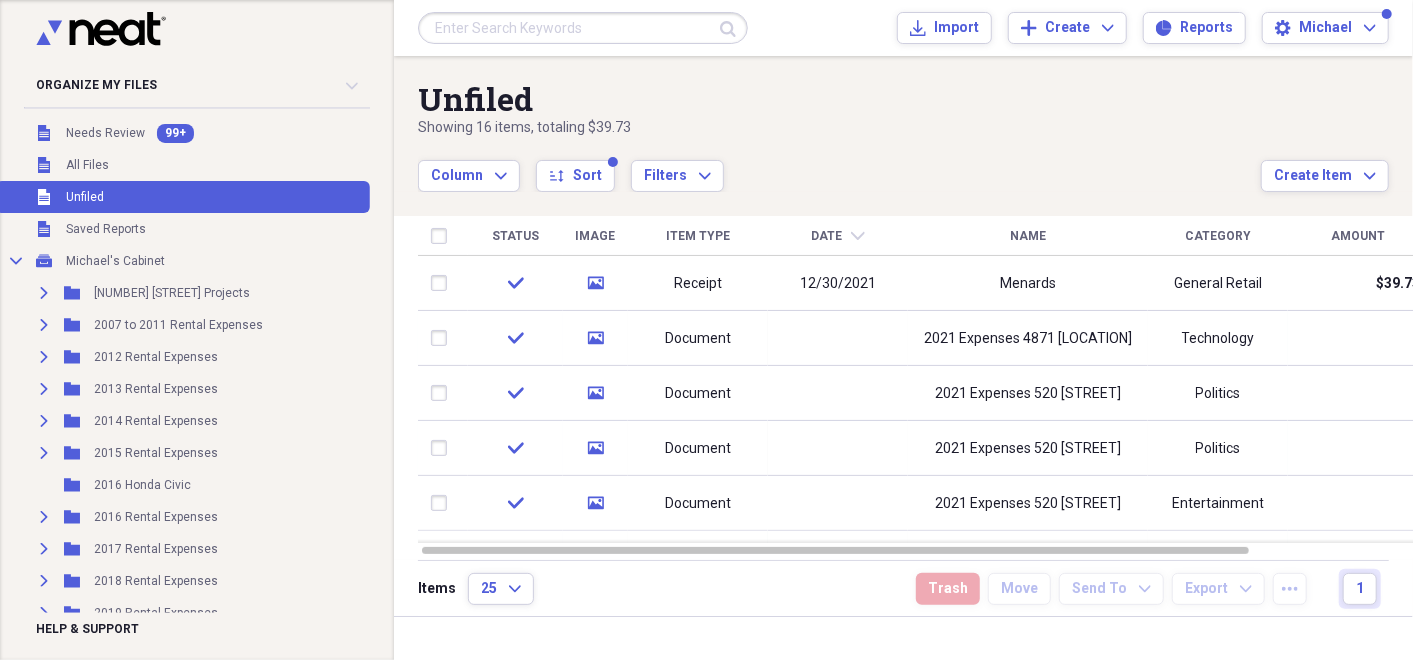 drag, startPoint x: 1406, startPoint y: 311, endPoint x: 1417, endPoint y: 122, distance: 189.31984 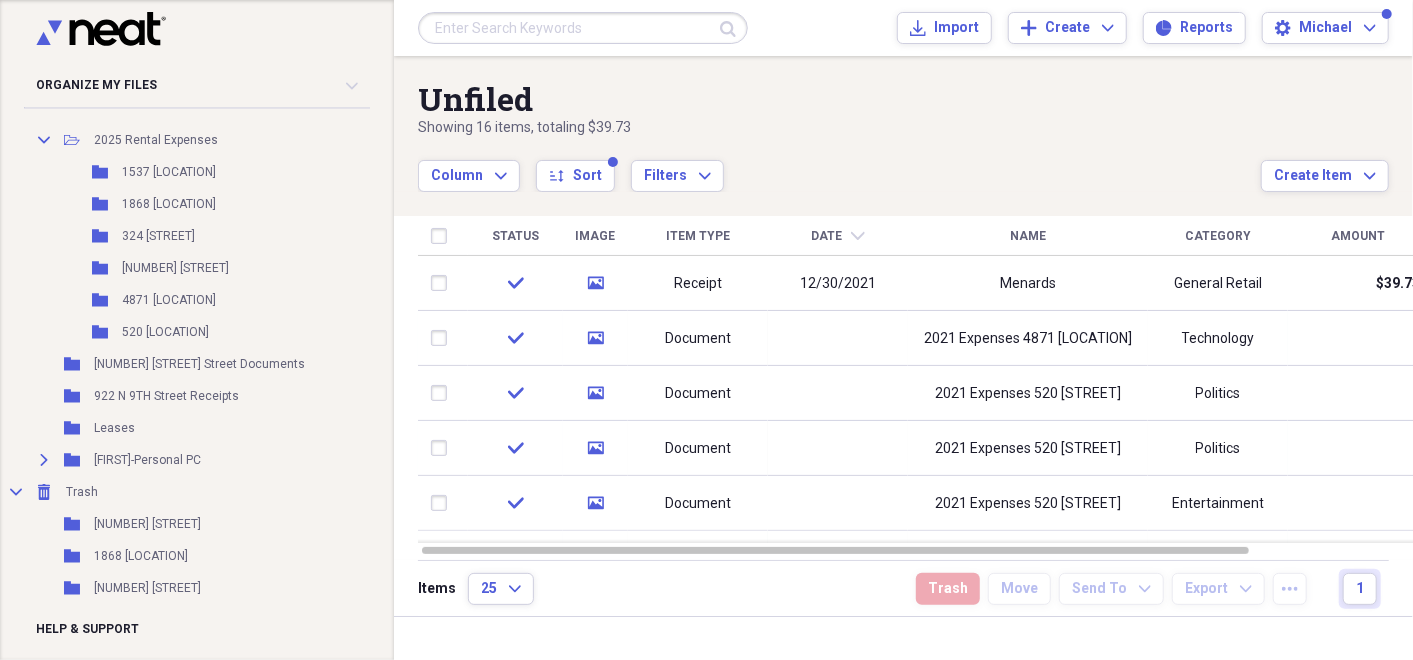 scroll, scrollTop: 685, scrollLeft: 0, axis: vertical 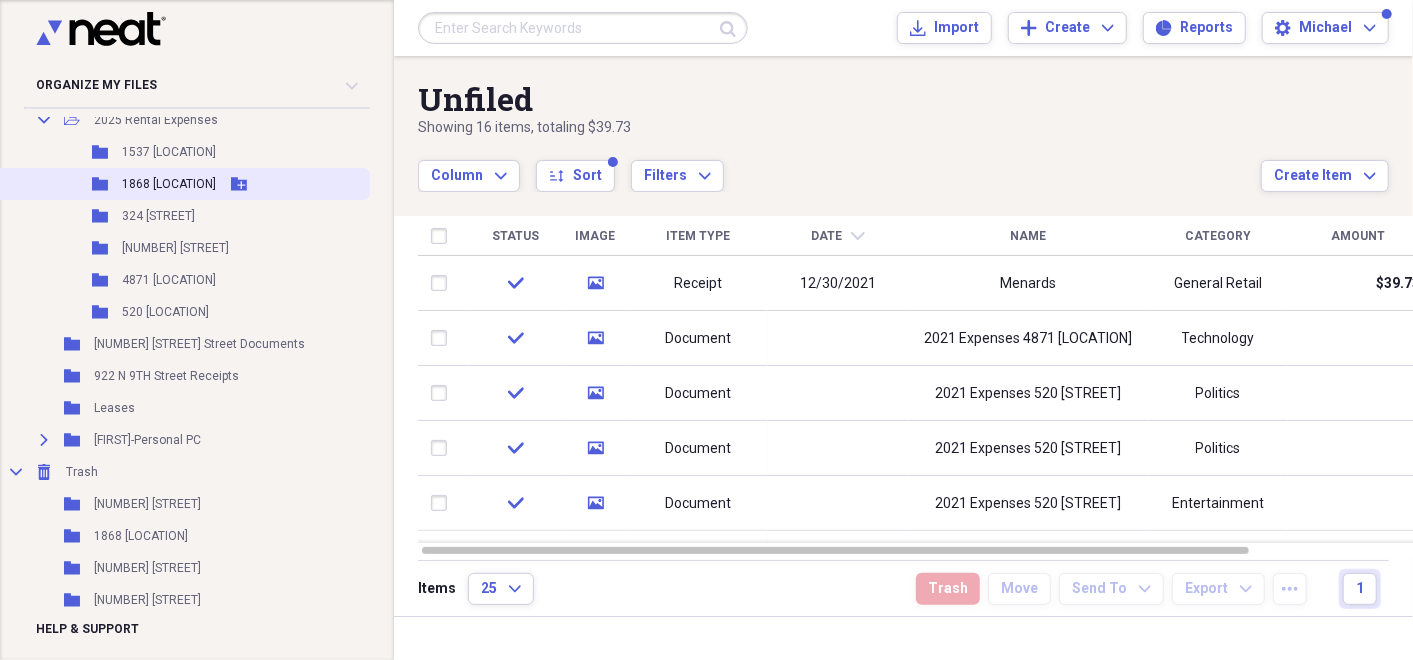 click on "1868 [LOCATION]" at bounding box center [169, 184] 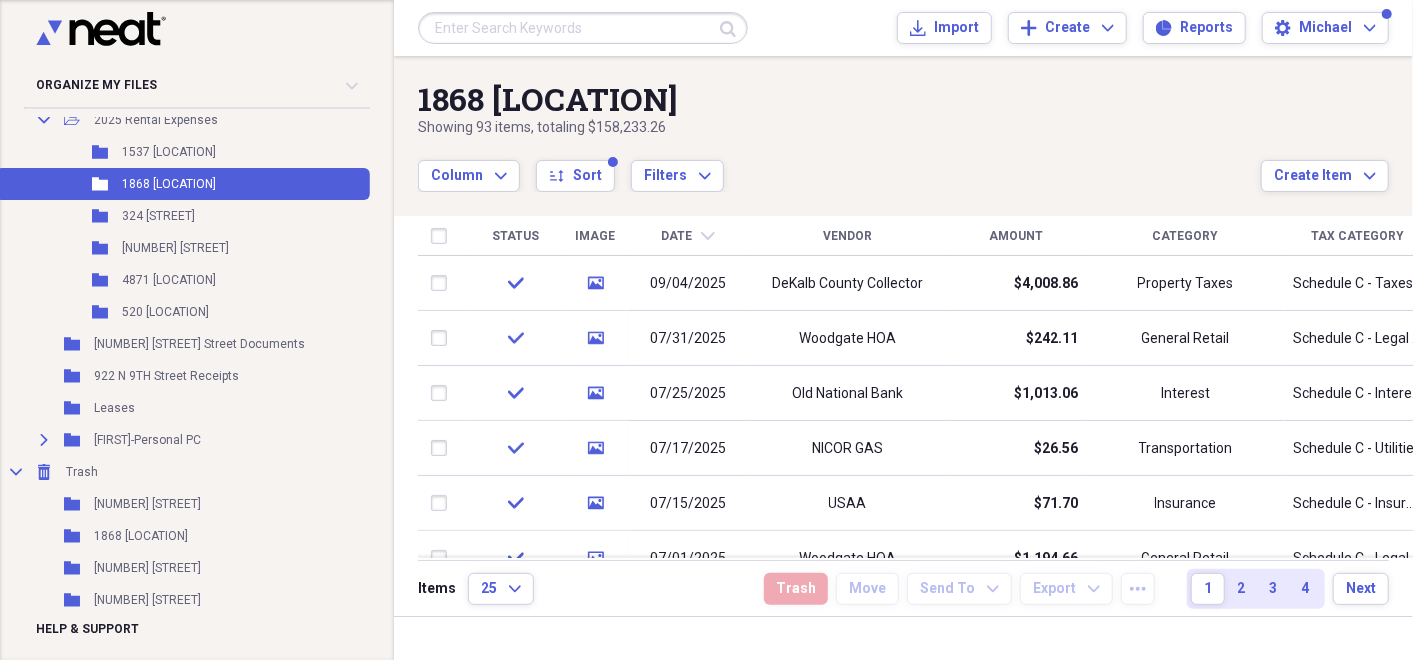 click on "Vendor" at bounding box center (847, 236) 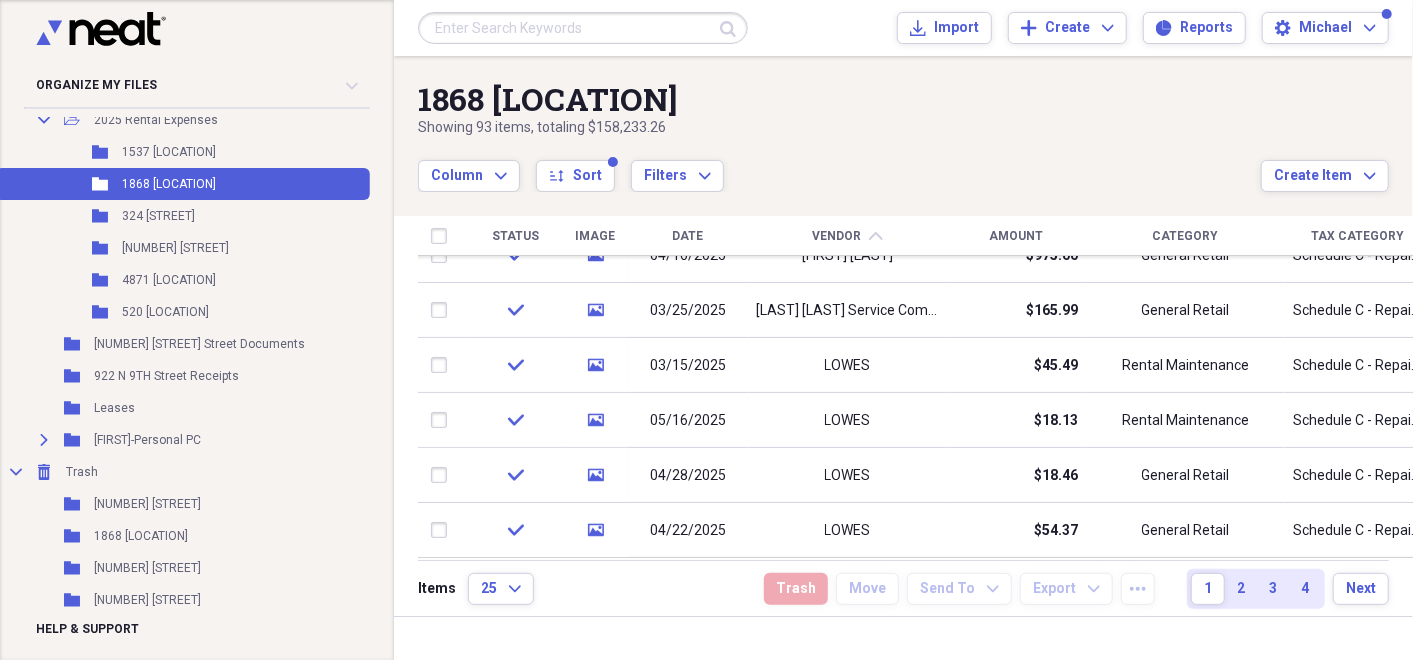 drag, startPoint x: 1403, startPoint y: 278, endPoint x: 1417, endPoint y: 588, distance: 310.31598 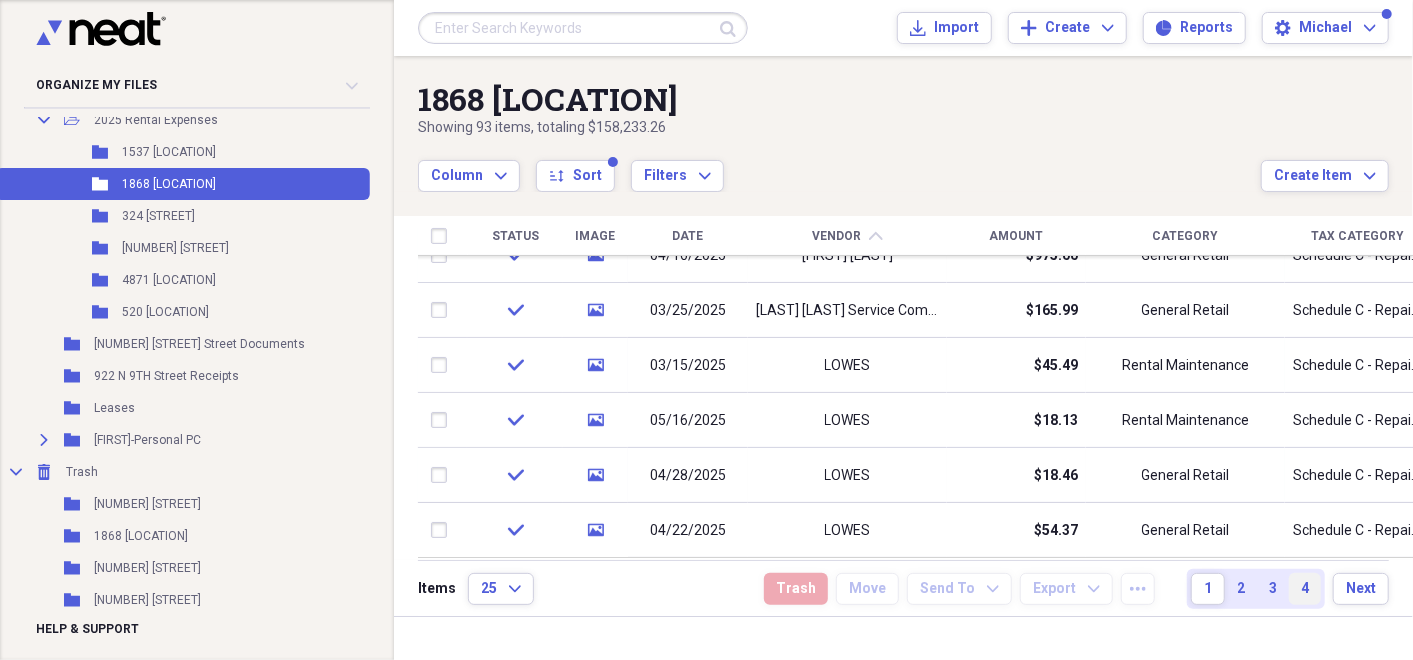 click on "4" at bounding box center [1305, 589] 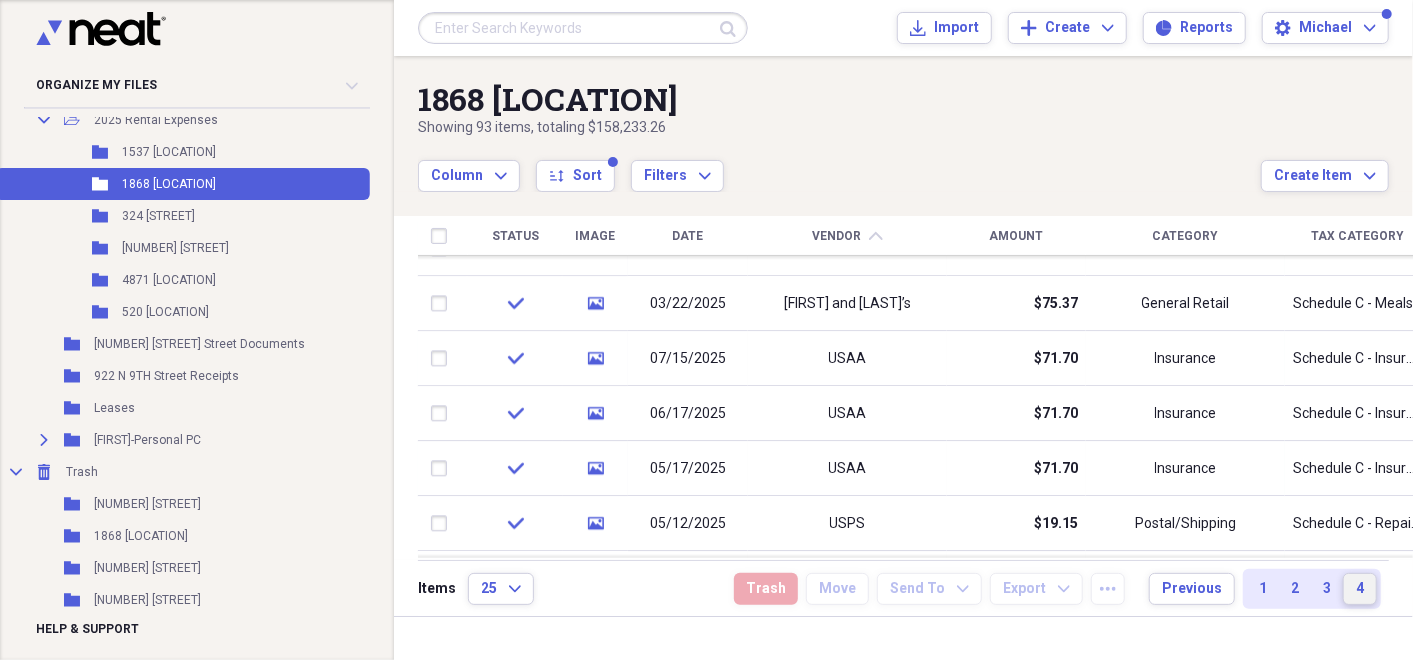 drag, startPoint x: 1405, startPoint y: 316, endPoint x: 1416, endPoint y: 444, distance: 128.47179 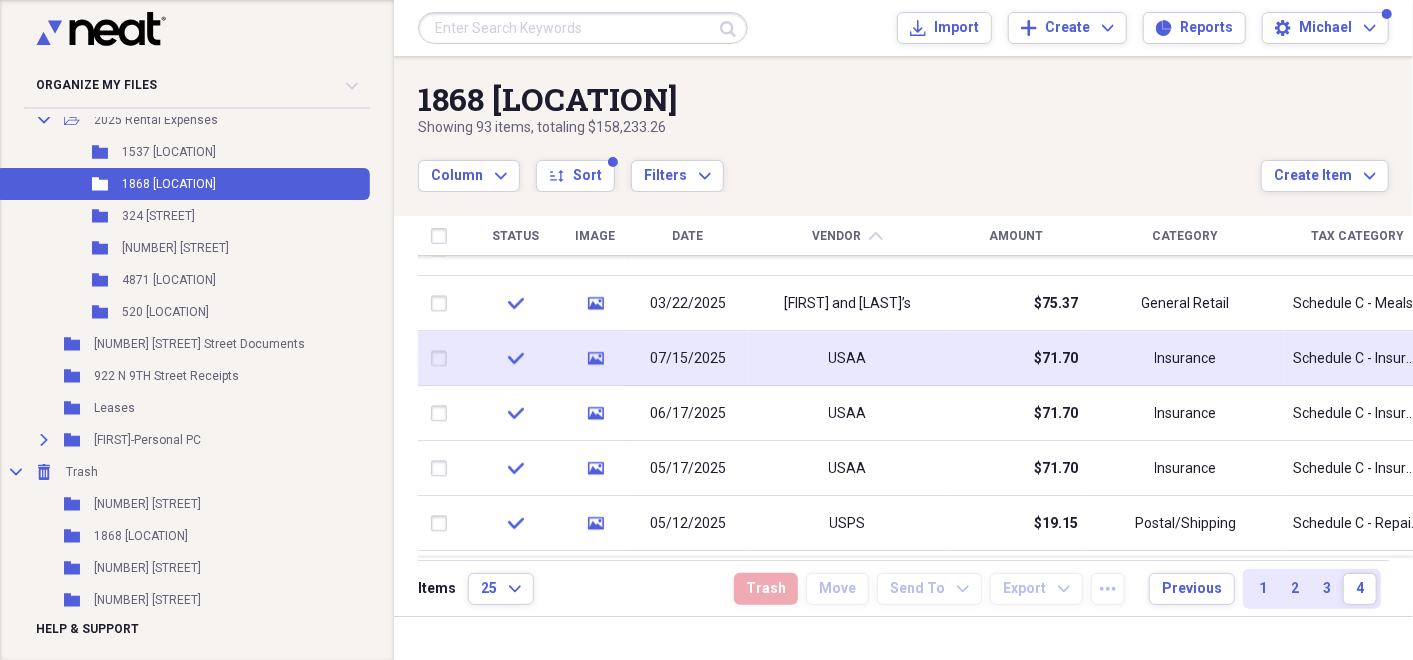 click on "07/15/2025" at bounding box center [688, 358] 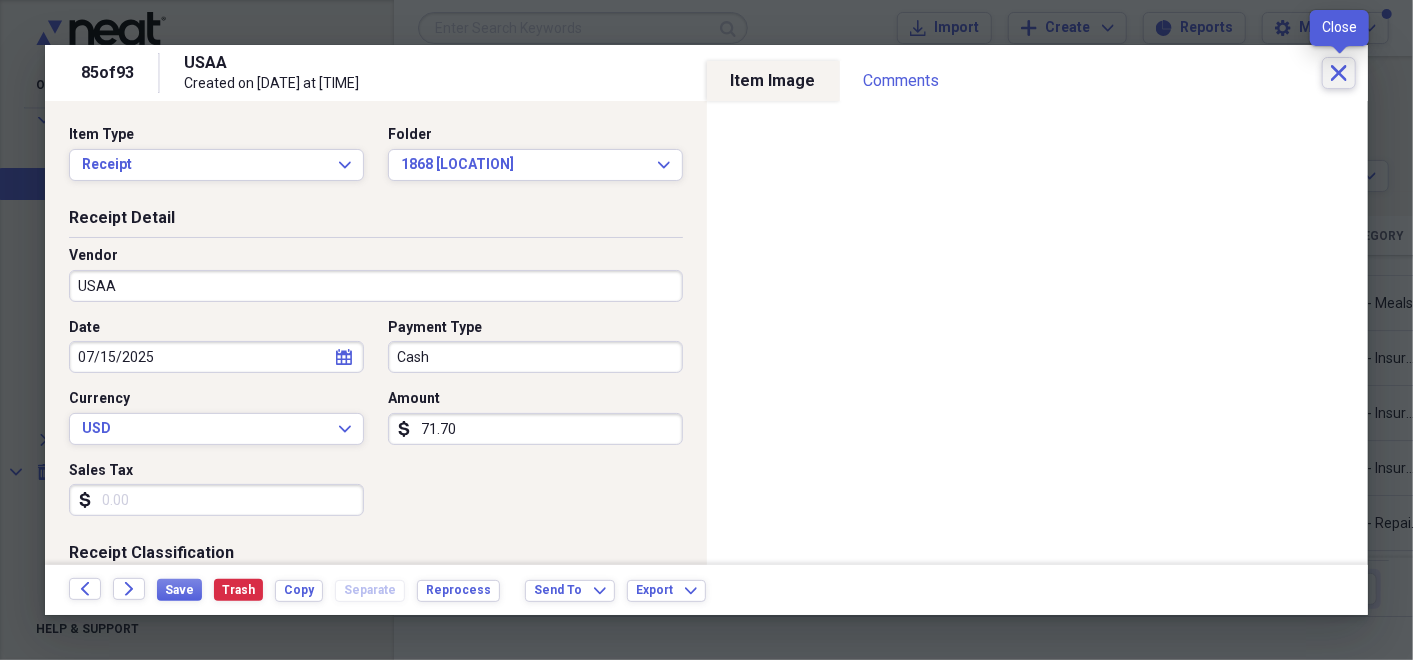 click on "Close" at bounding box center [1339, 73] 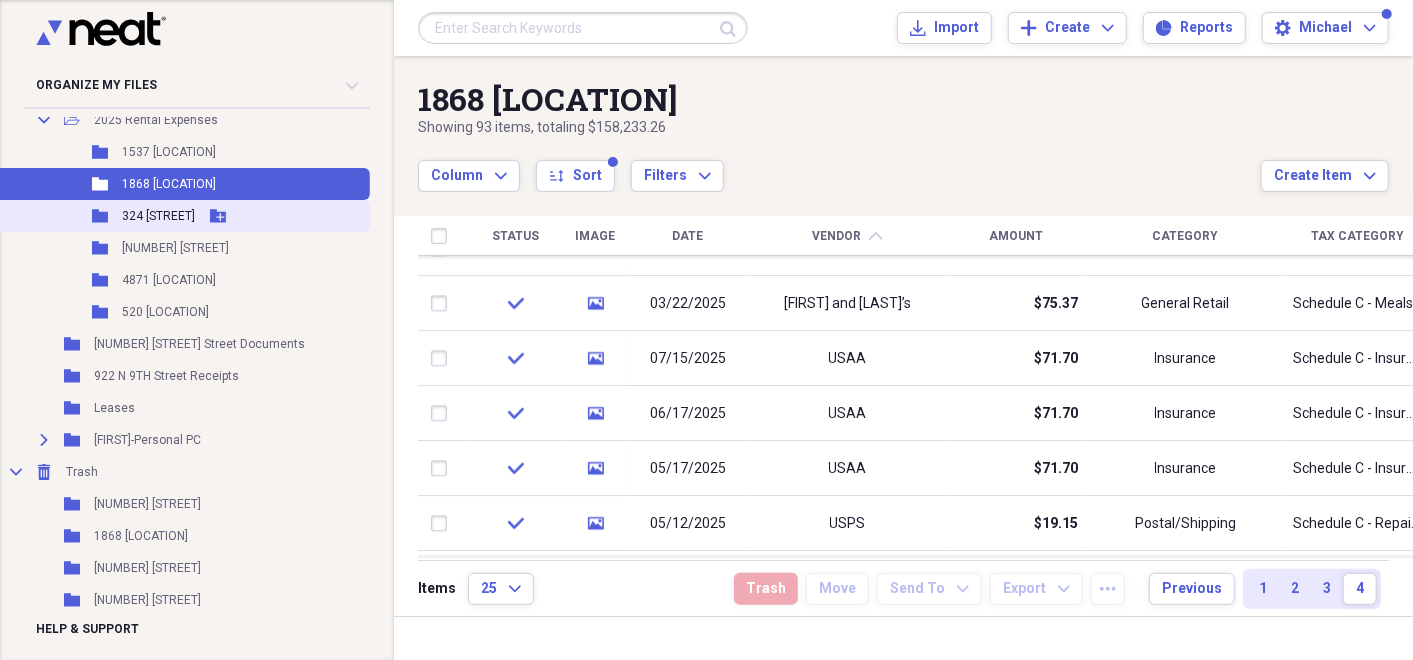 click on "324 [STREET]" at bounding box center [158, 216] 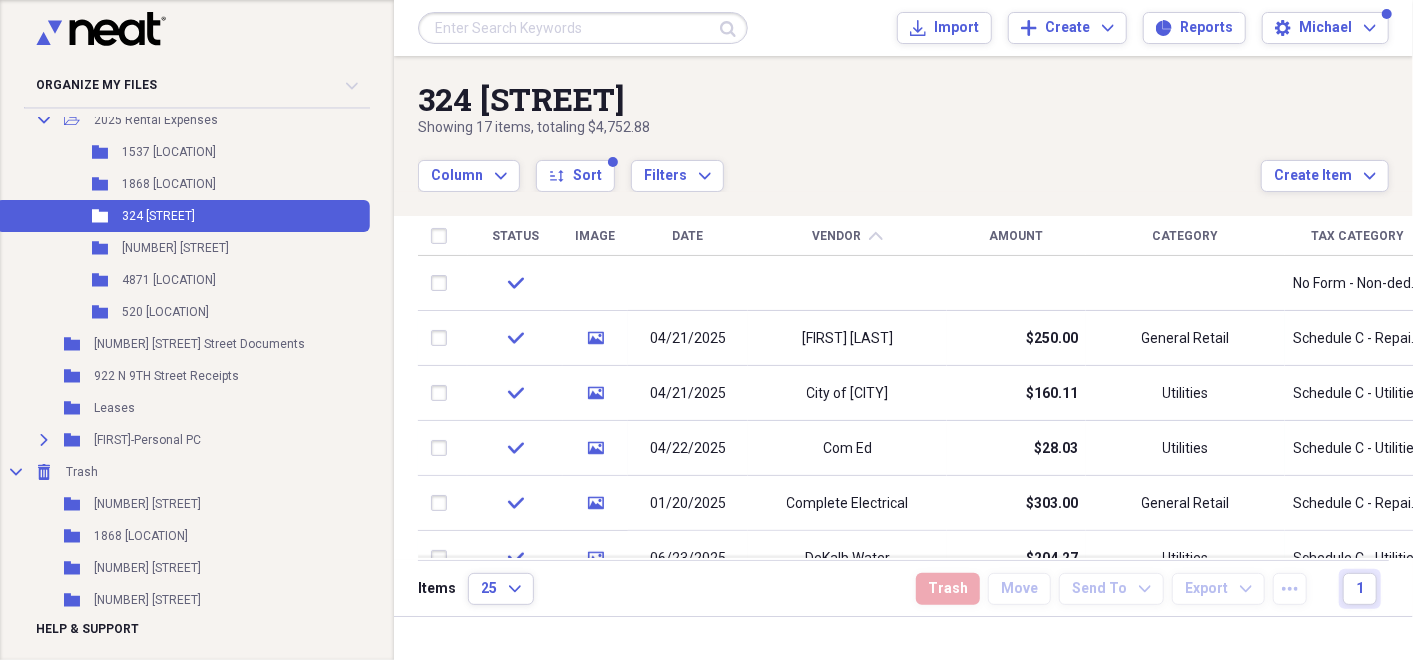 click on "Status" at bounding box center (515, 236) 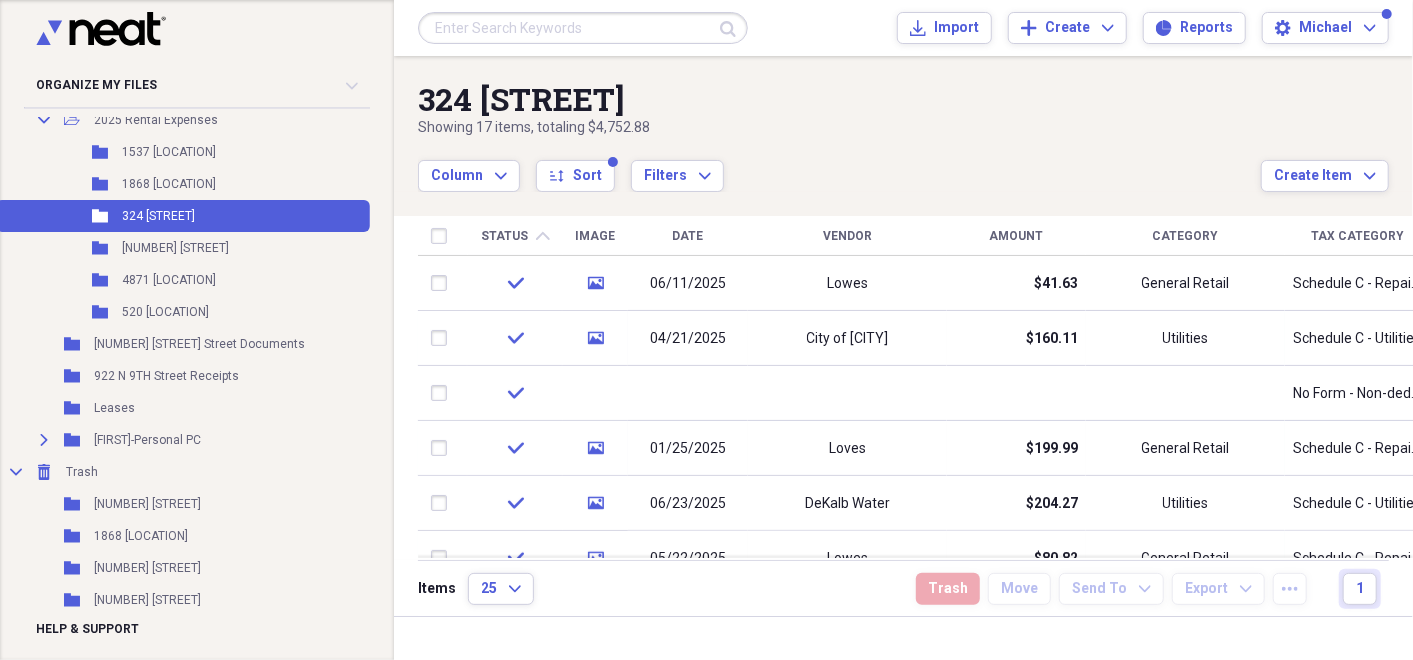 click on "Status" at bounding box center [504, 236] 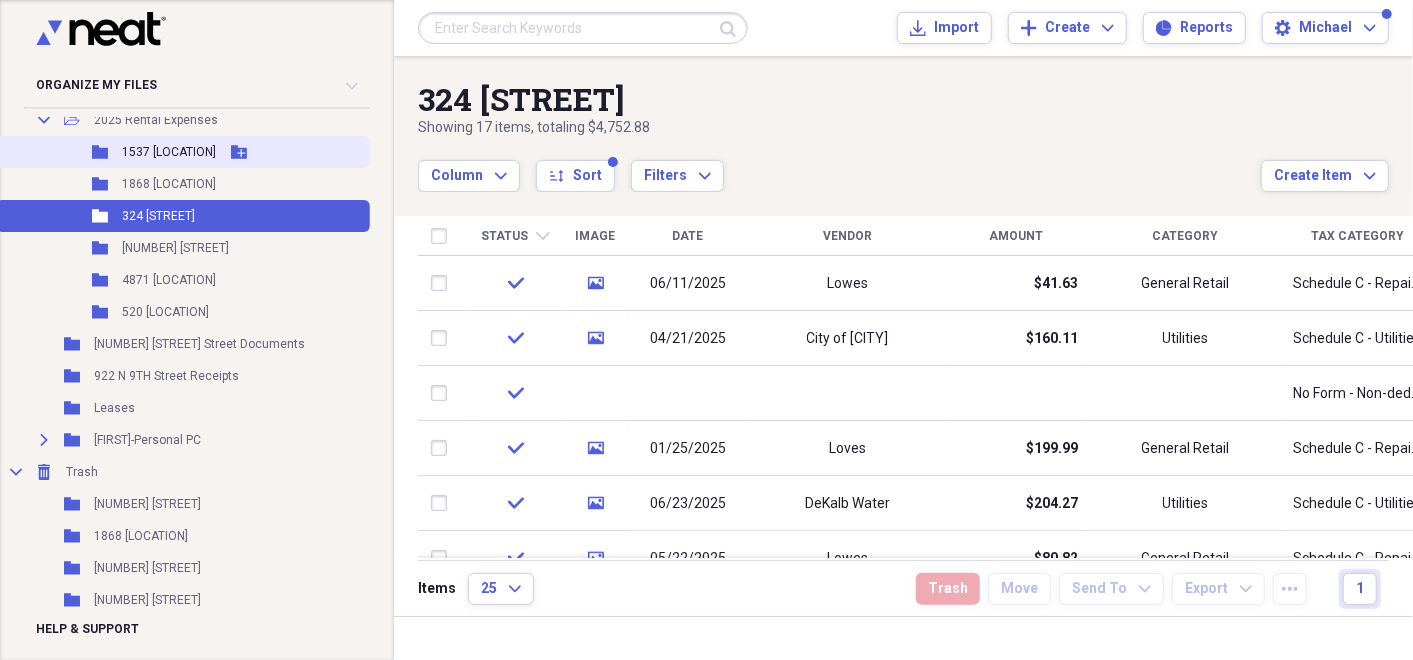 click on "1537 [LOCATION]" at bounding box center (169, 152) 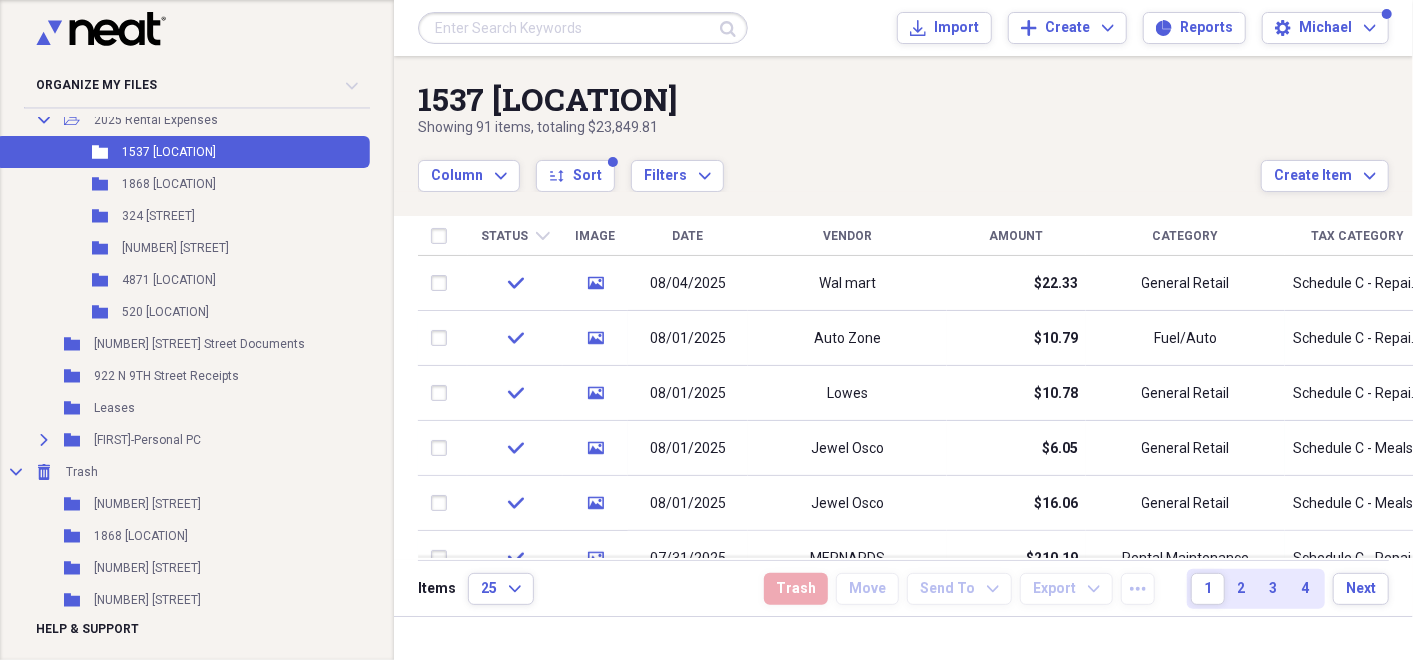 click on "Status" at bounding box center (504, 236) 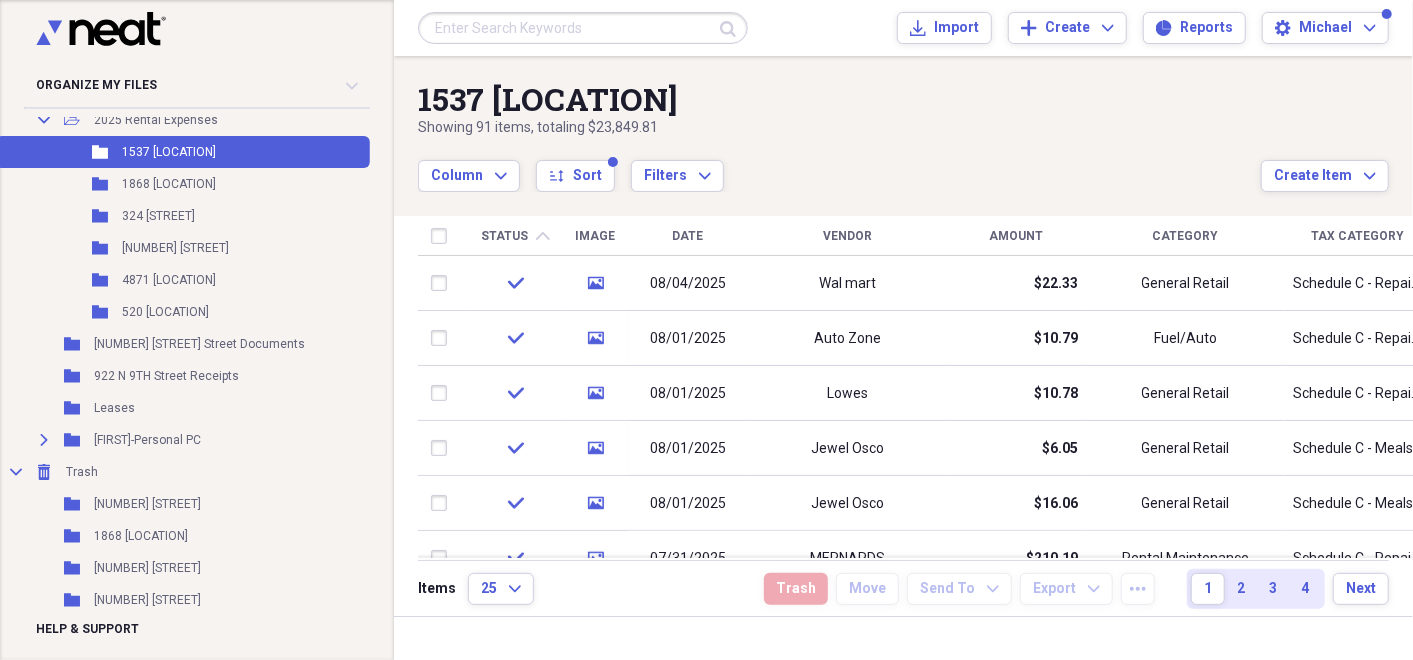 click on "Status" at bounding box center [504, 236] 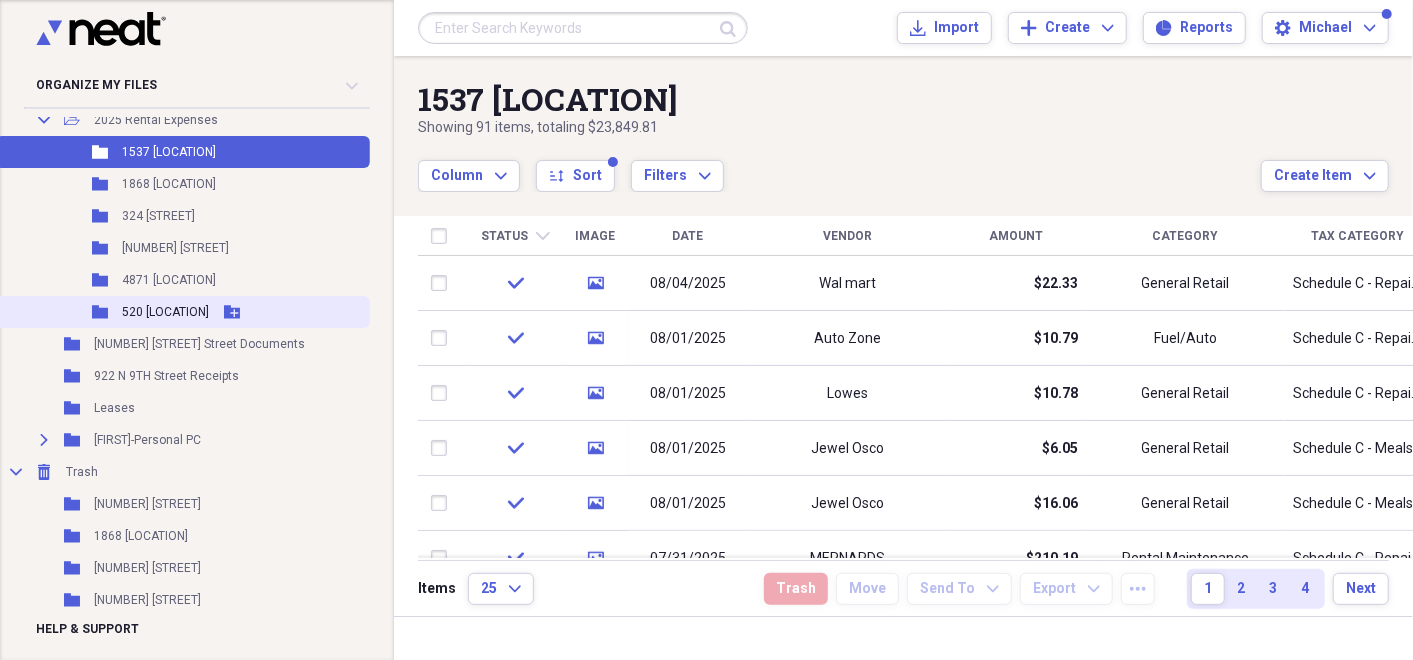 click on "520 [LOCATION]" at bounding box center (165, 312) 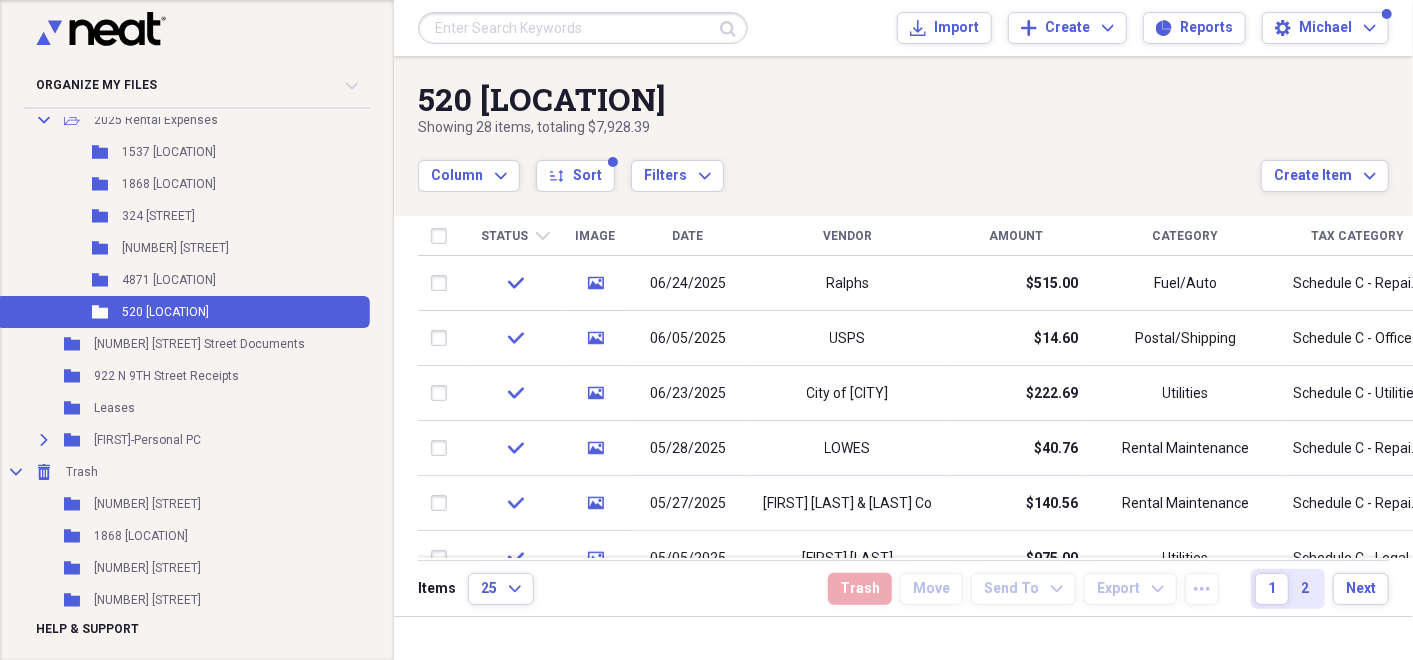 click on "Status chevron-down" at bounding box center [515, 236] 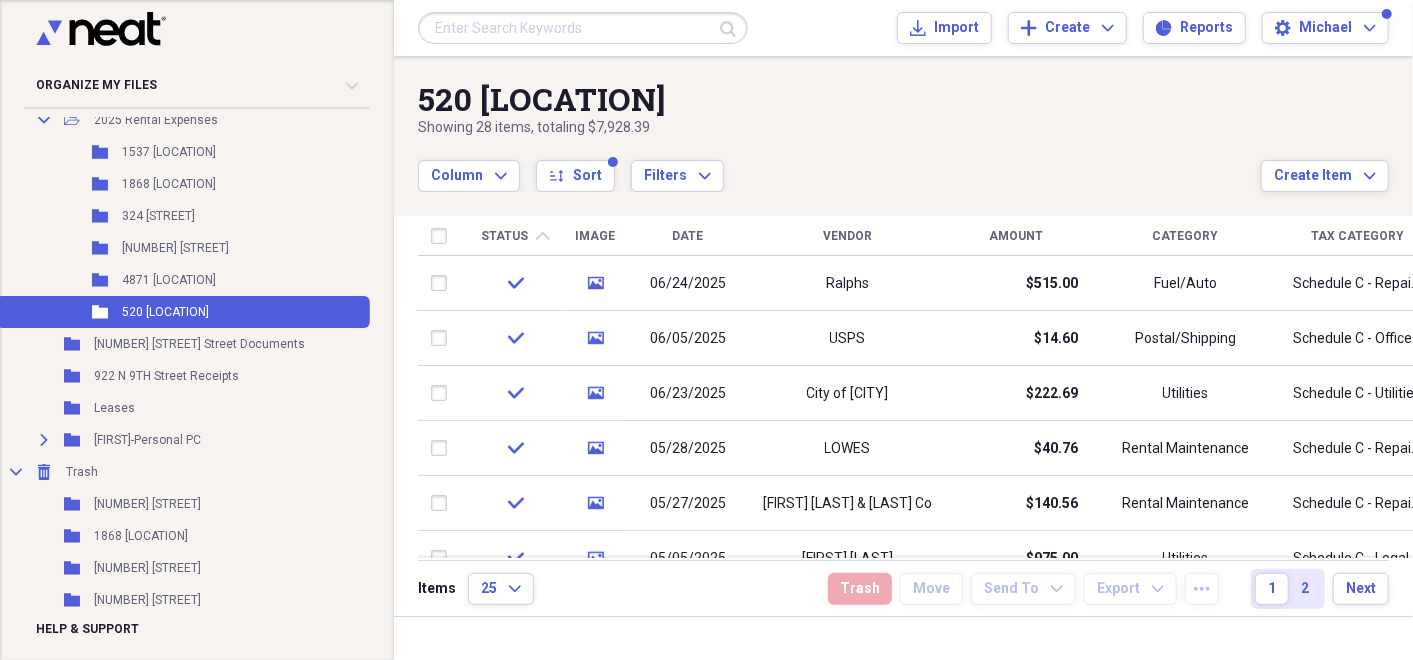 click on "chevron-up" 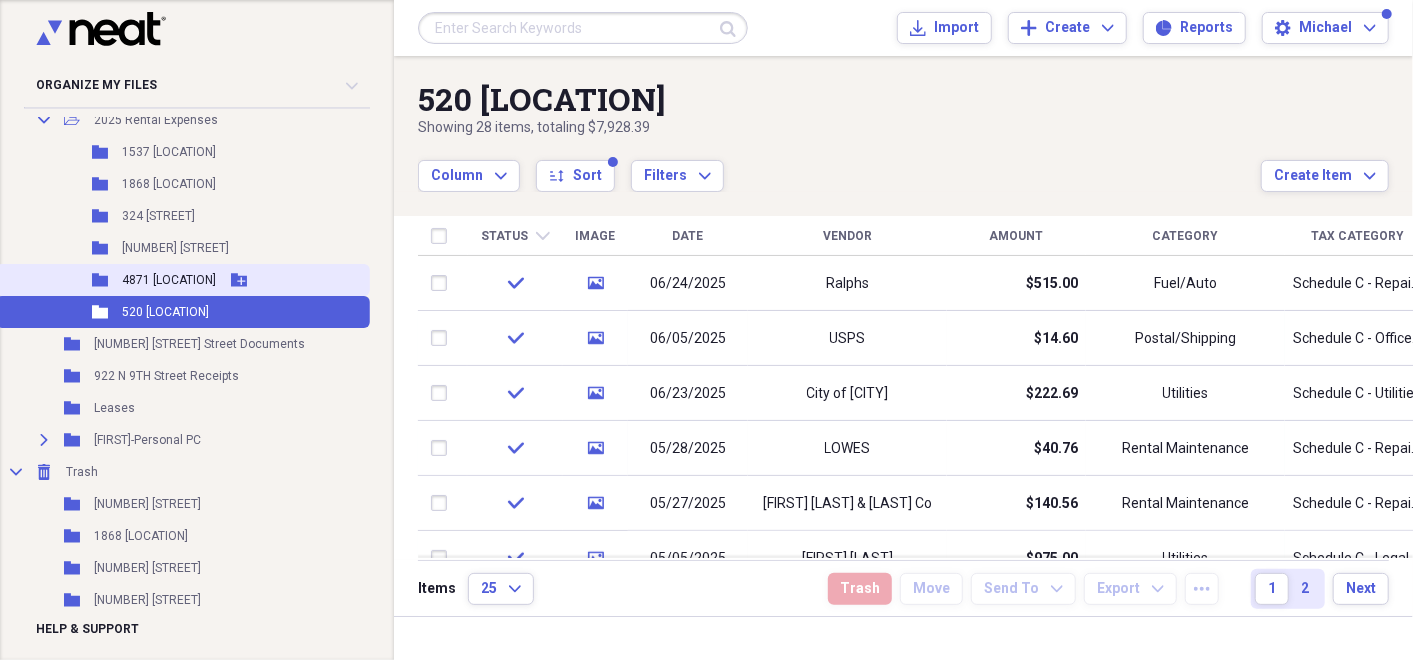 click on "4871 [LOCATION]" at bounding box center (169, 280) 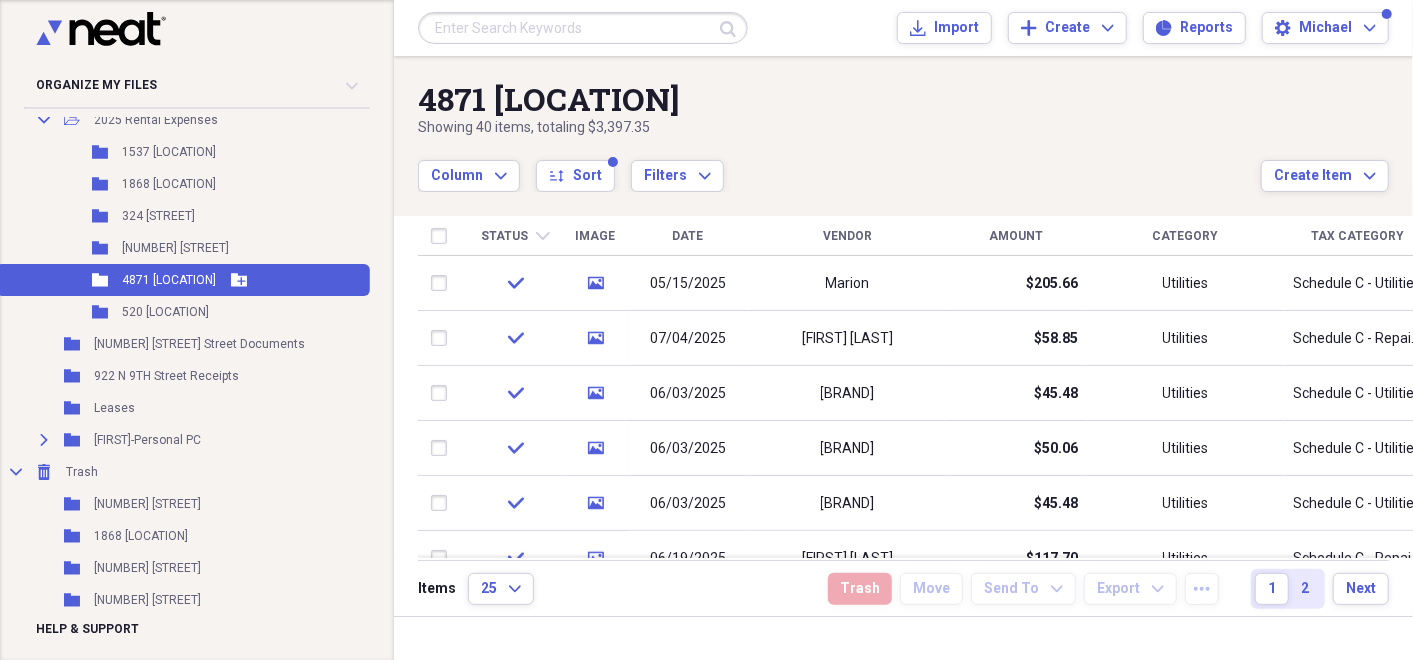 click on "4871 [LOCATION]" at bounding box center [169, 280] 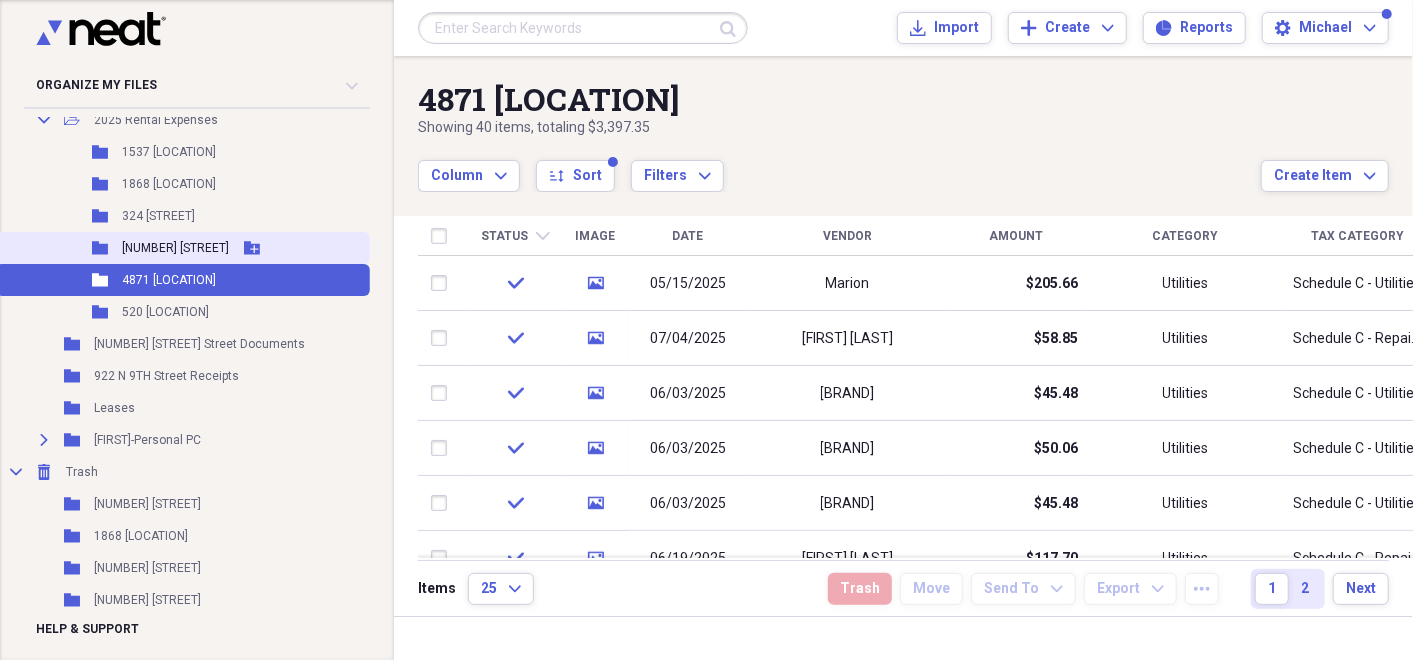 click on "[NUMBER] [STREET]" at bounding box center [175, 248] 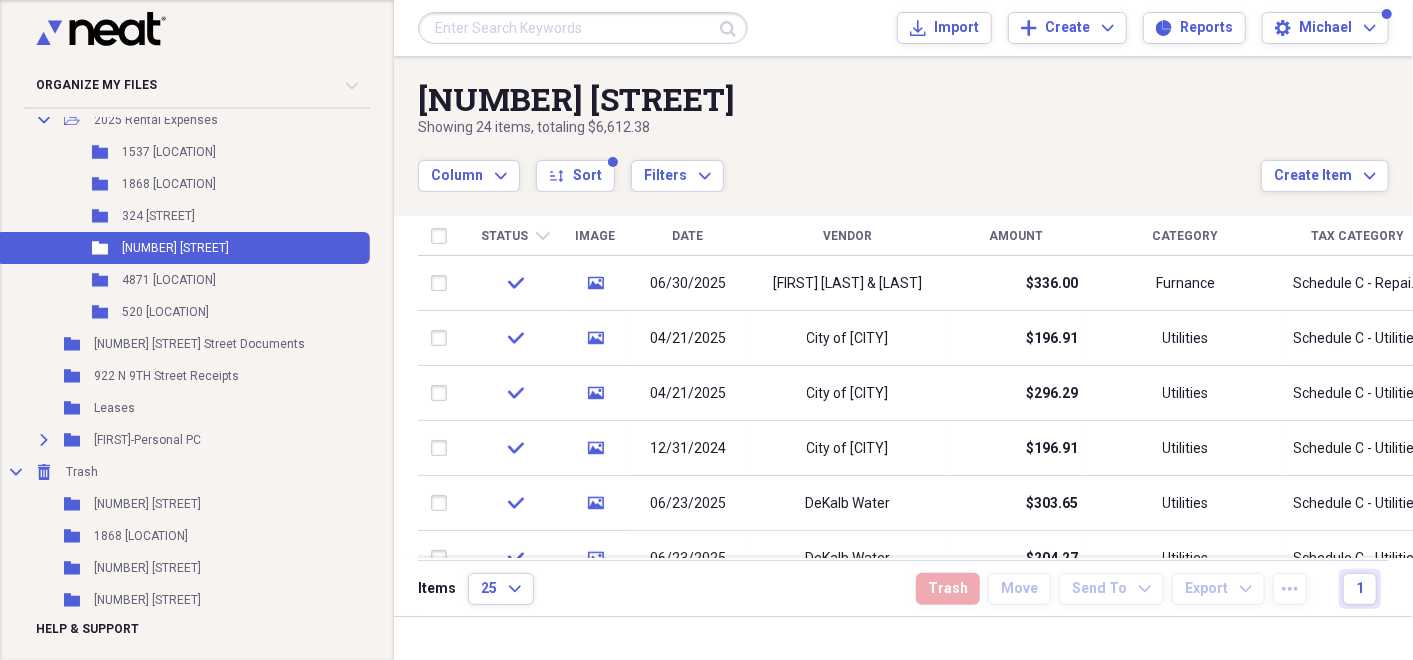 click on "chevron-down" 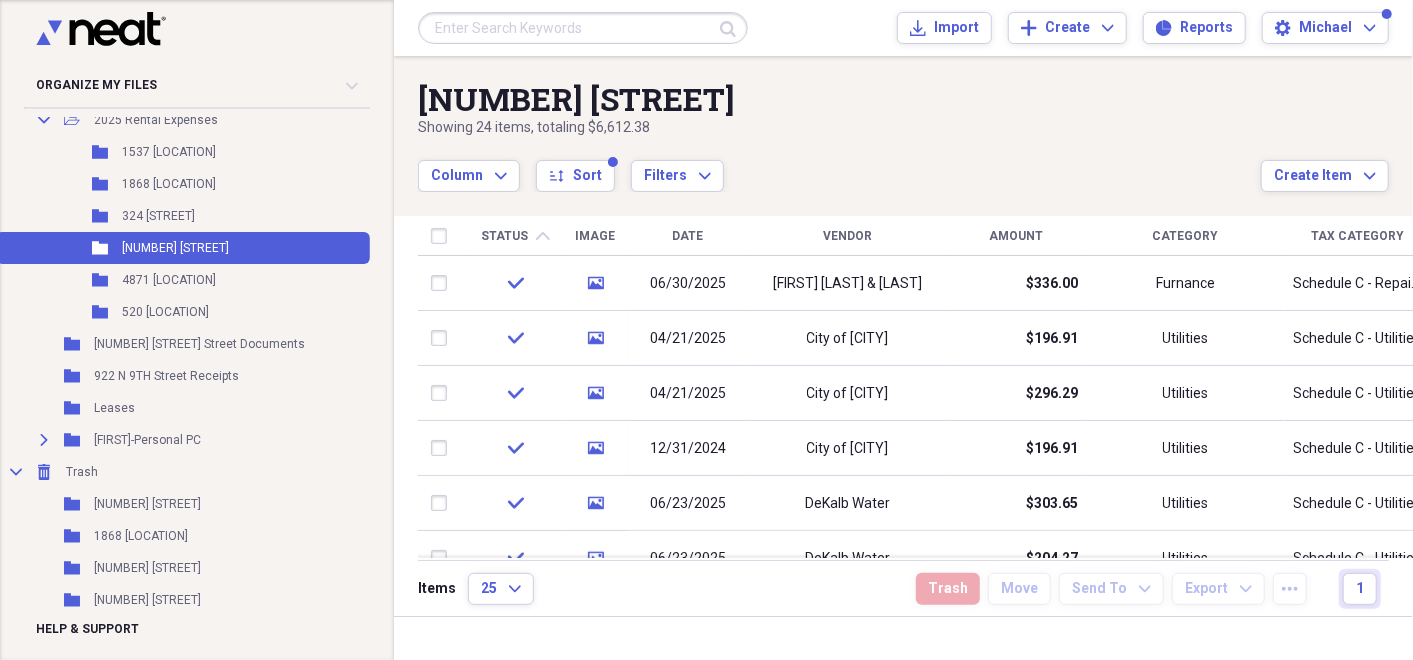 click on "chevron-up" 